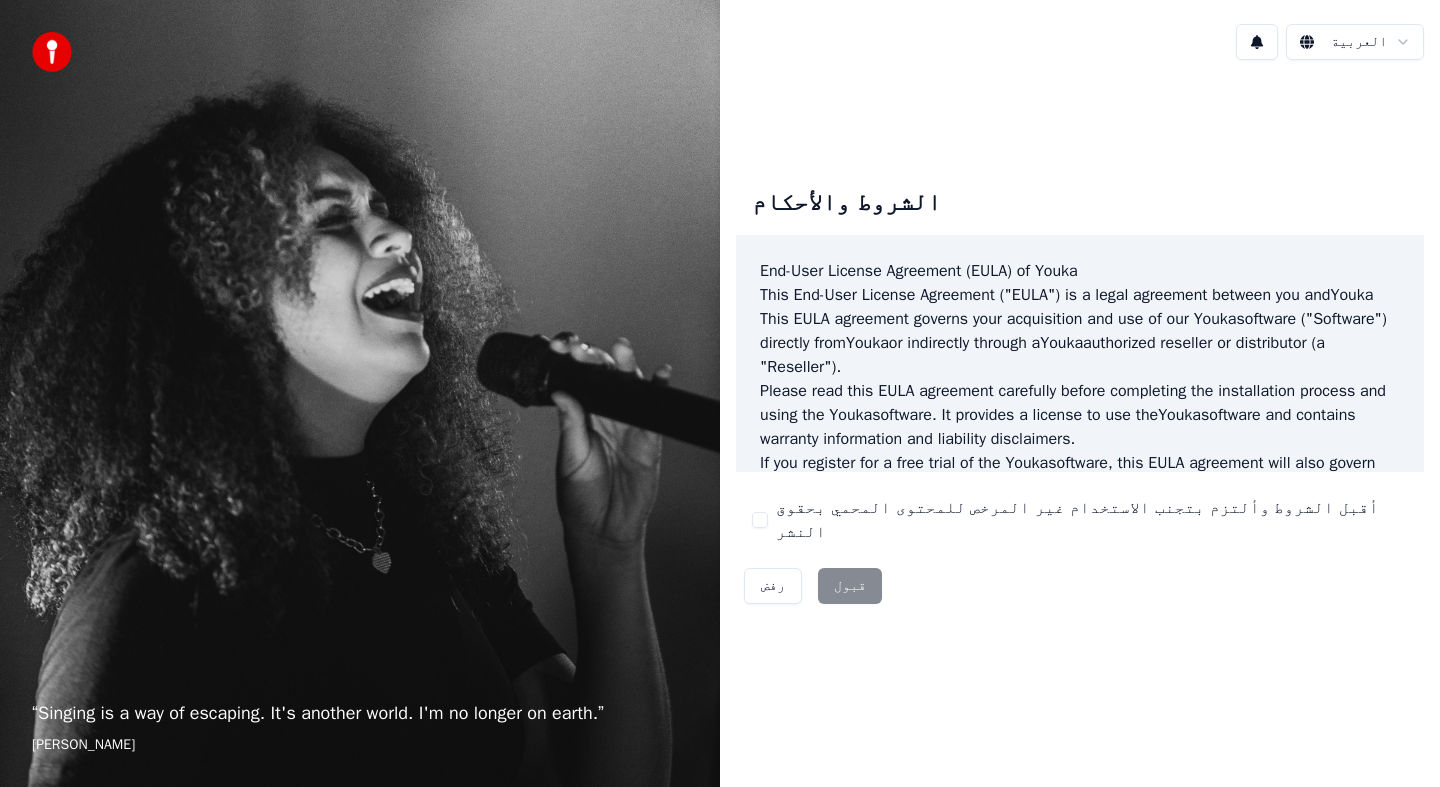 scroll, scrollTop: 0, scrollLeft: 0, axis: both 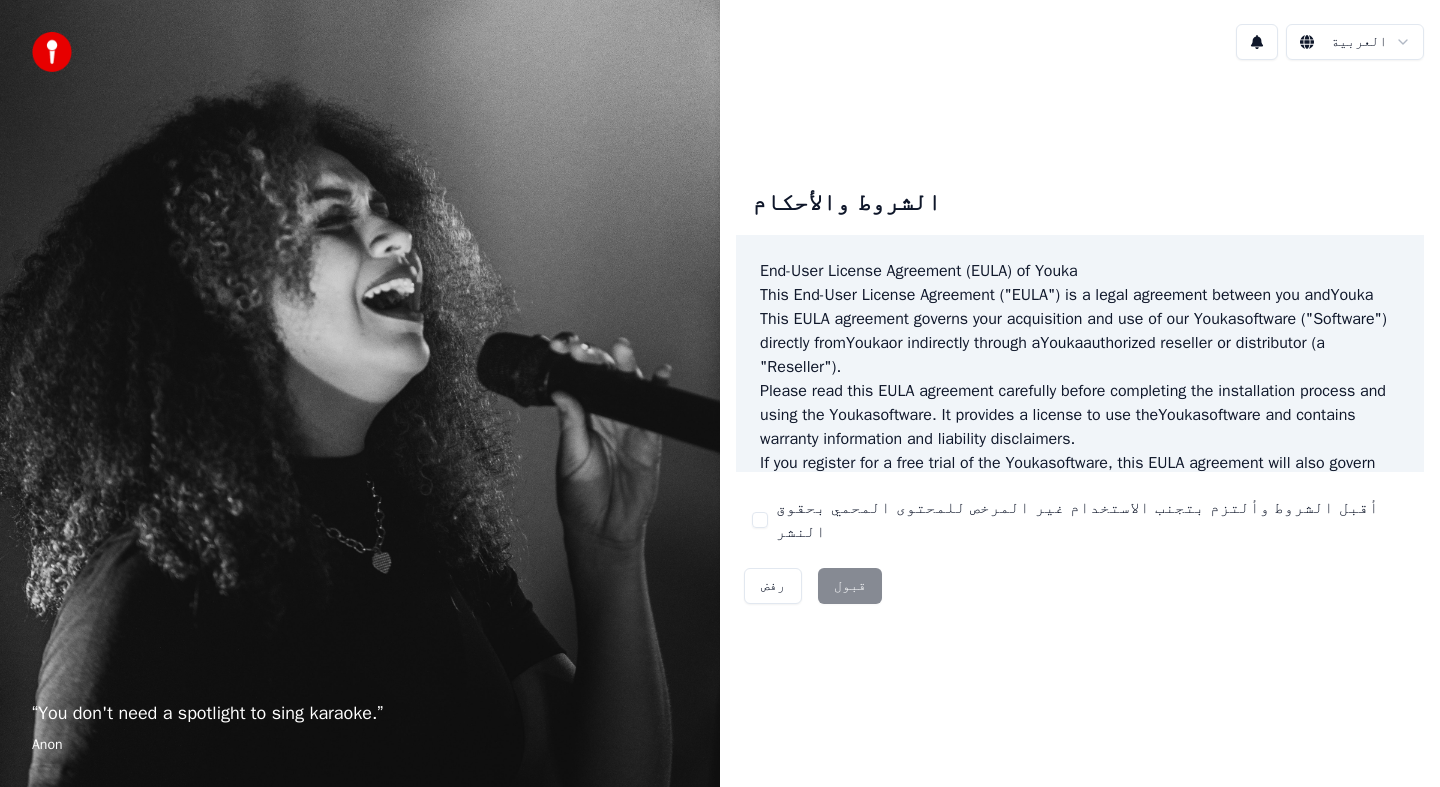 click on "أقبل الشروط وألتزم بتجنب الاستخدام غير المرخص للمحتوى المحمي بحقوق النشر" at bounding box center (1092, 520) 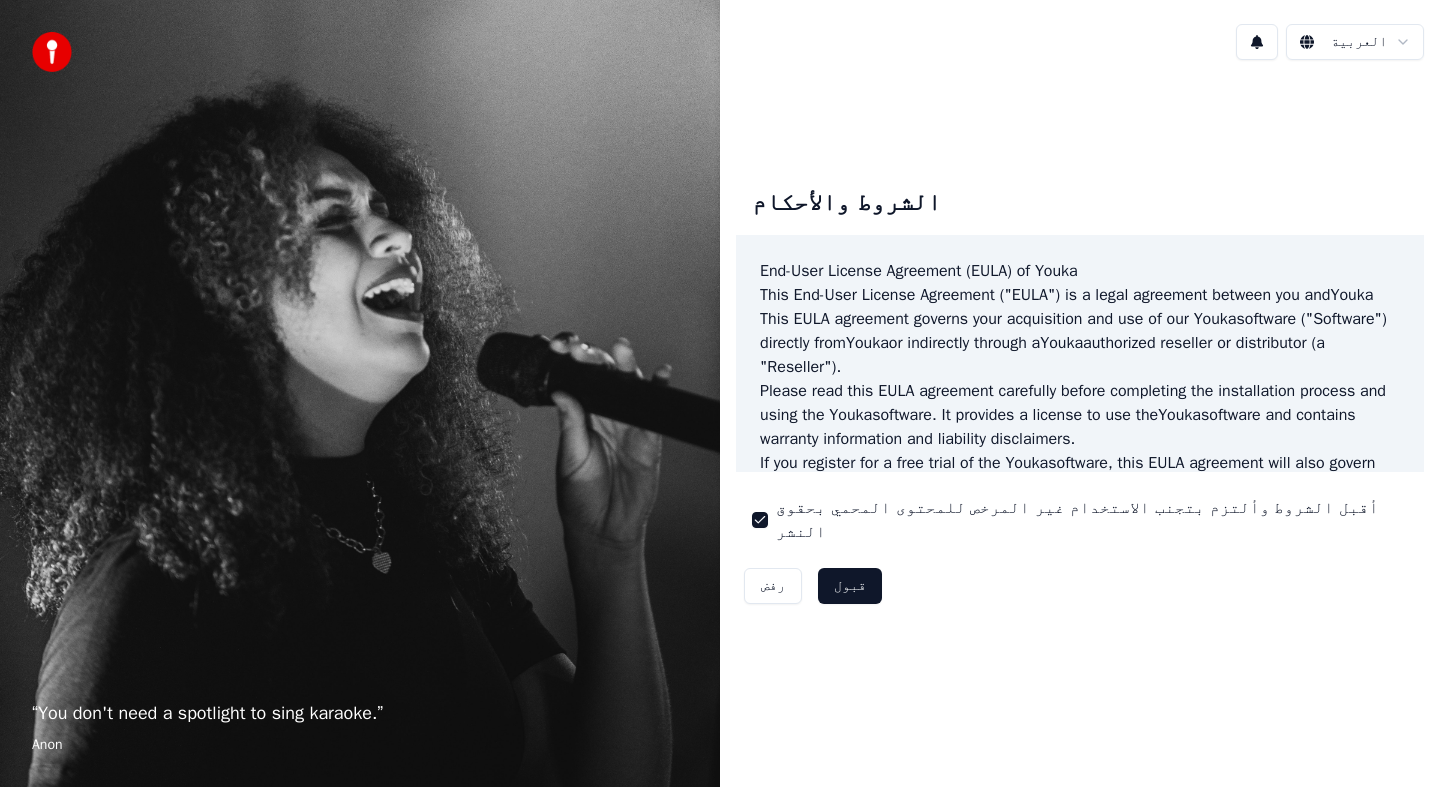 click on "قبول" at bounding box center (850, 586) 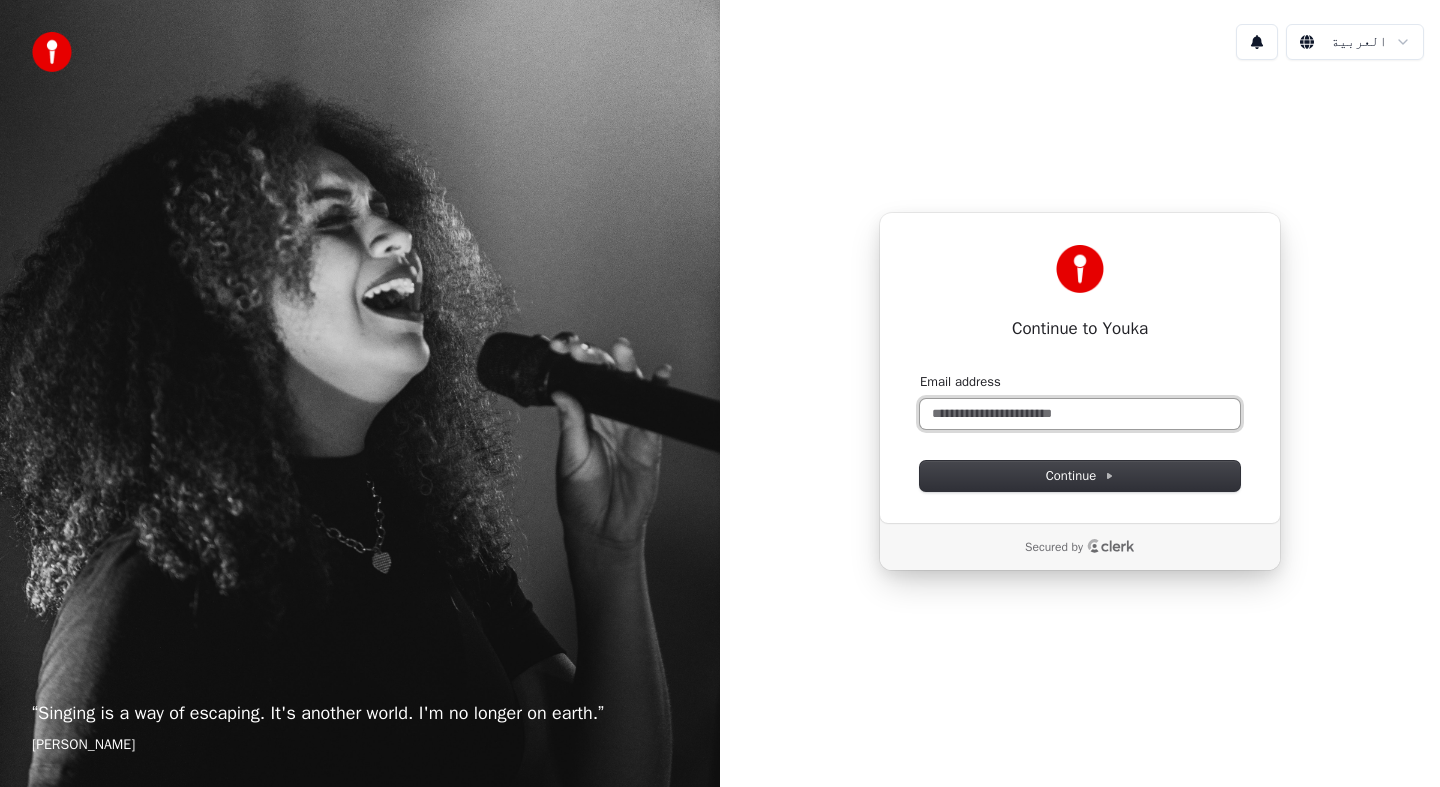 click on "Email address" at bounding box center [1080, 414] 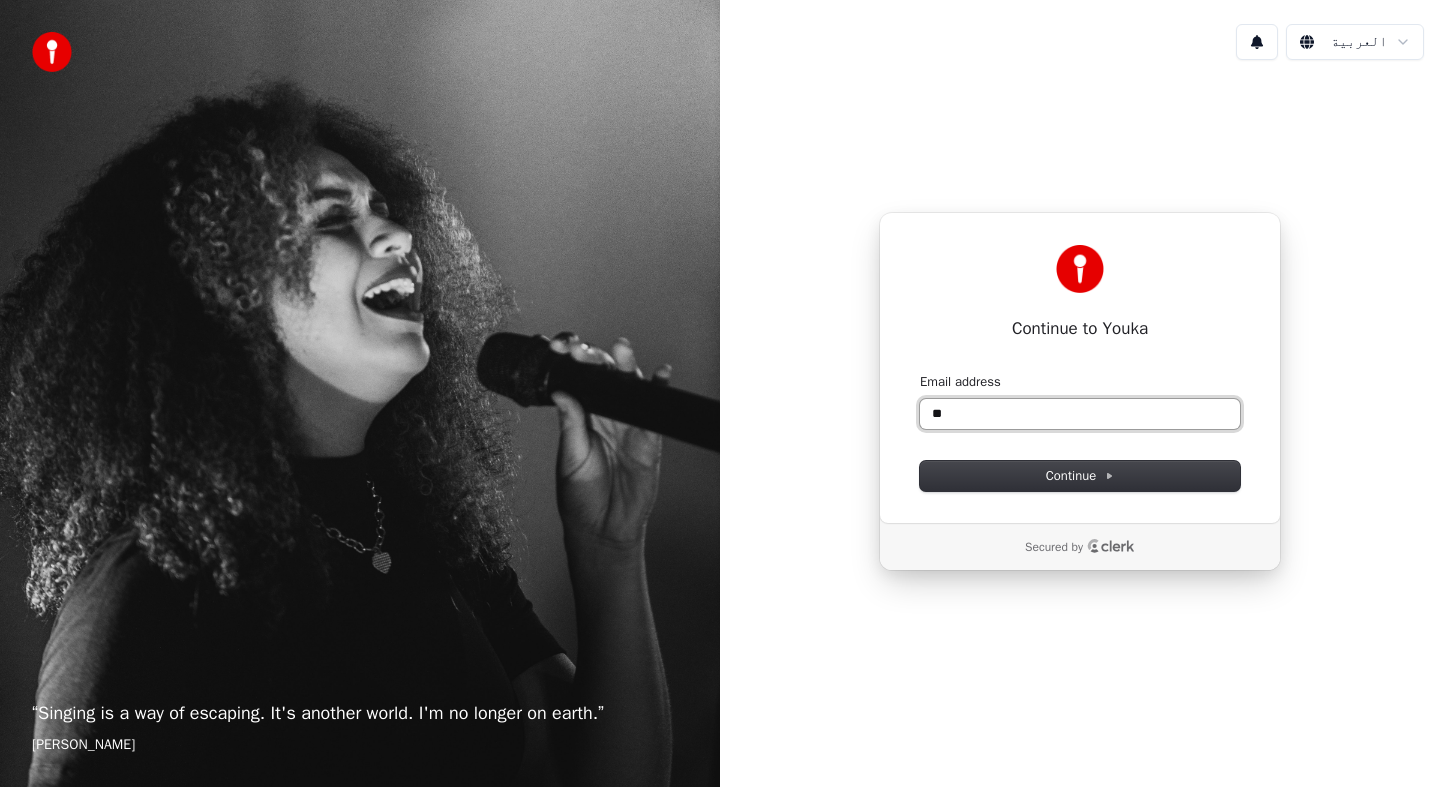 type on "*" 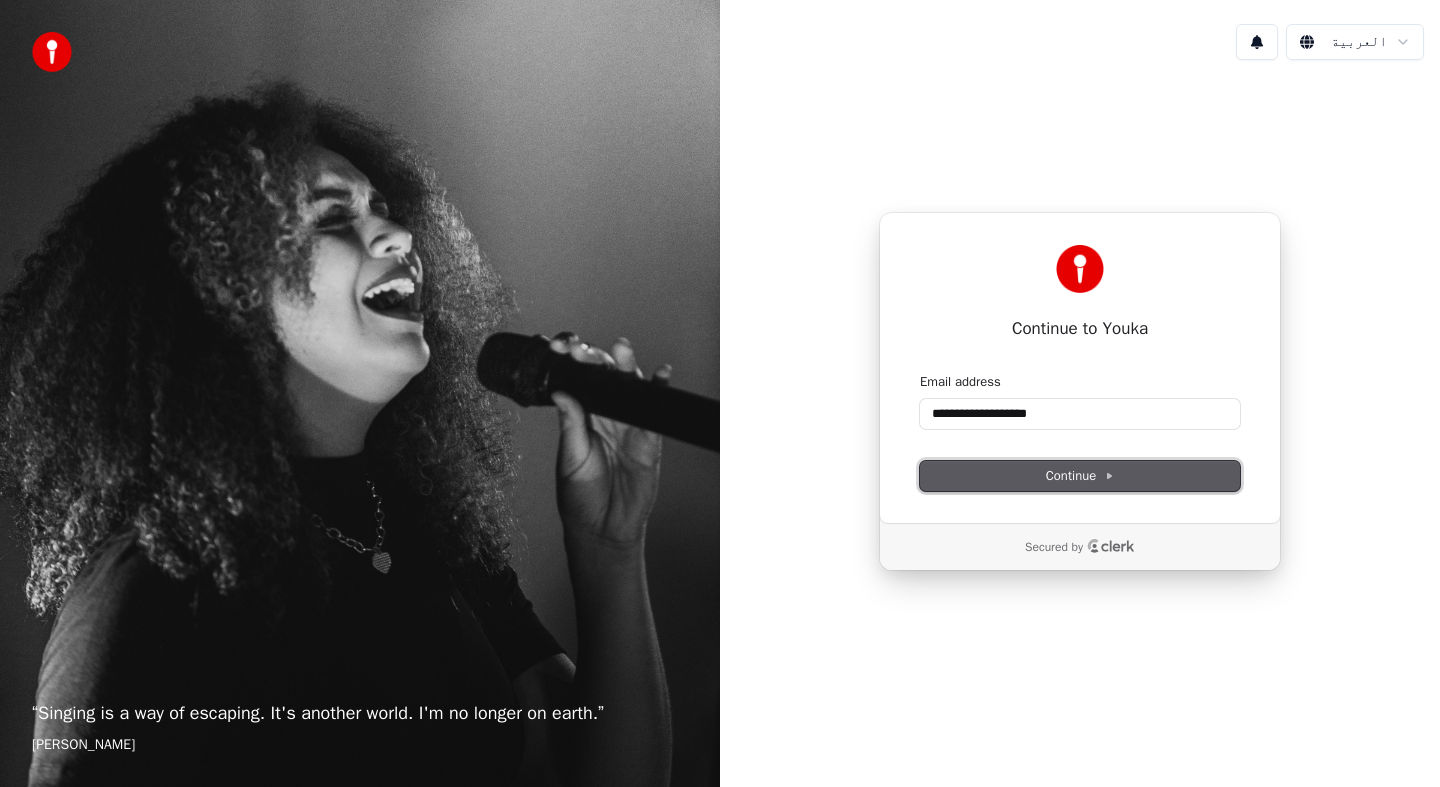 click on "Continue" at bounding box center (1080, 476) 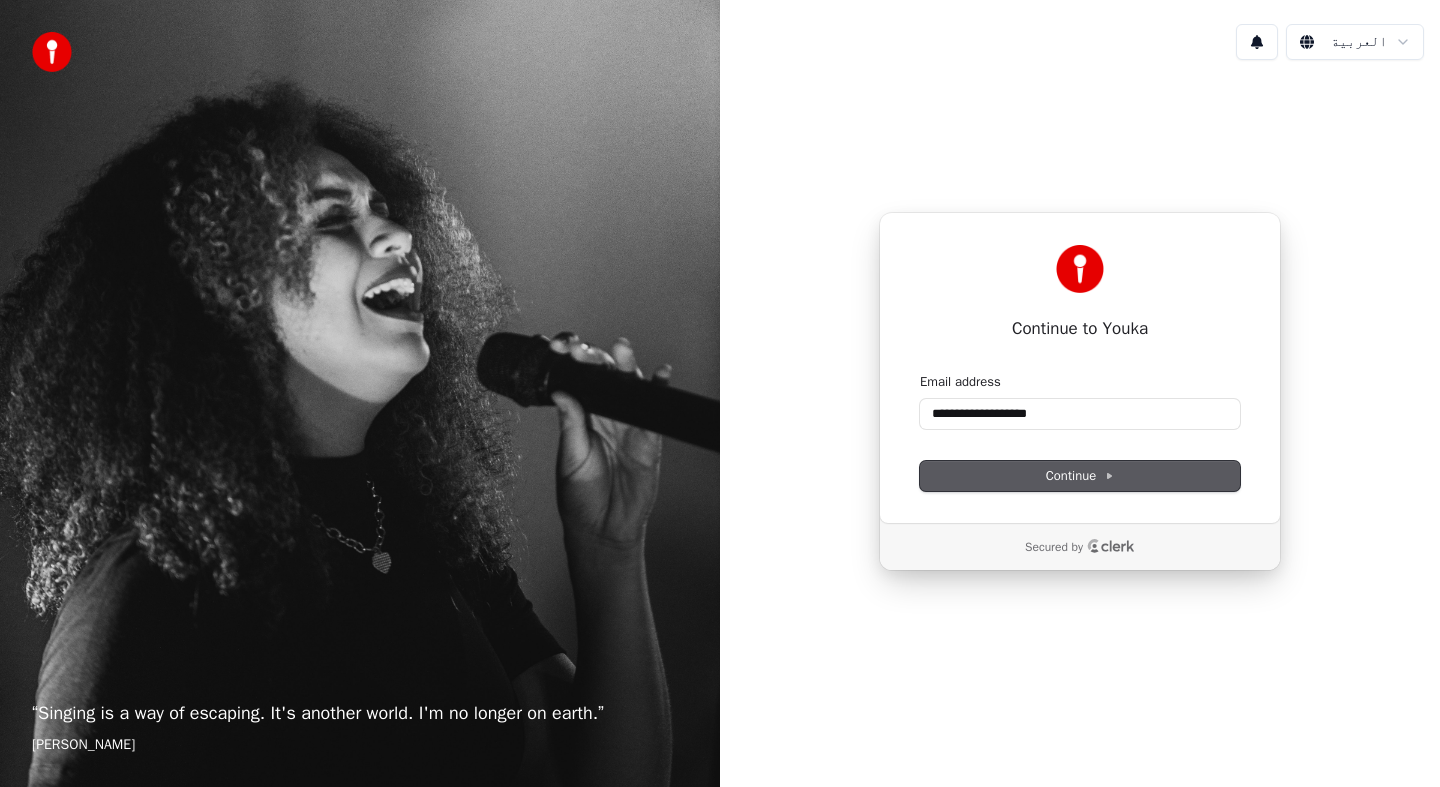 type on "**********" 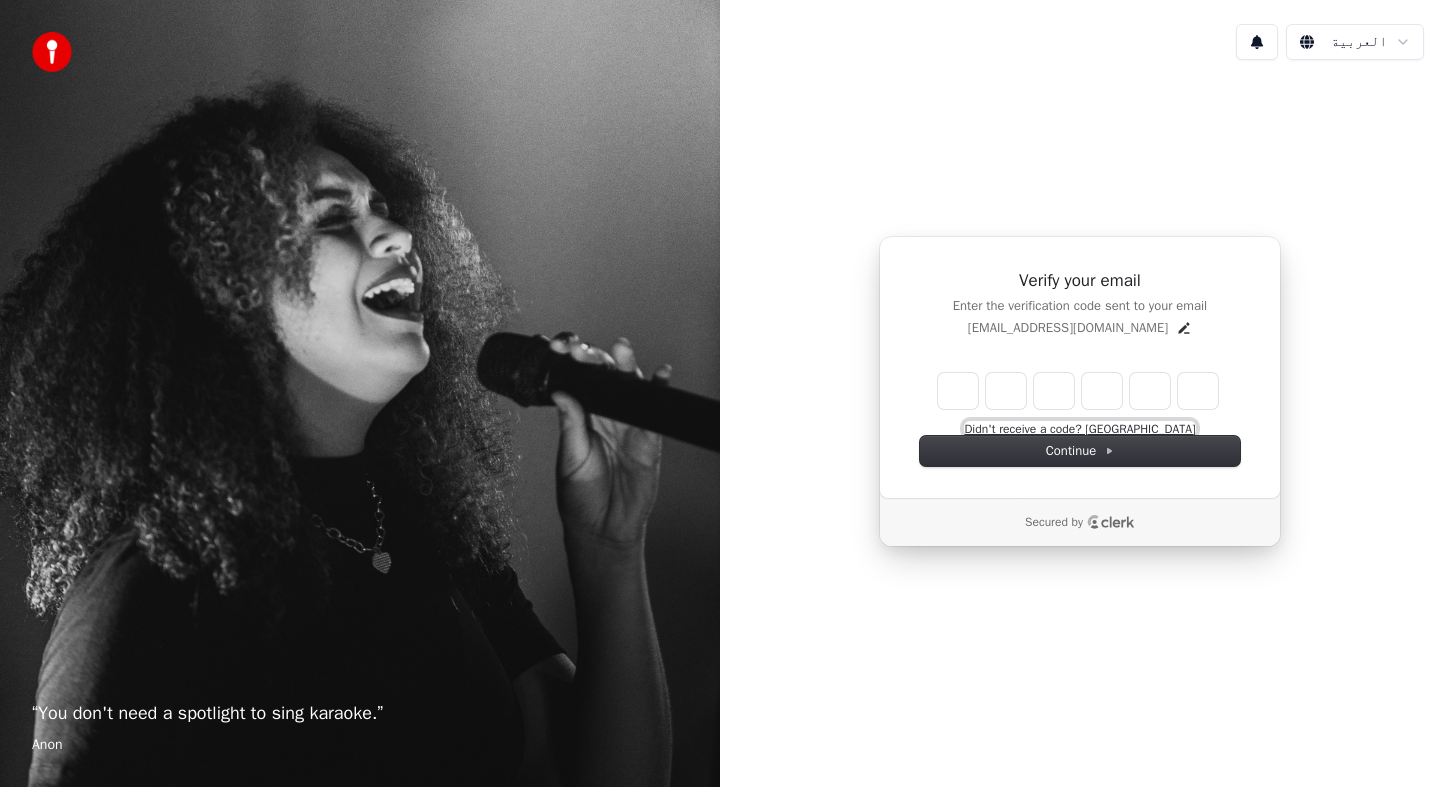click on "Didn't receive a code? [GEOGRAPHIC_DATA]" at bounding box center (1079, 429) 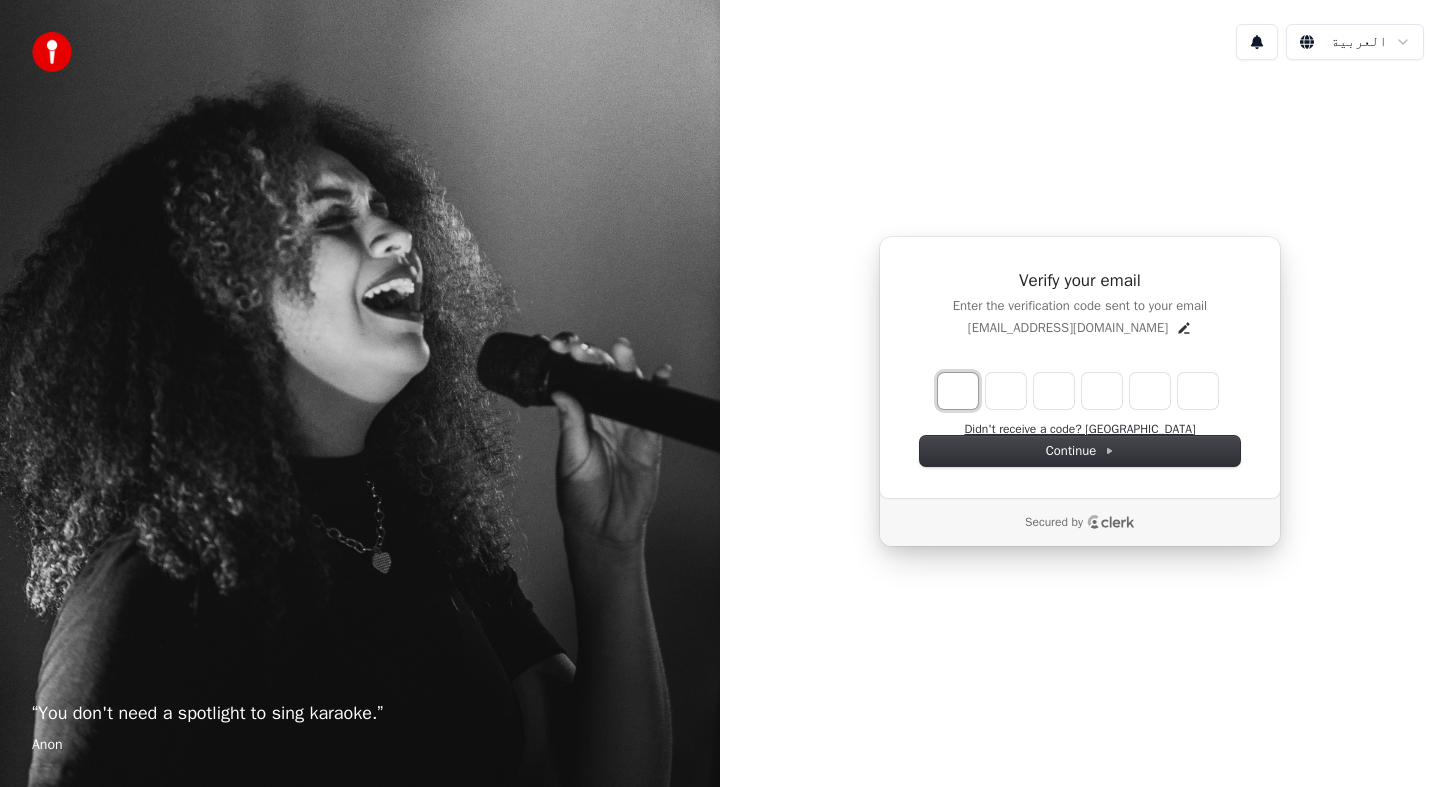 type on "*" 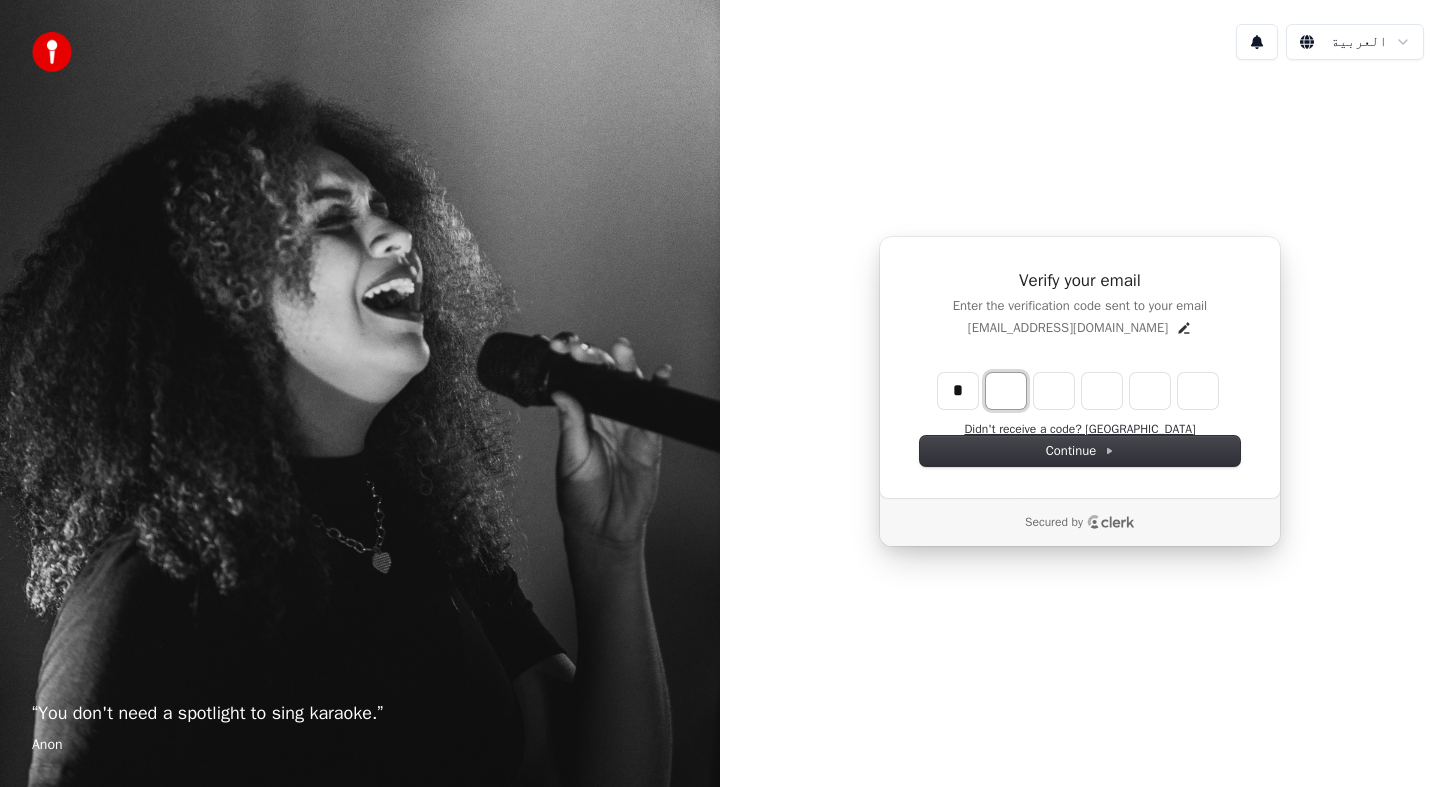 type on "*" 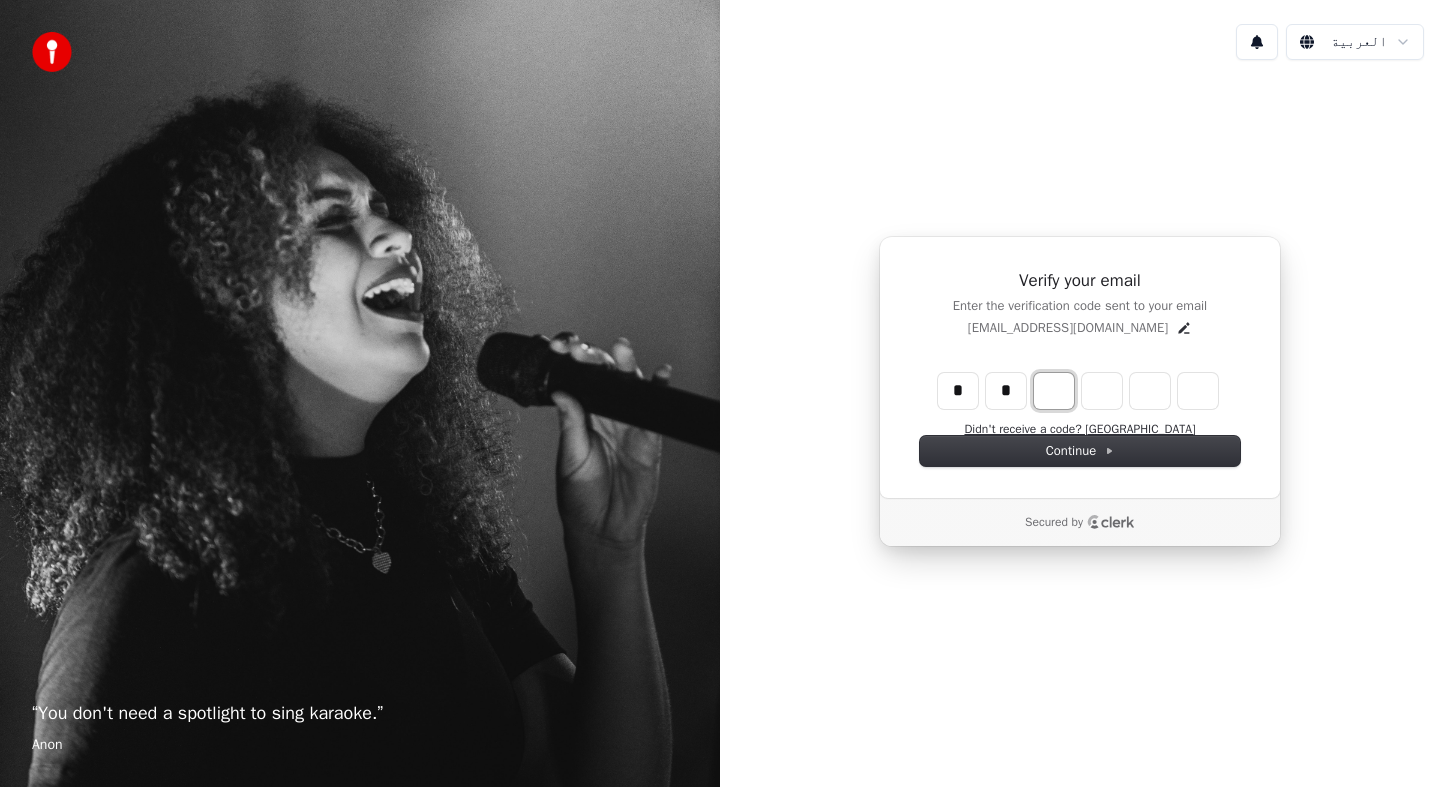 type on "**" 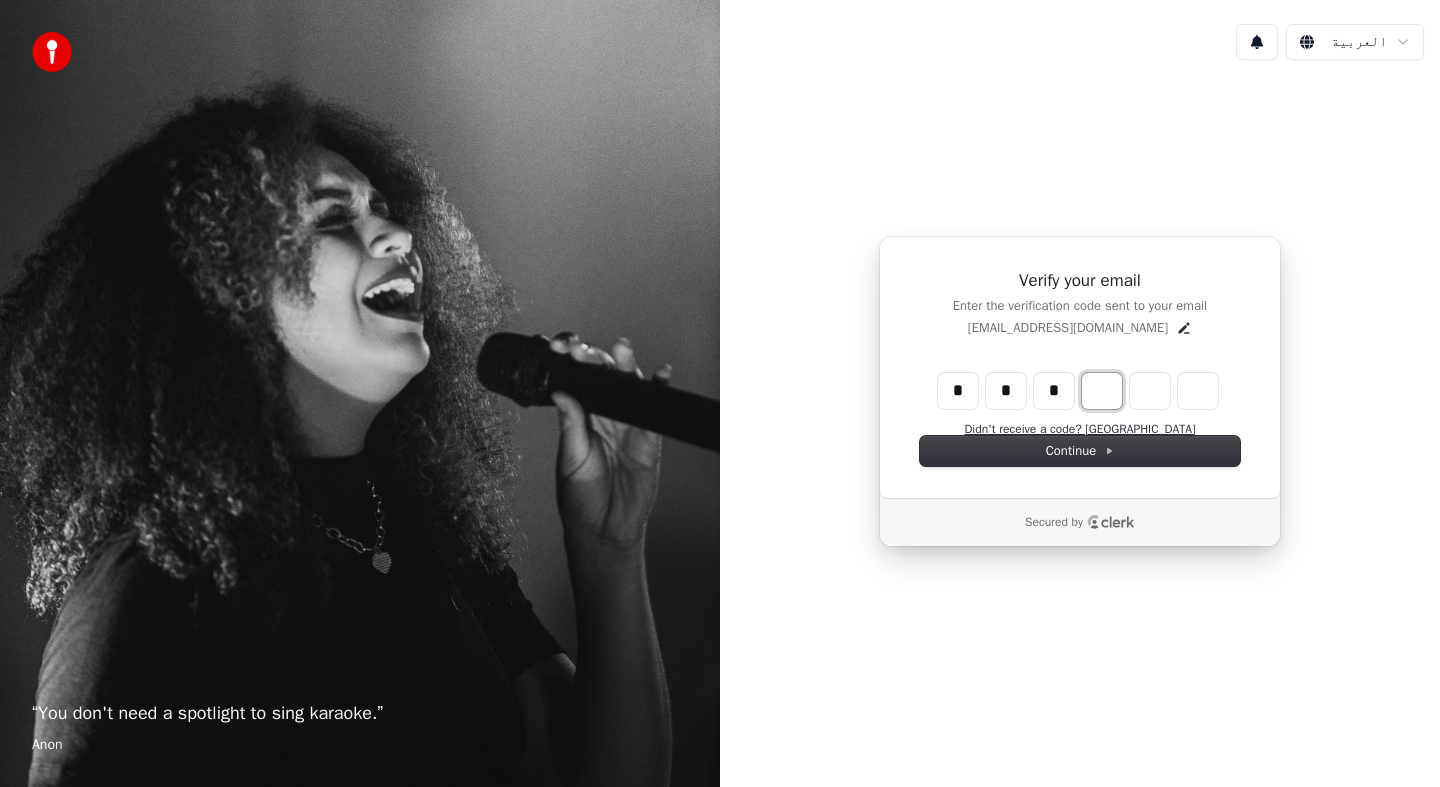 type on "***" 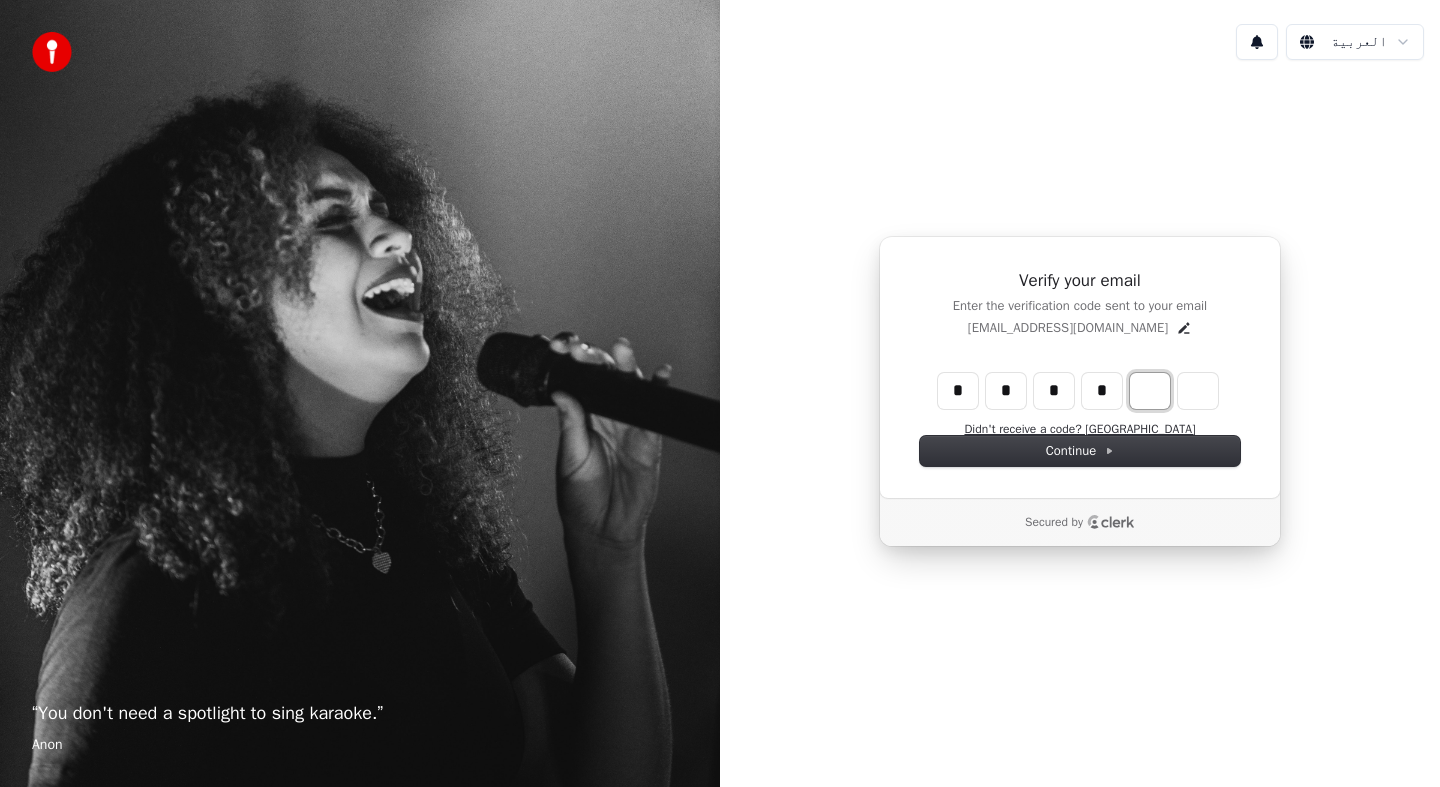 type on "****" 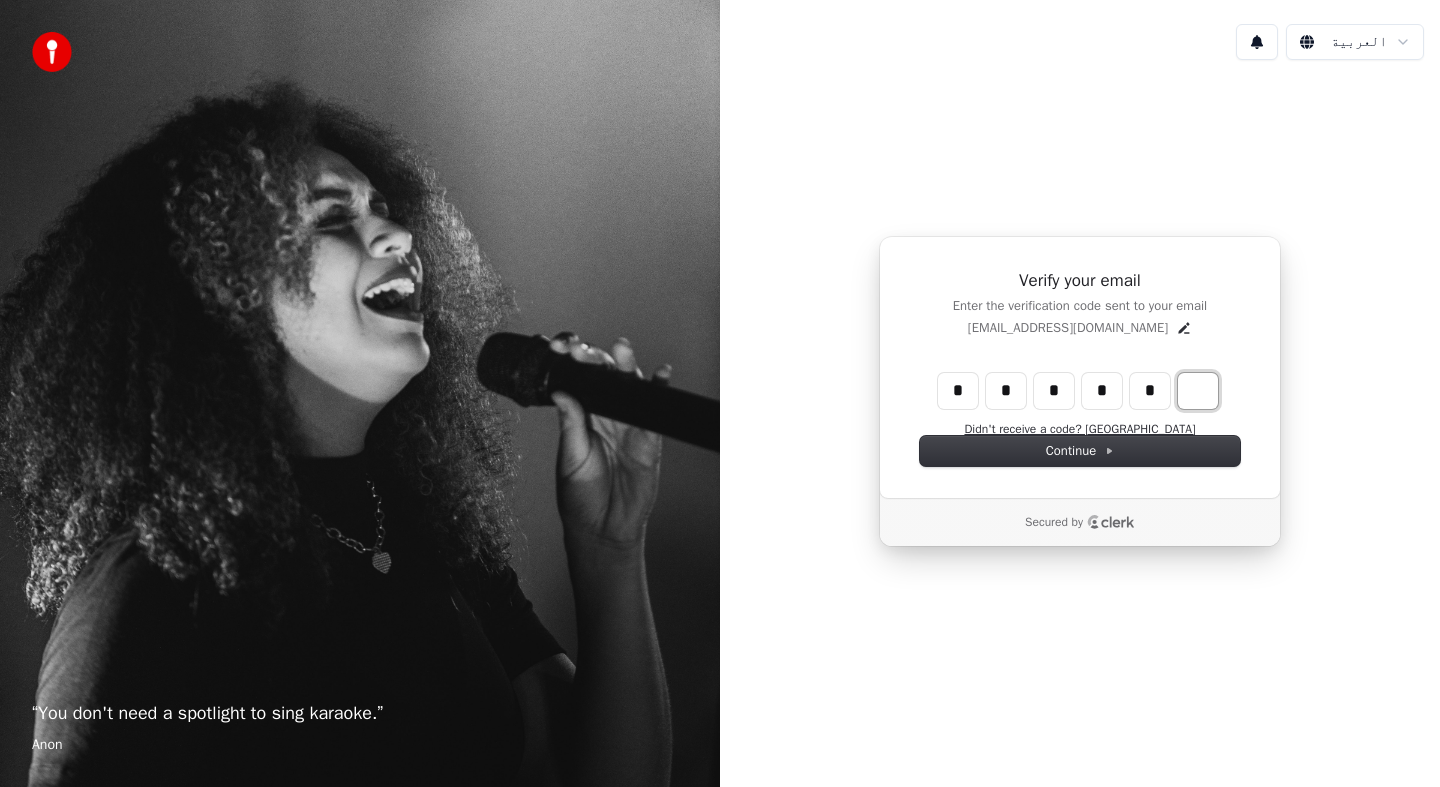 type on "*****" 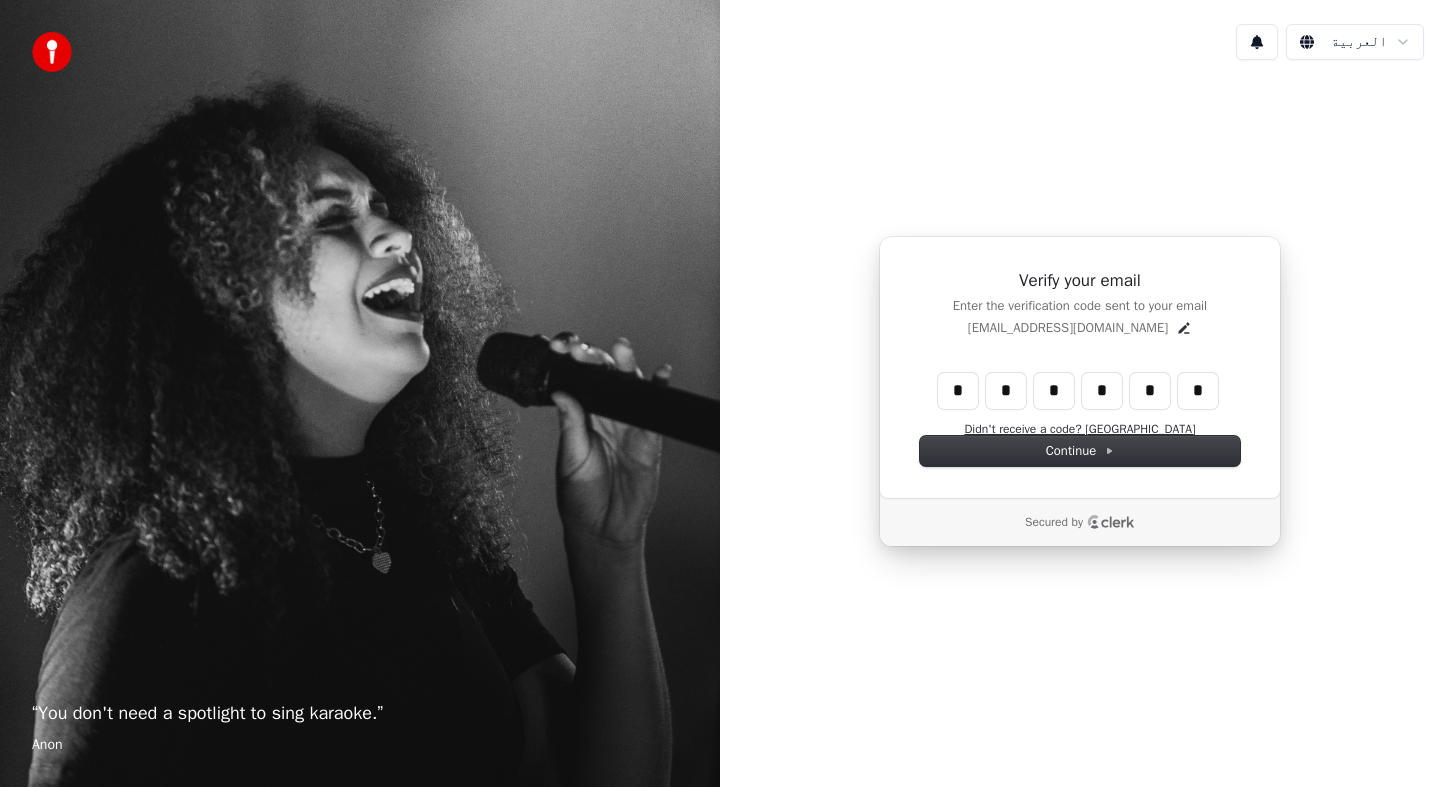 type on "******" 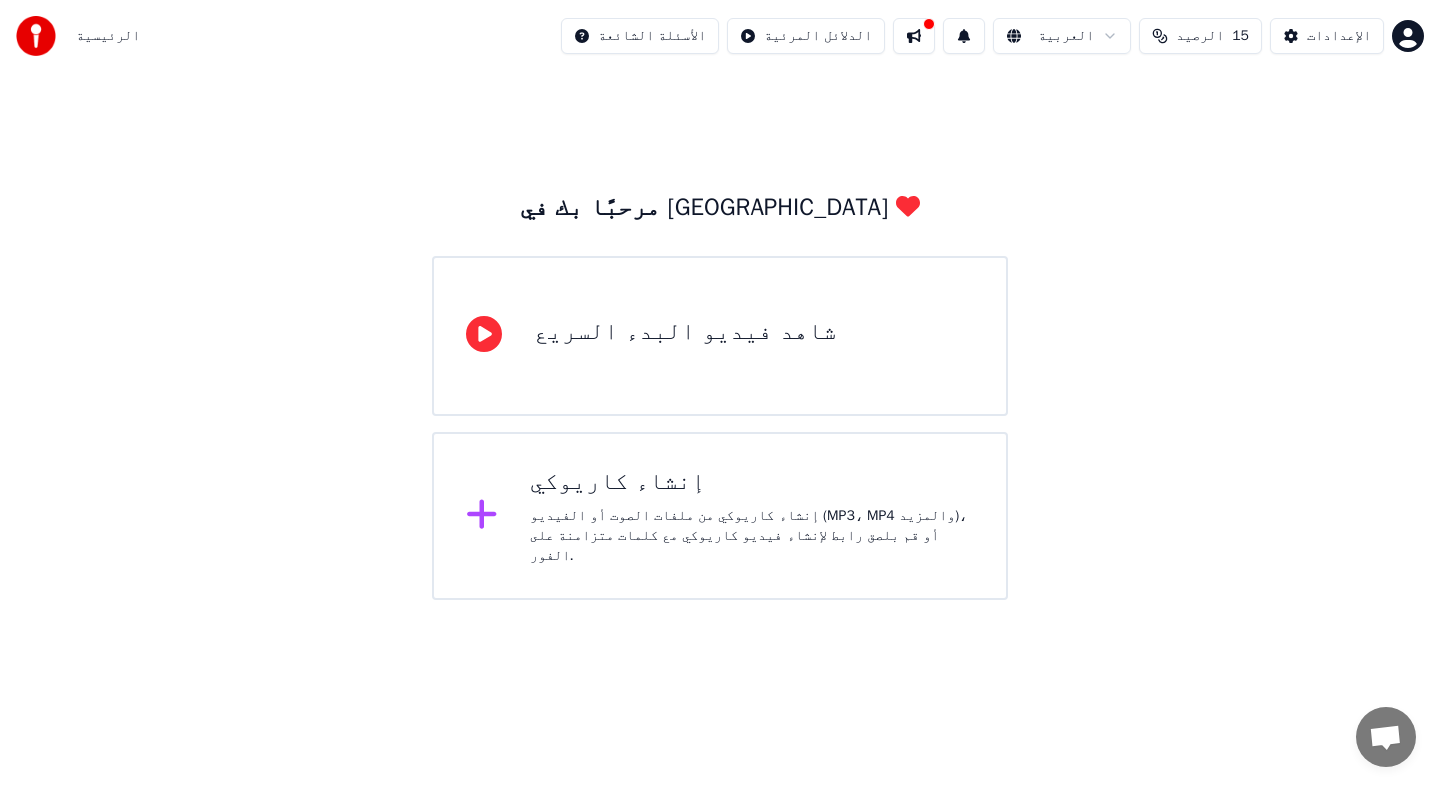 click at bounding box center (490, 516) 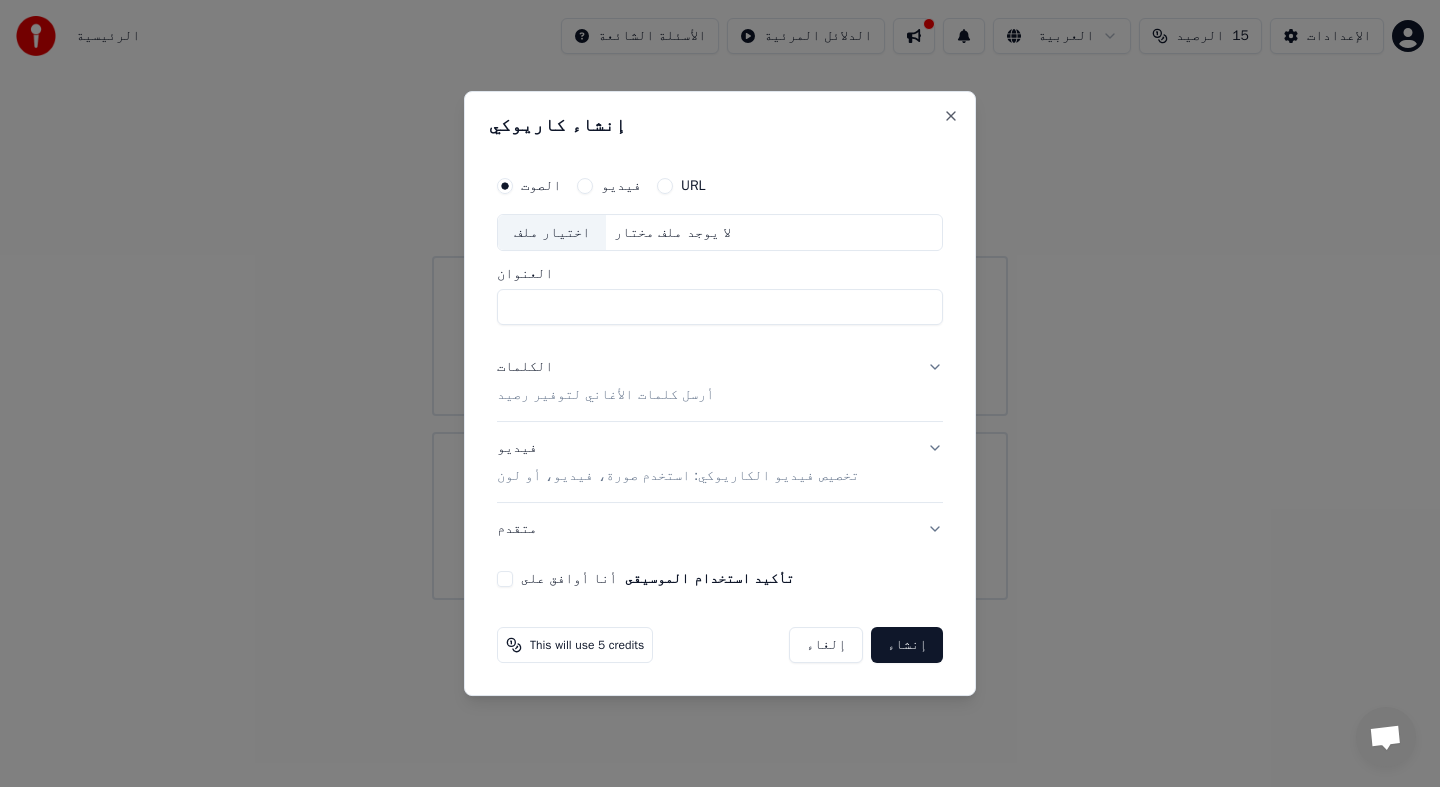 click on "العنوان" at bounding box center (720, 308) 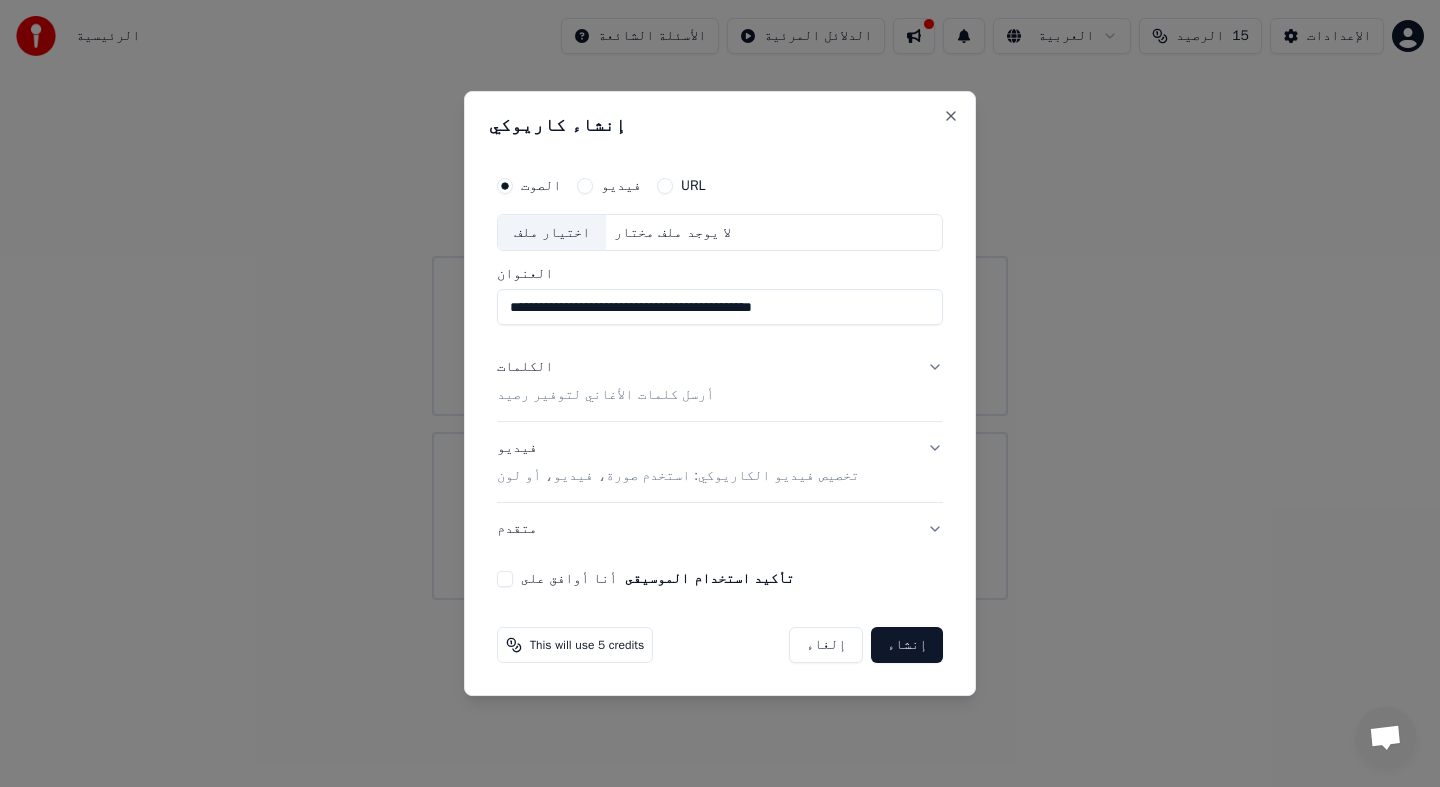 type on "**********" 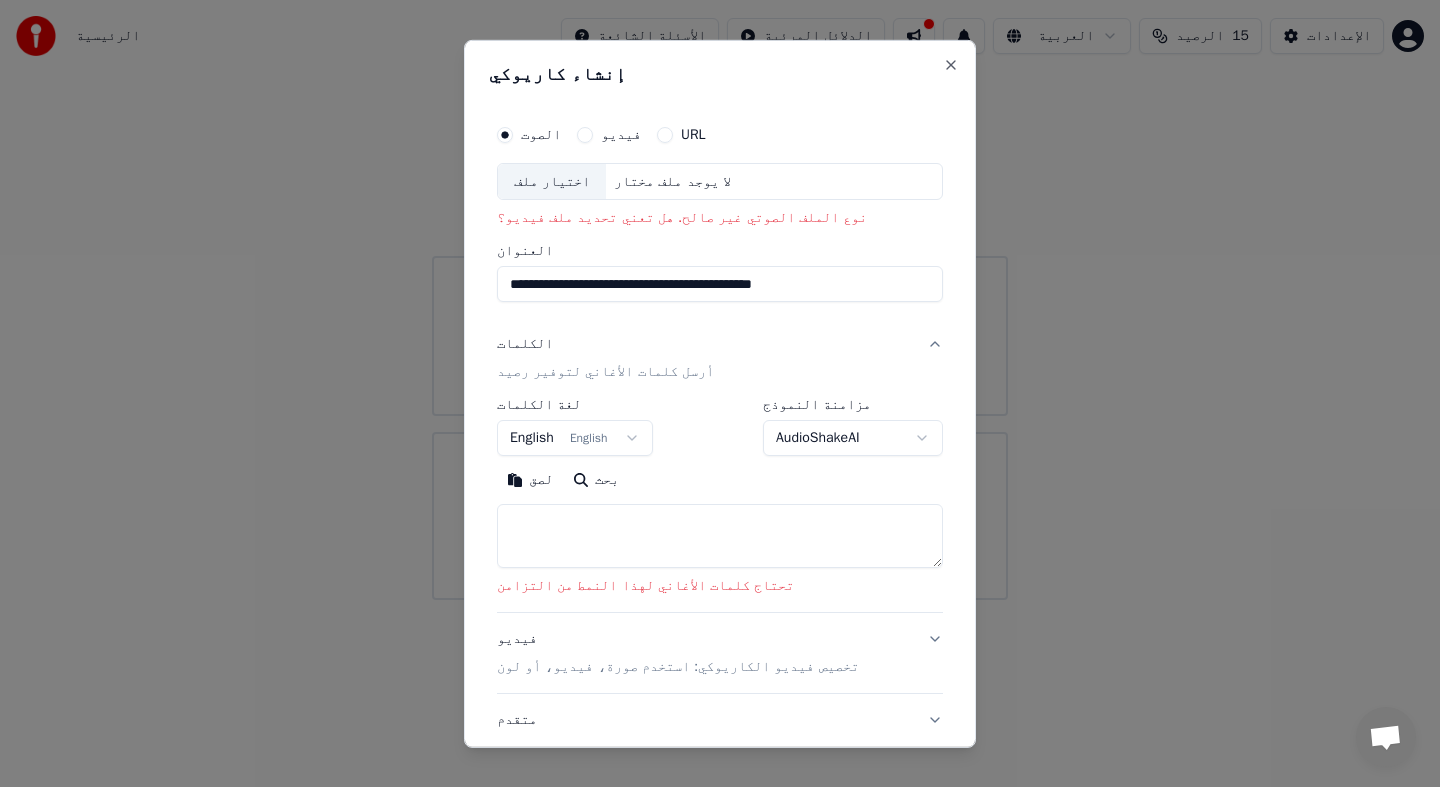 click on "فيديو" at bounding box center [585, 134] 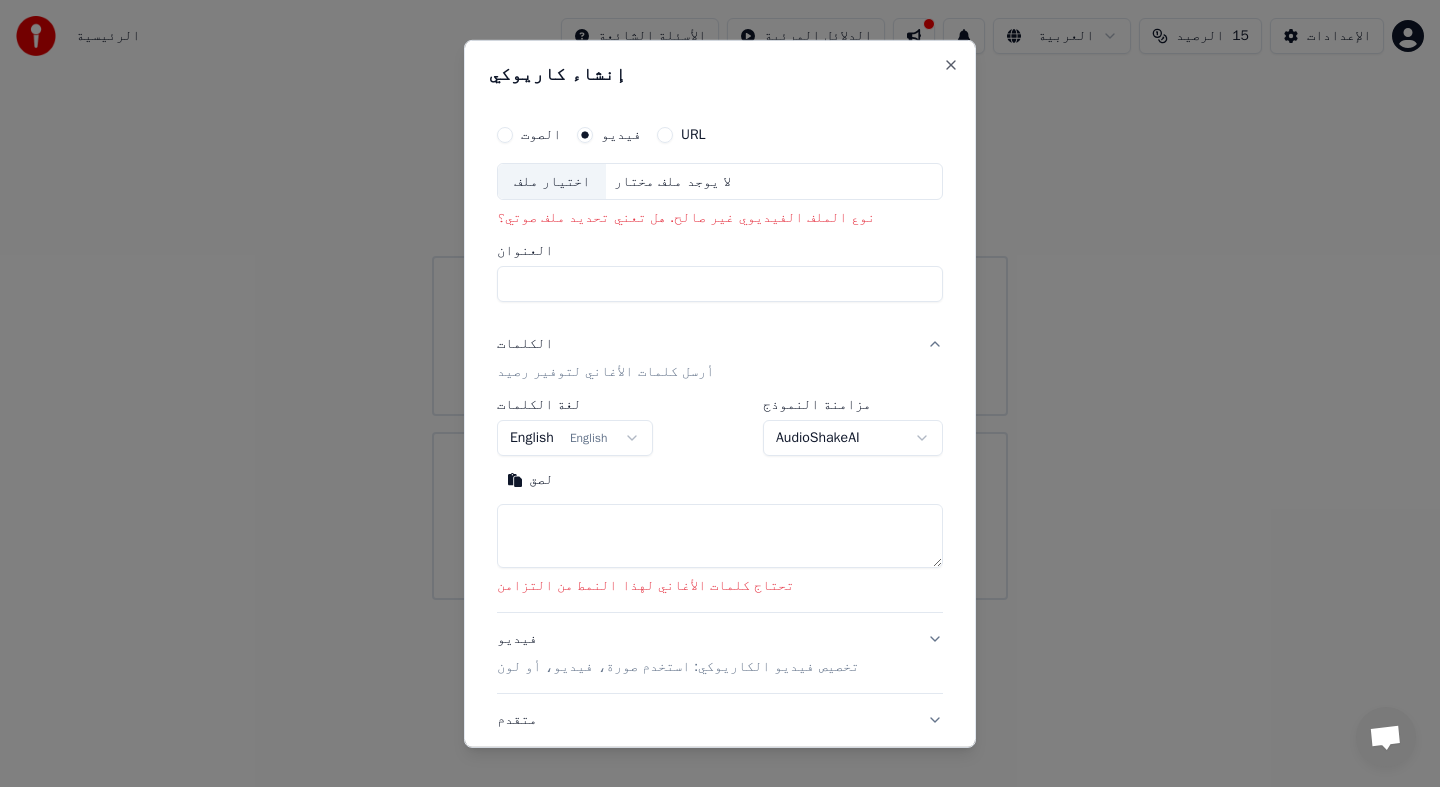 click on "العنوان" at bounding box center [720, 284] 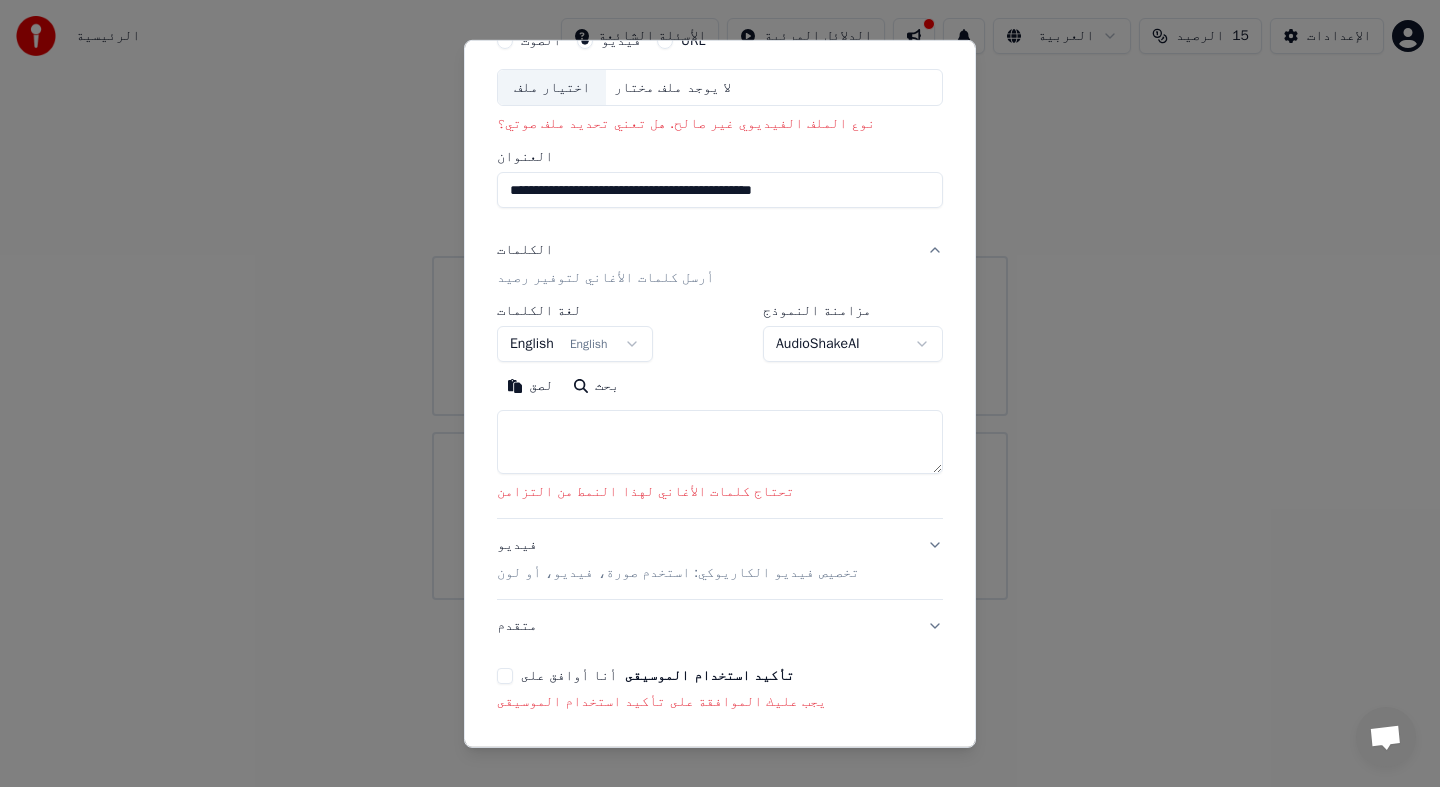 scroll, scrollTop: 167, scrollLeft: 0, axis: vertical 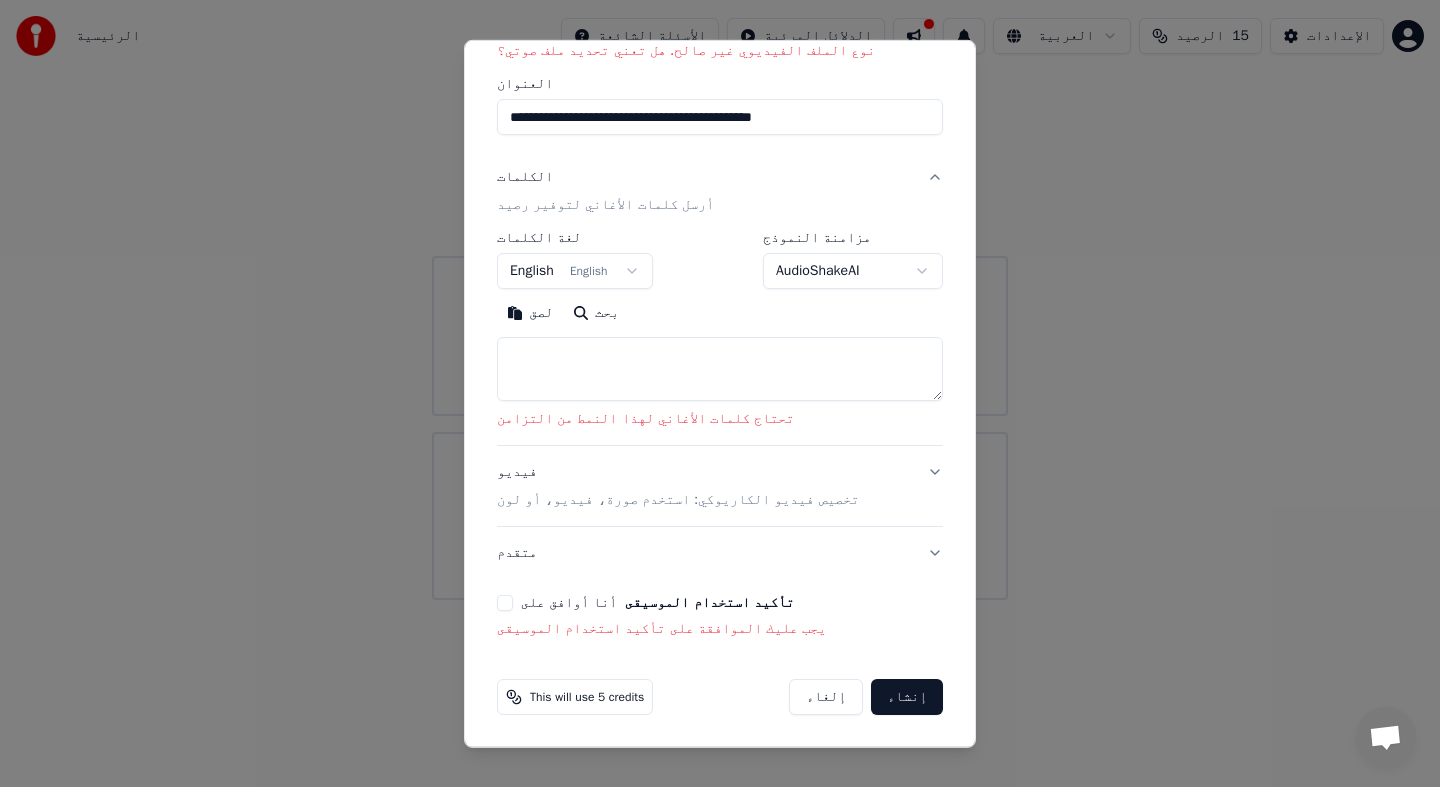 type on "**********" 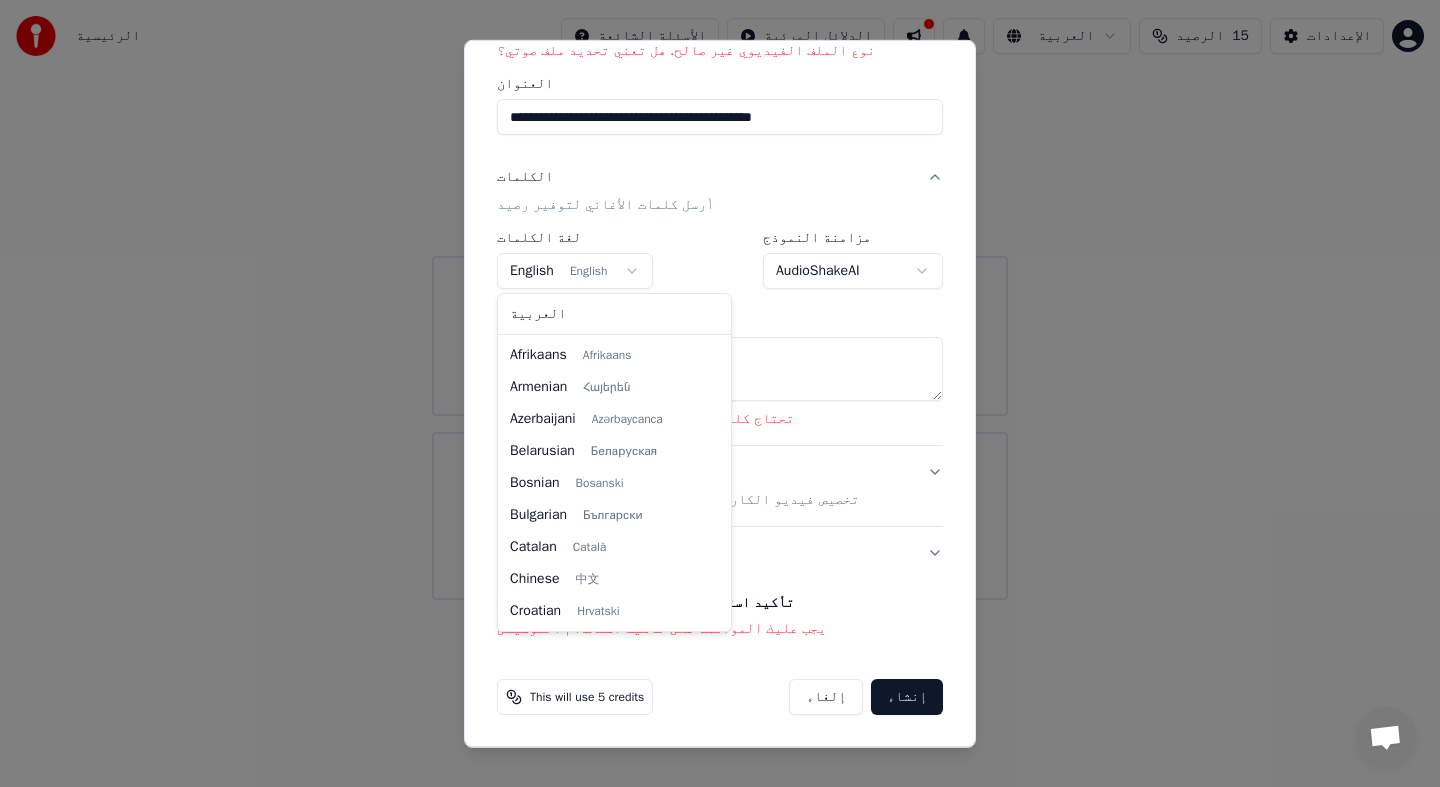 scroll, scrollTop: 128, scrollLeft: 0, axis: vertical 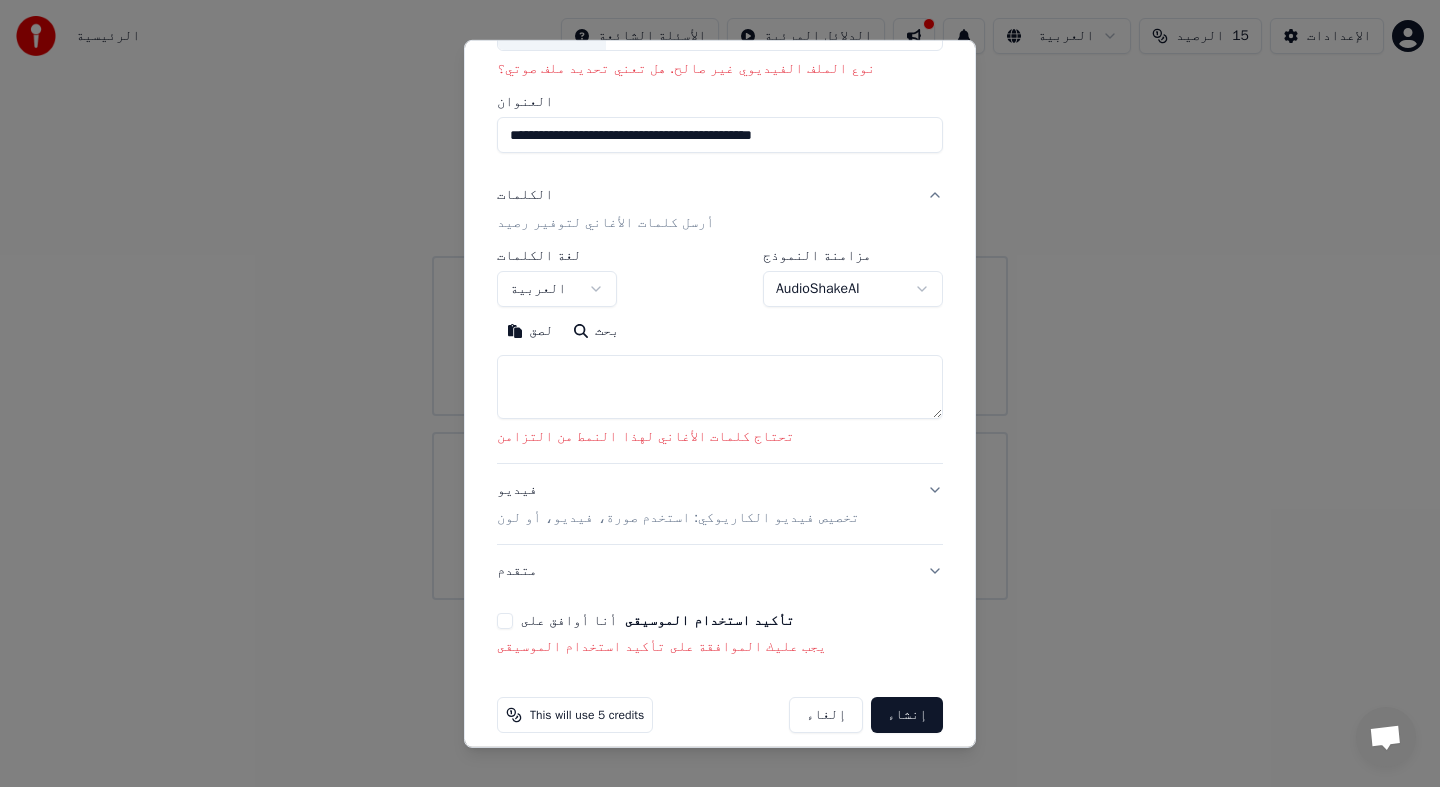 click on "إنشاء" at bounding box center [907, 715] 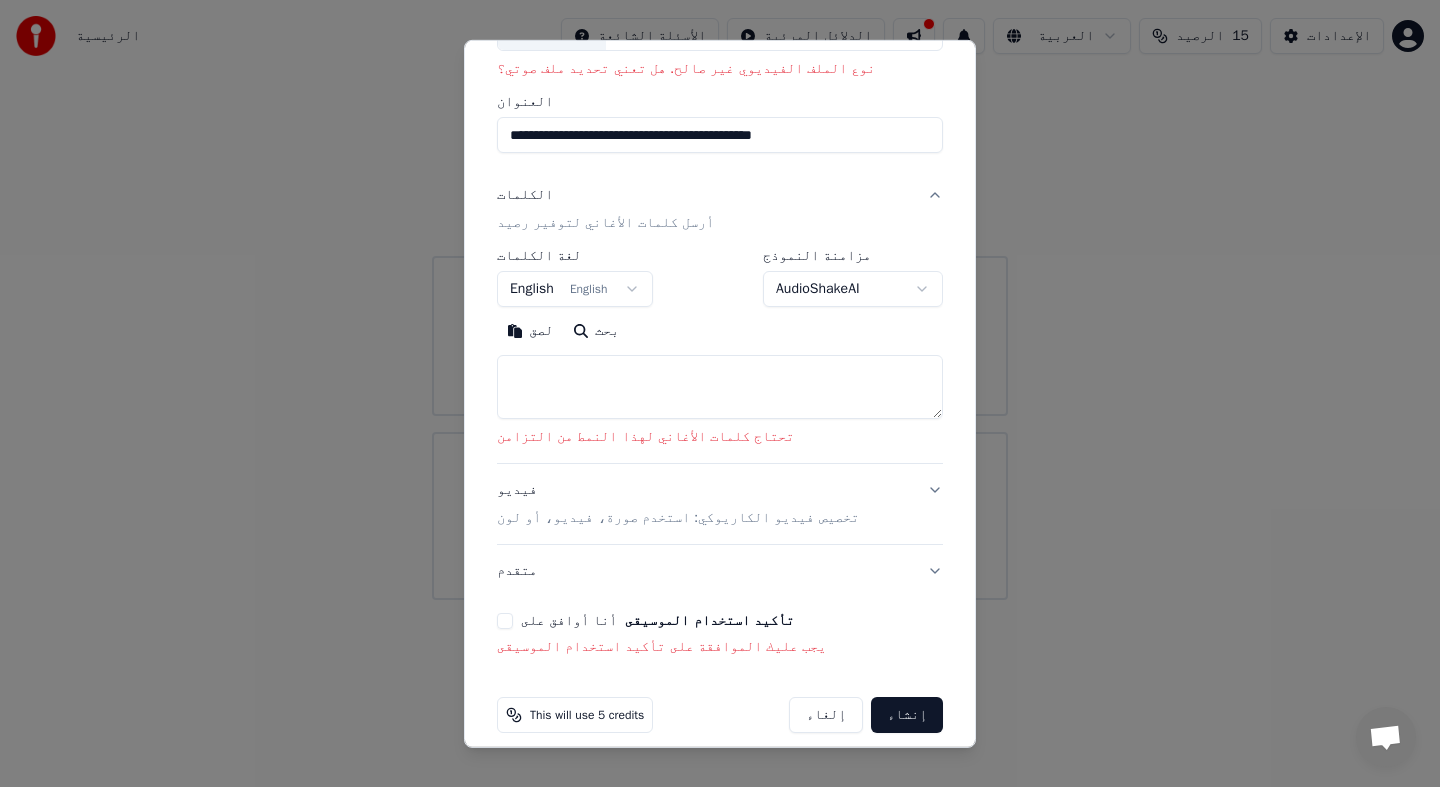 click on "English English" at bounding box center (575, 289) 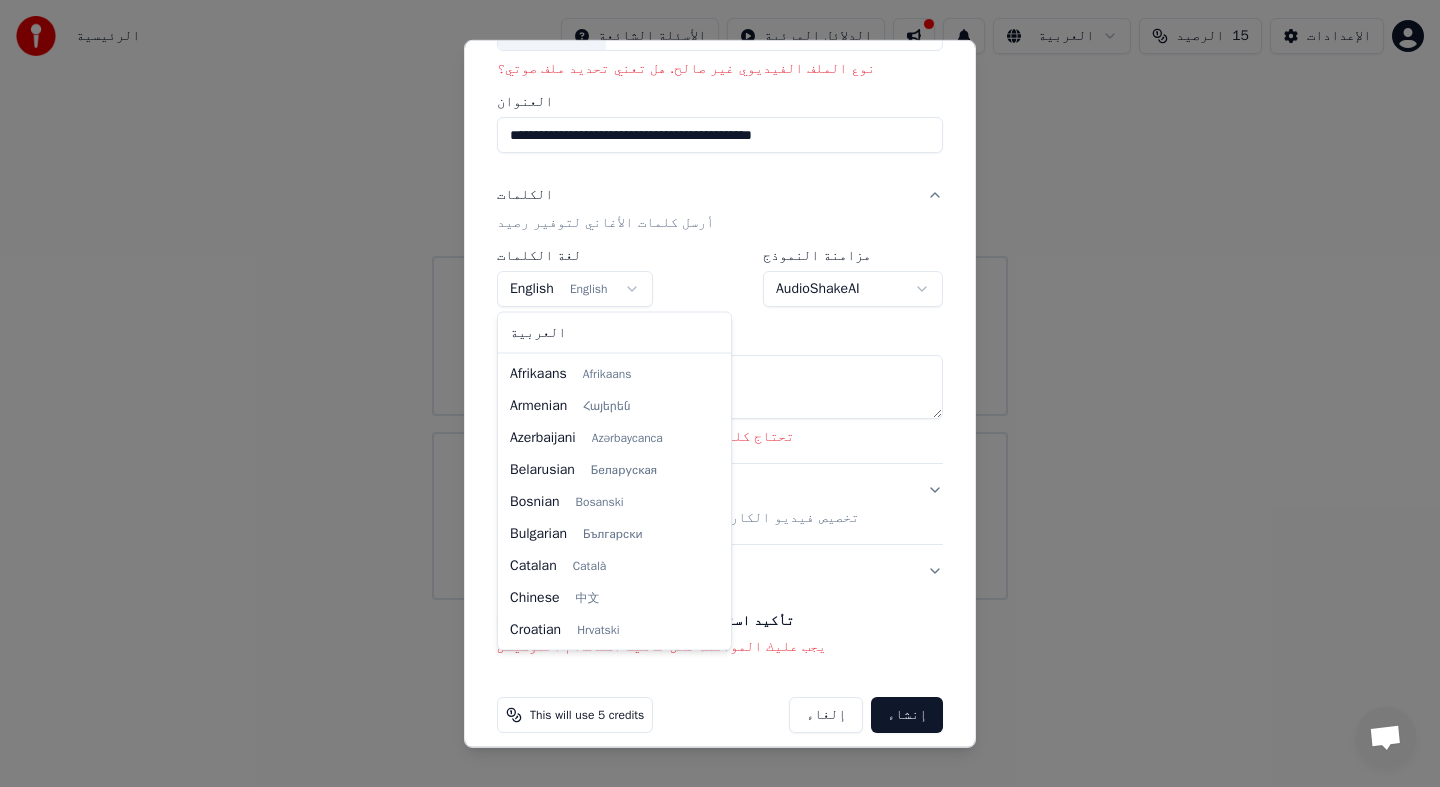 scroll, scrollTop: 128, scrollLeft: 0, axis: vertical 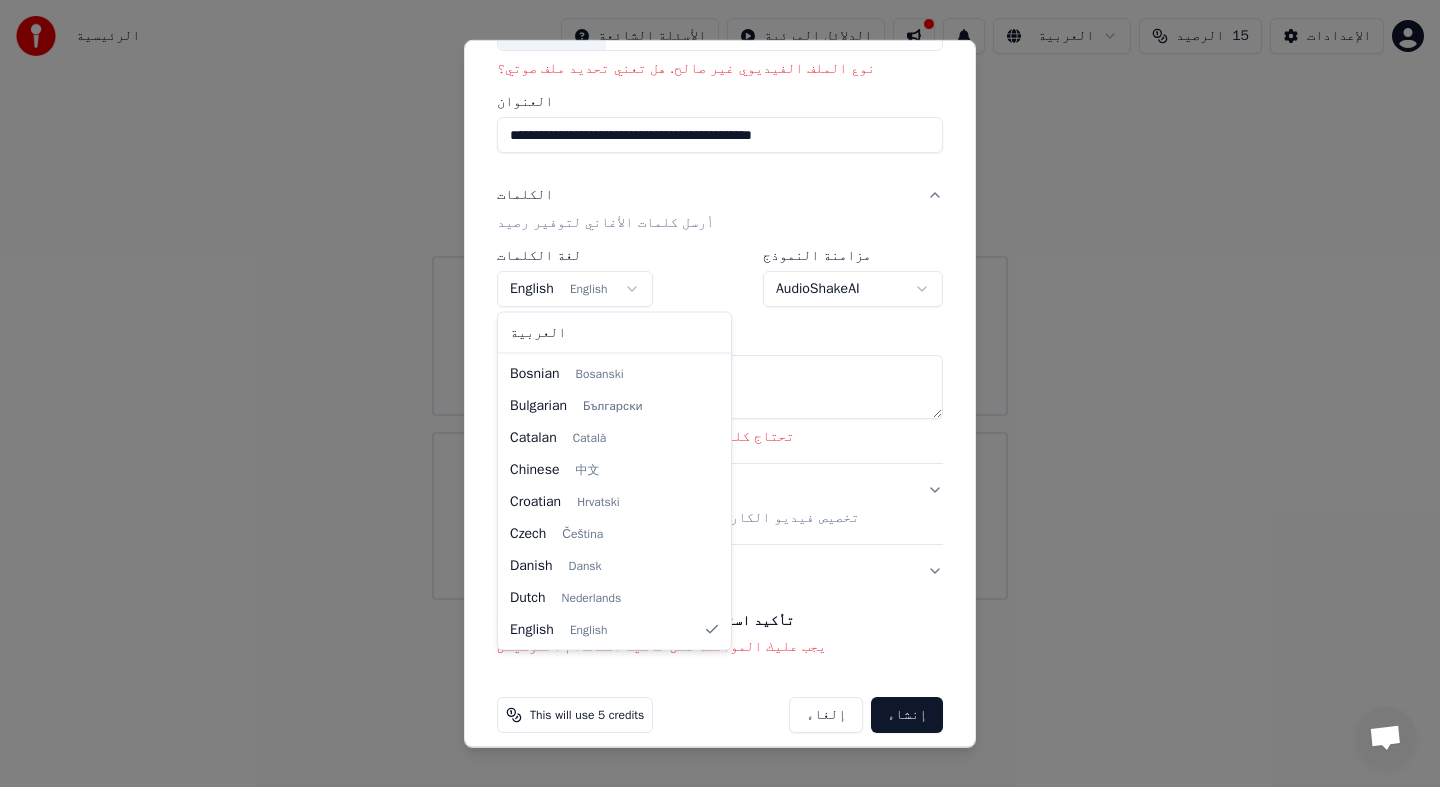 select on "**" 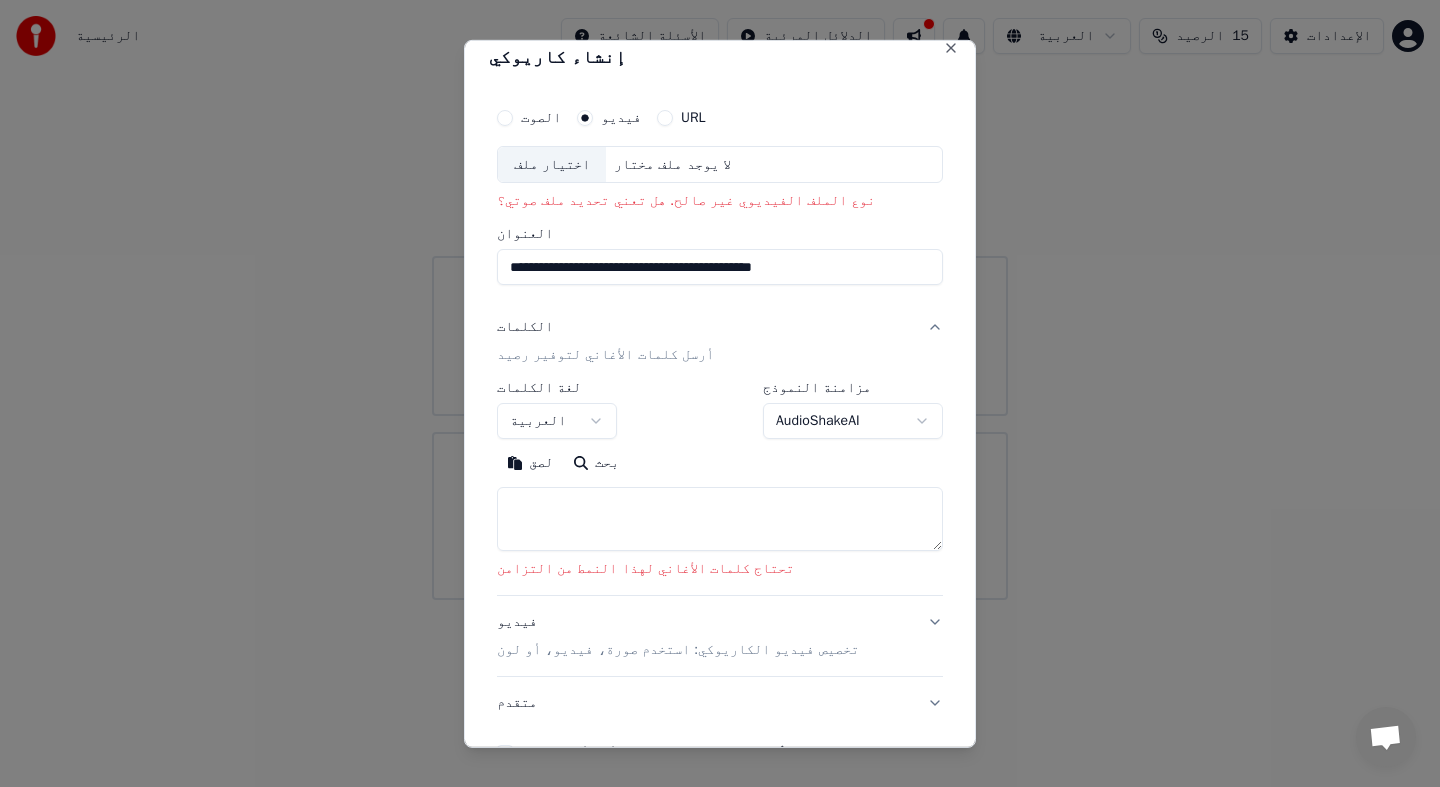 scroll, scrollTop: 0, scrollLeft: 0, axis: both 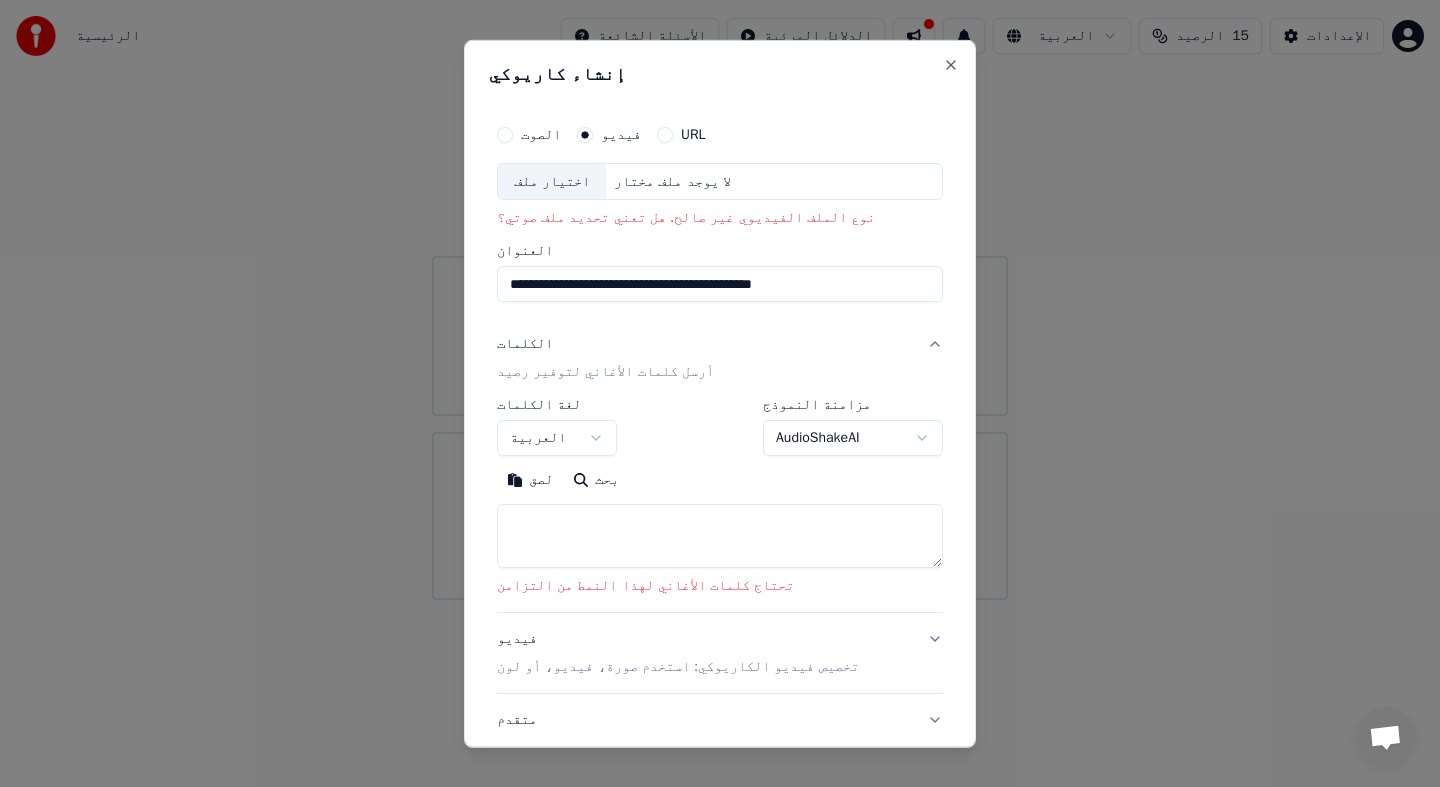 click on "URL" at bounding box center (665, 134) 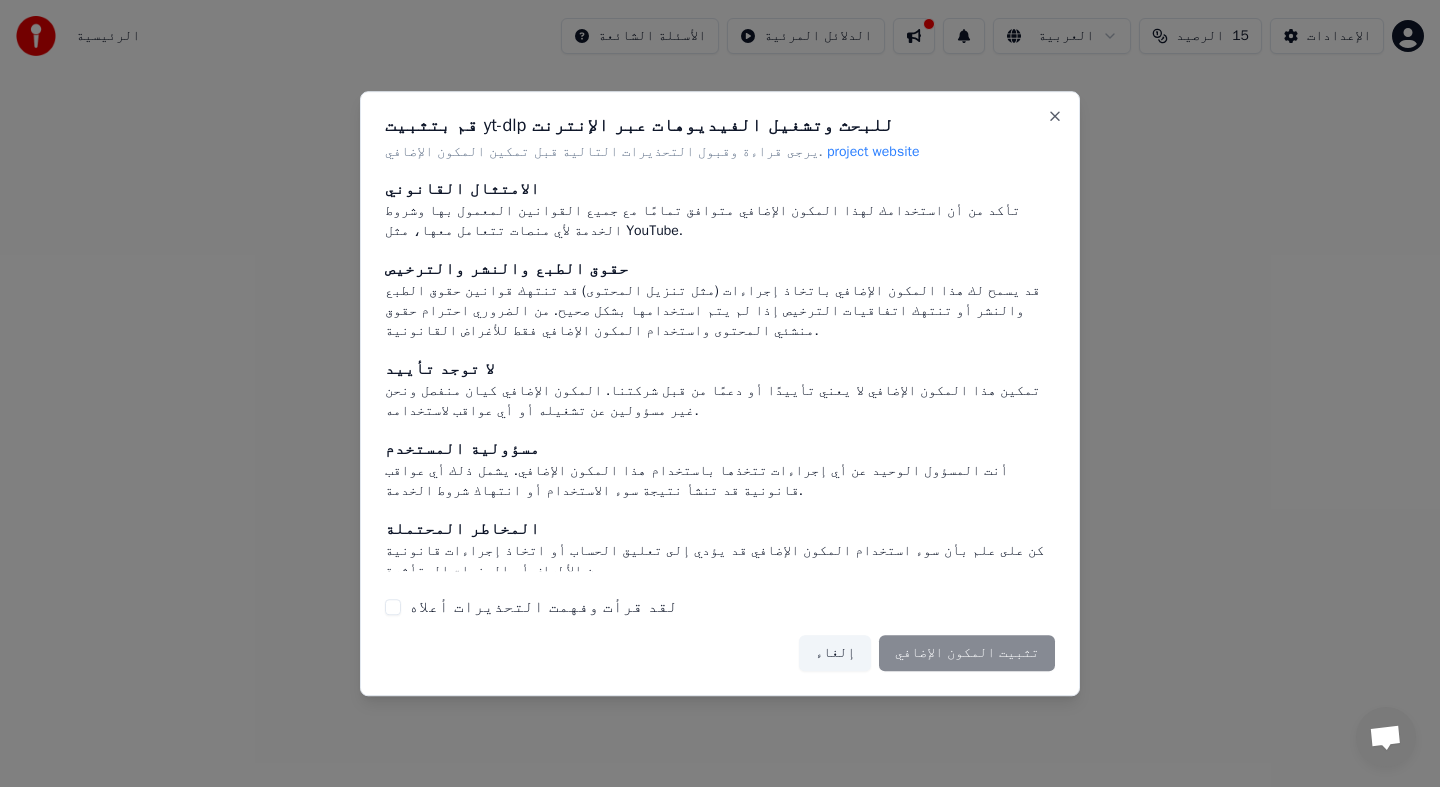 click on "إلغاء تثبيت المكون الإضافي" at bounding box center [927, 653] 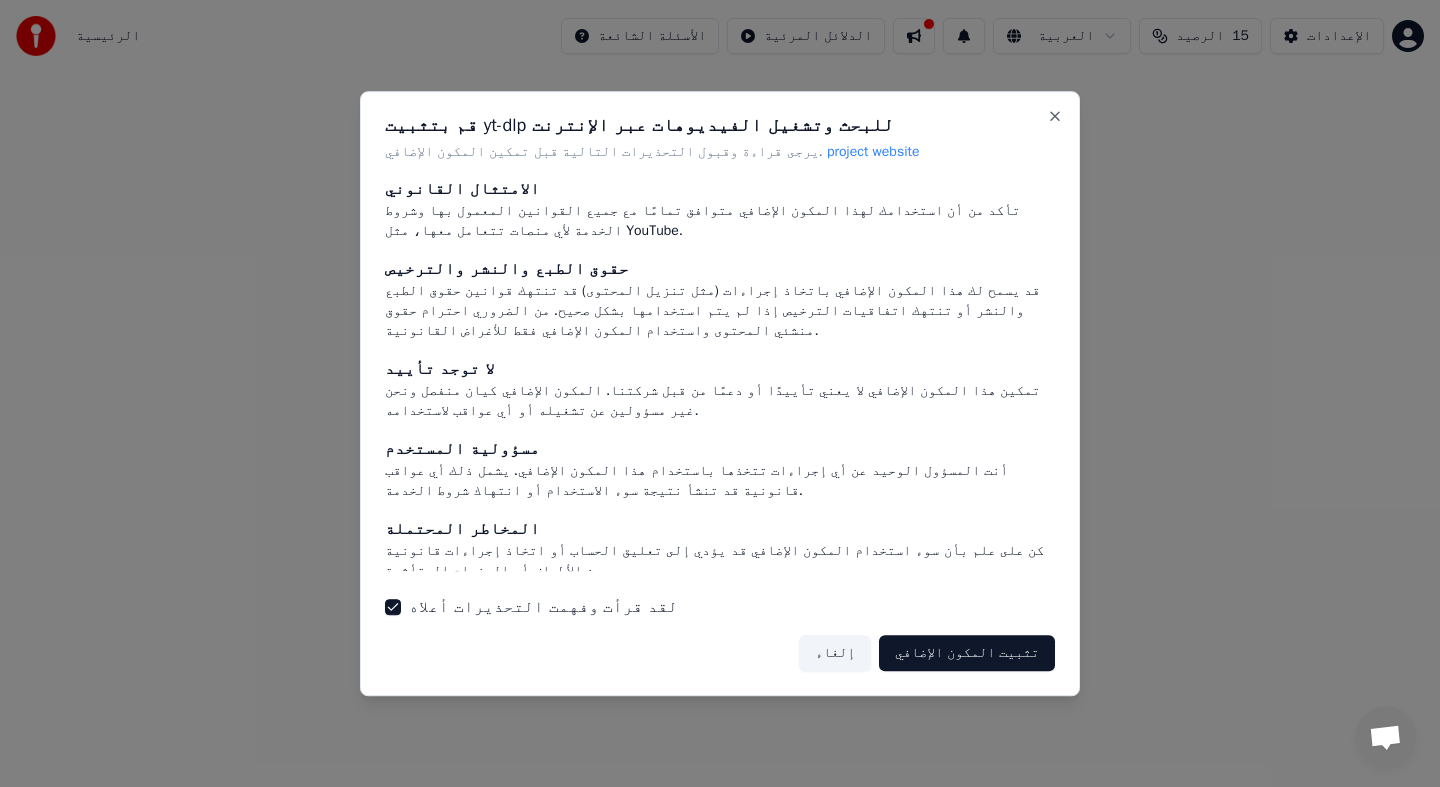 click on "تثبيت المكون الإضافي" at bounding box center (967, 653) 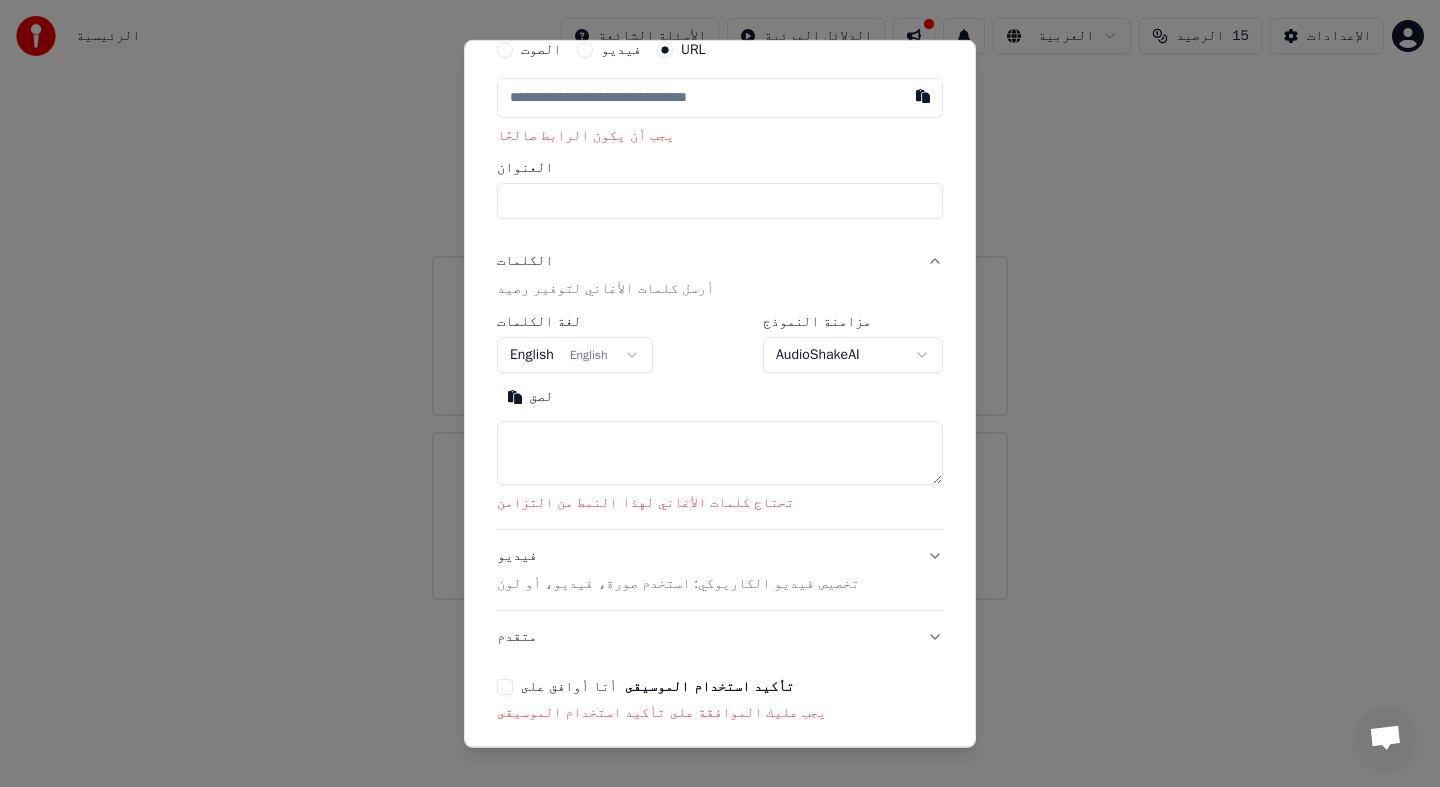 scroll, scrollTop: 169, scrollLeft: 0, axis: vertical 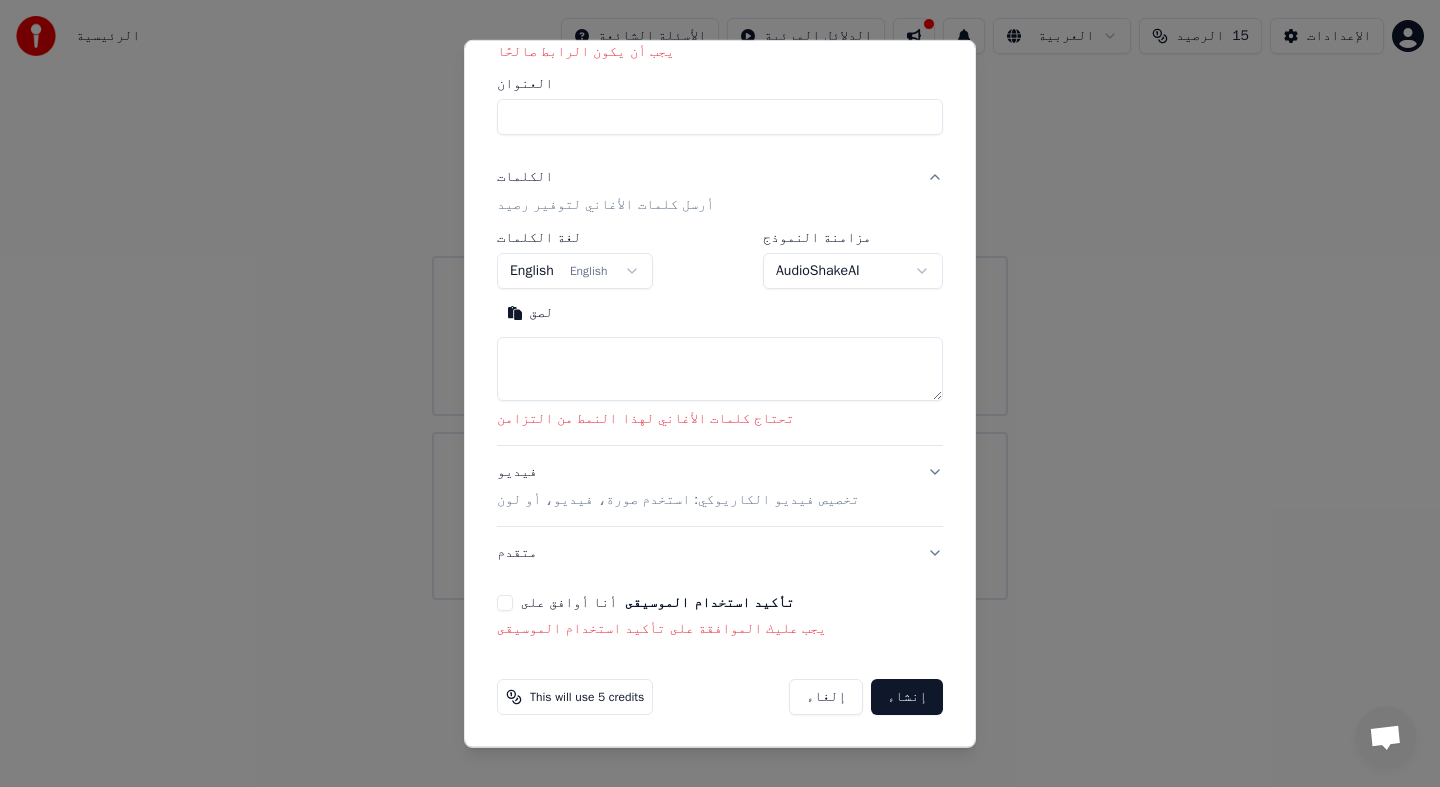 click on "إنشاء" at bounding box center [907, 697] 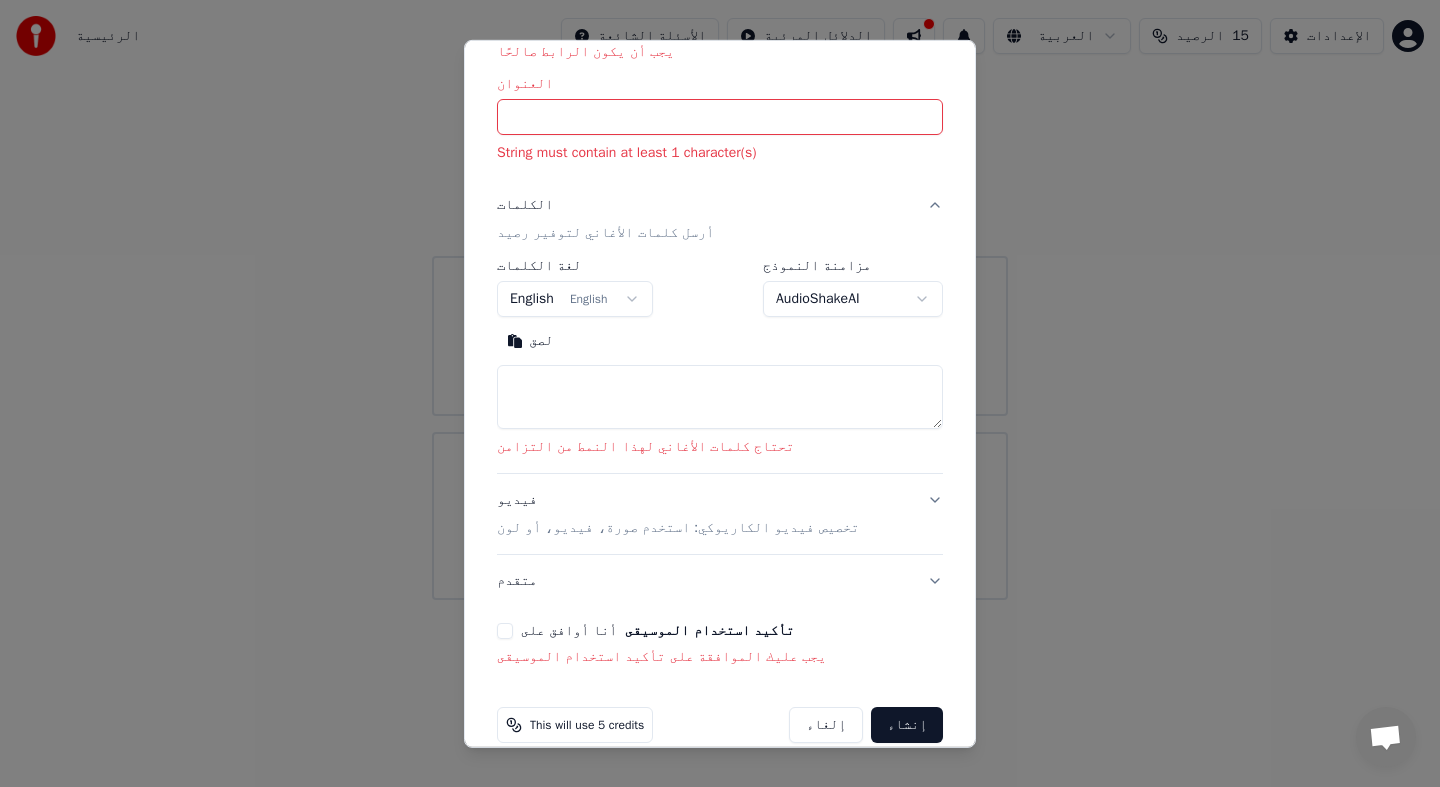 click on "العنوان" at bounding box center [720, 117] 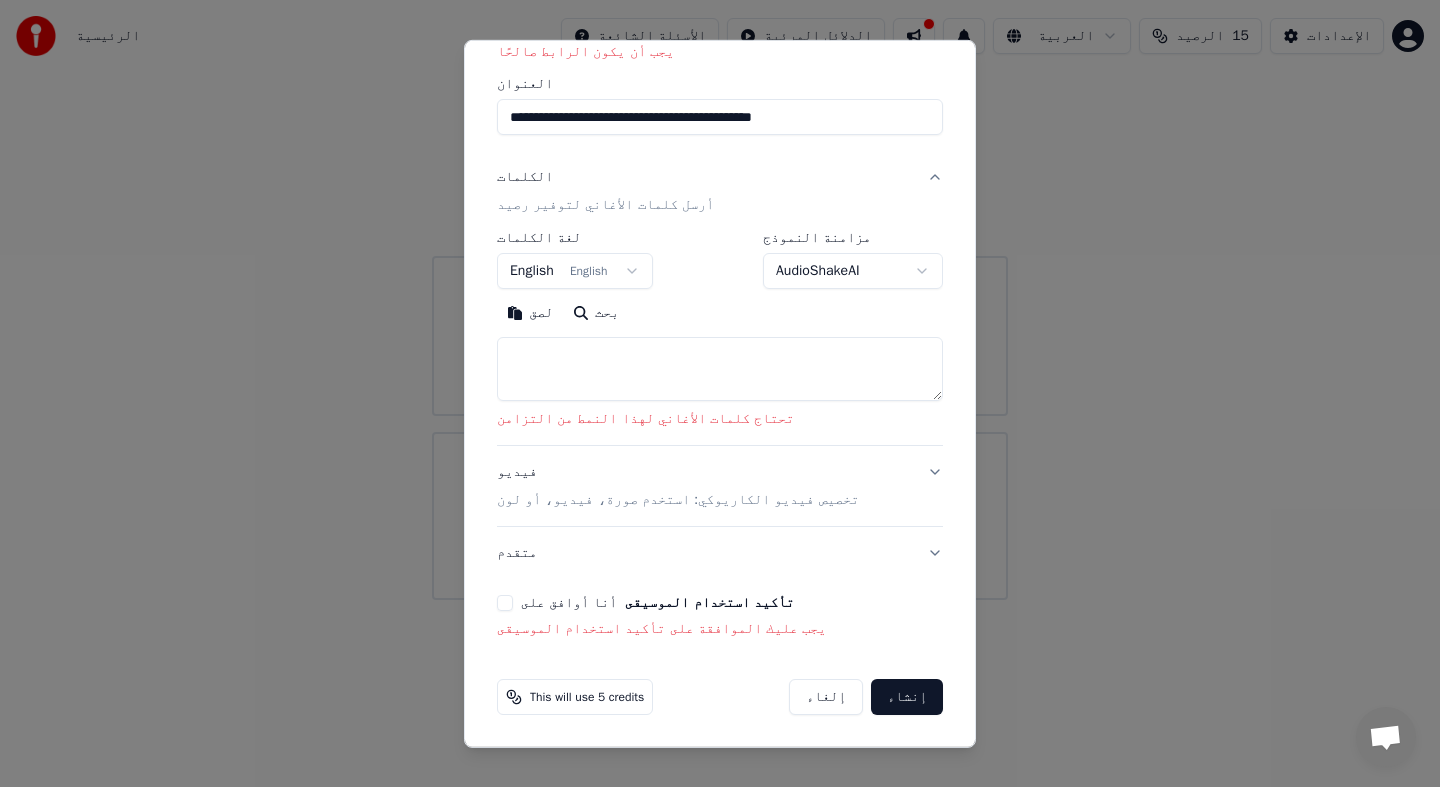 type on "**********" 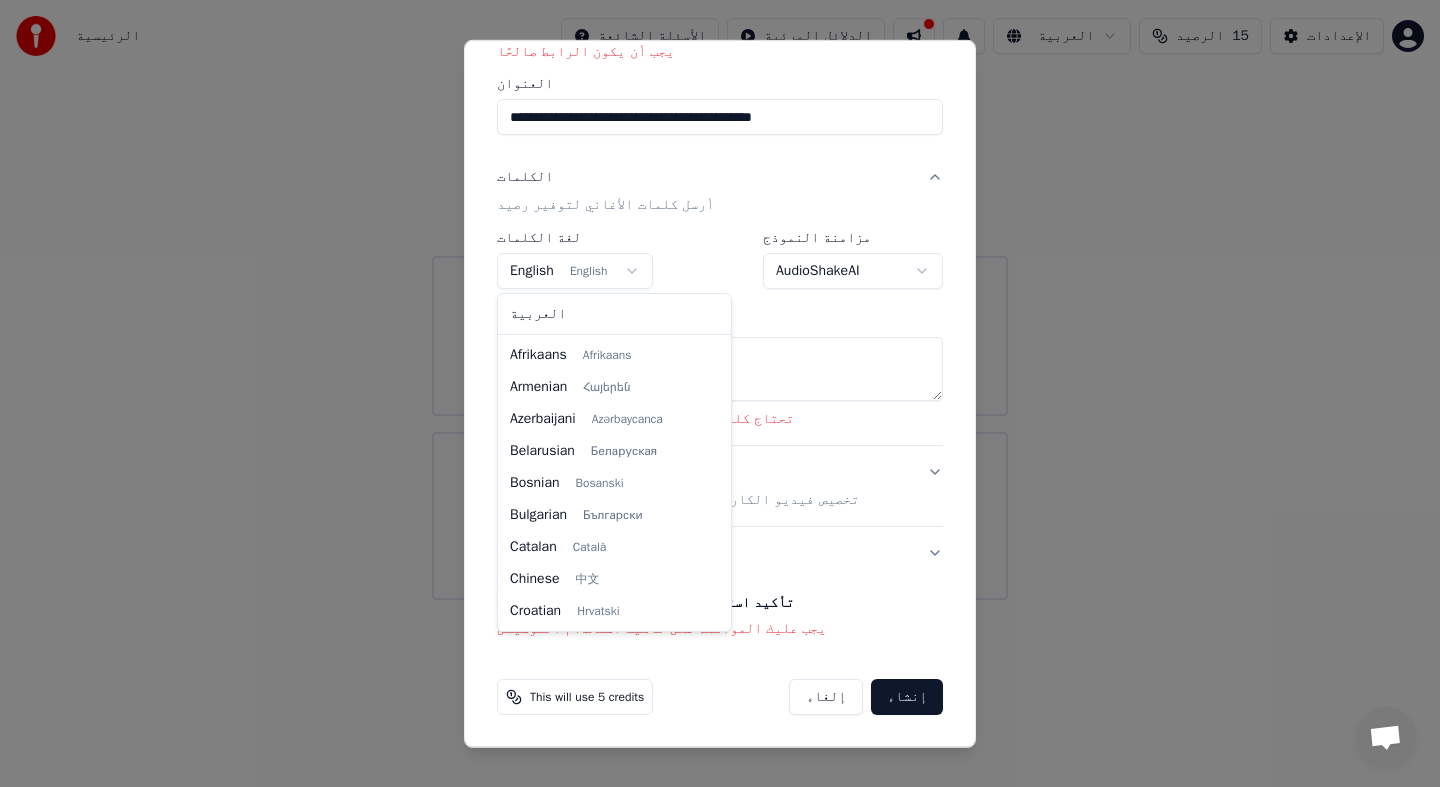 scroll, scrollTop: 128, scrollLeft: 0, axis: vertical 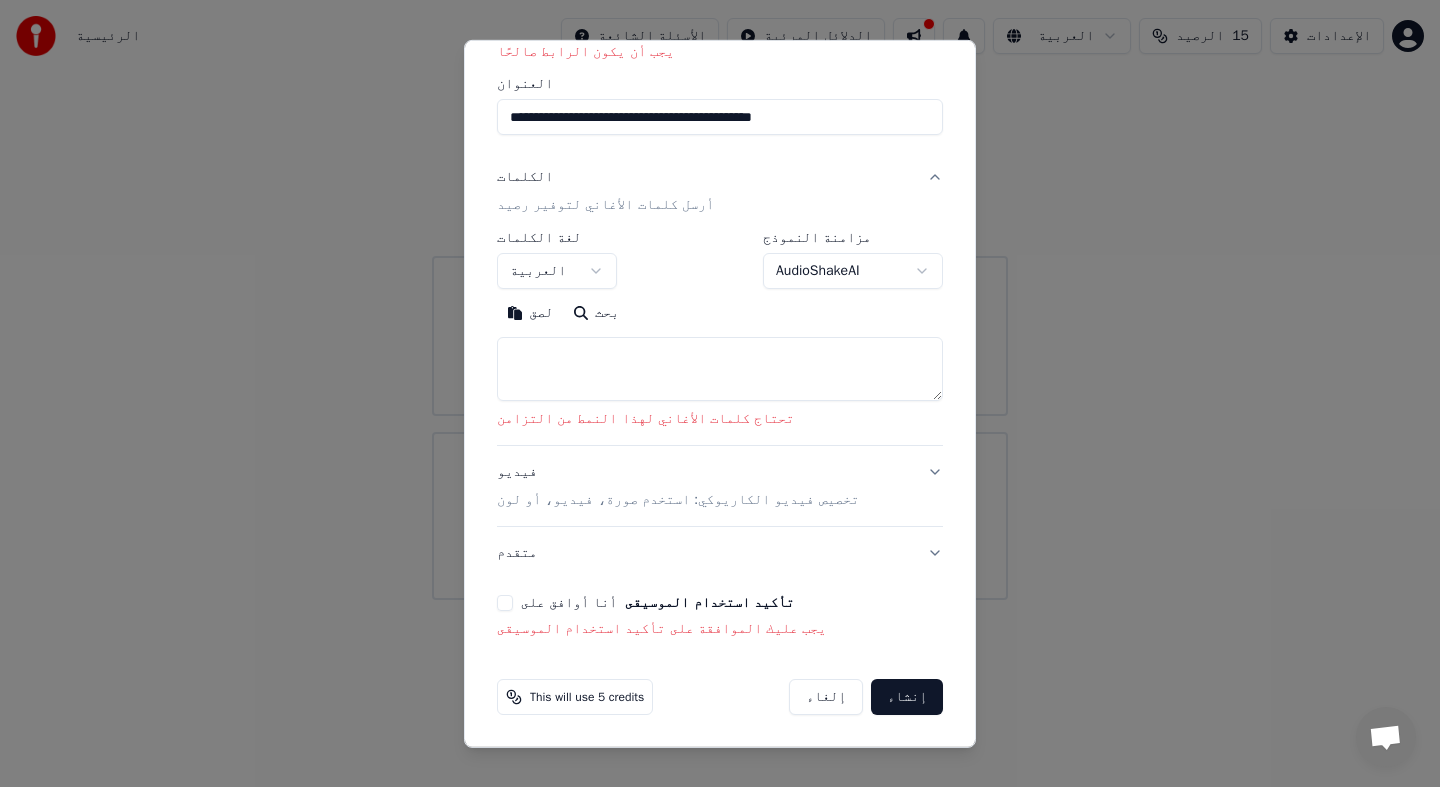 click on "بحث" at bounding box center (596, 313) 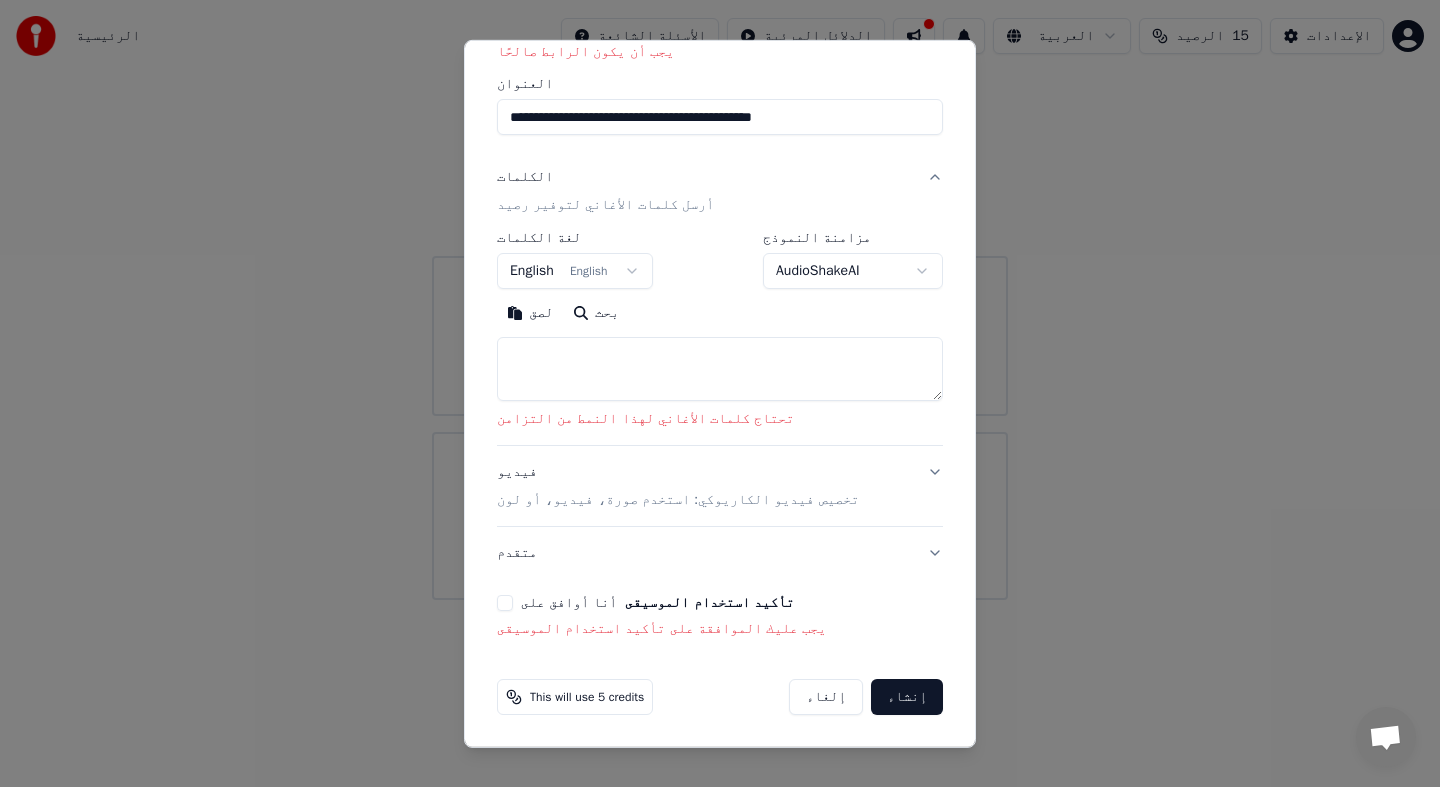 click on "أنا أوافق على   تأكيد استخدام الموسيقى" at bounding box center (505, 603) 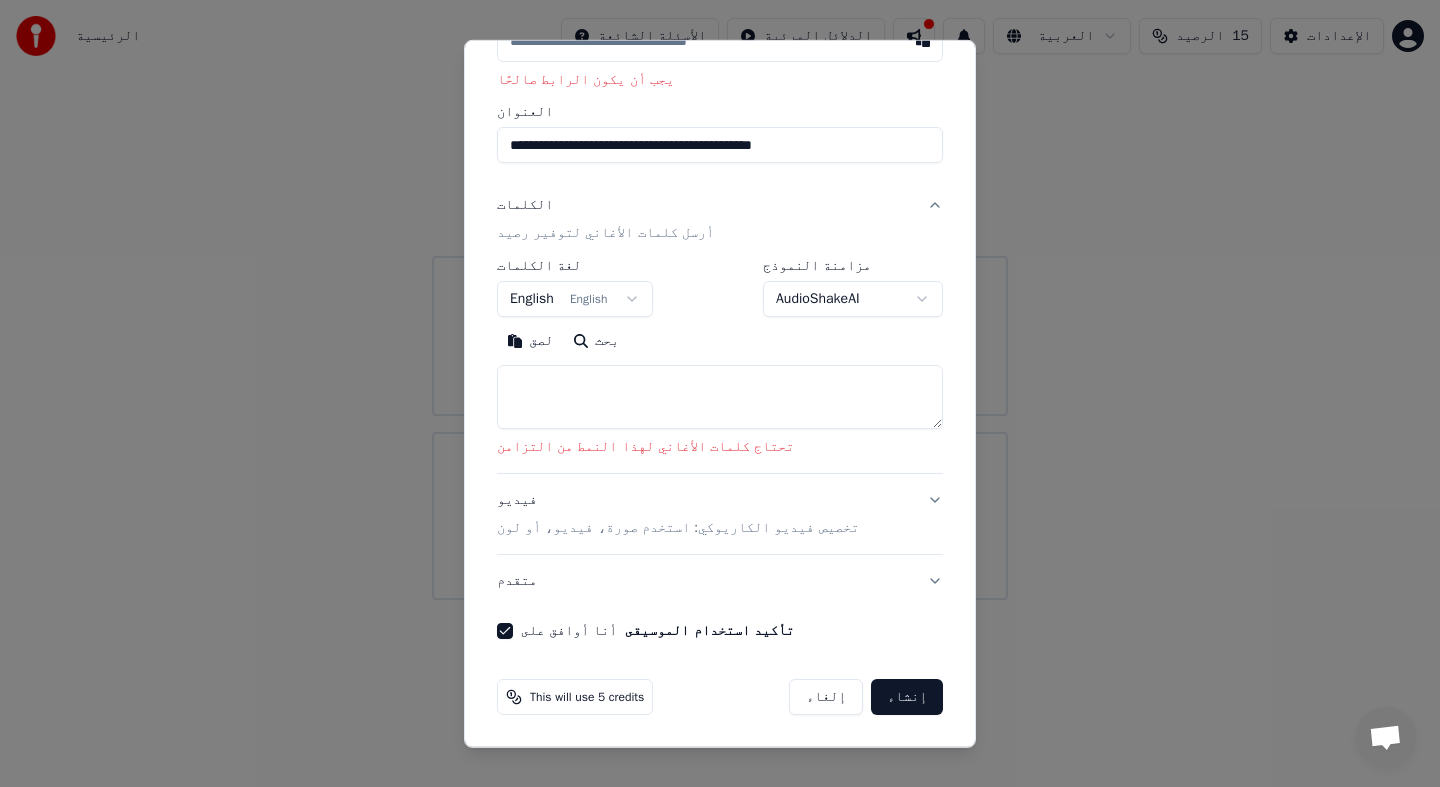 click at bounding box center [720, 397] 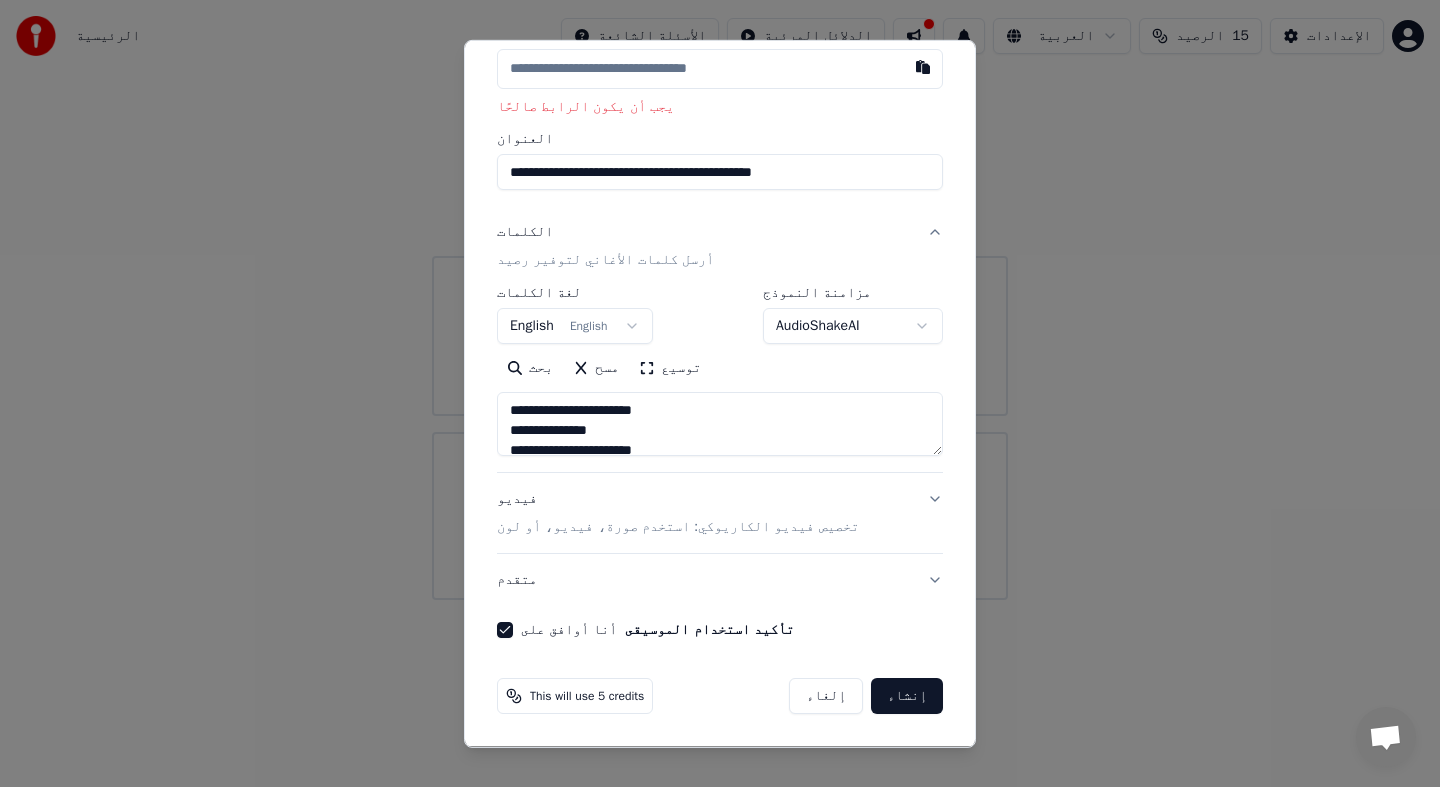 scroll, scrollTop: 1403, scrollLeft: 0, axis: vertical 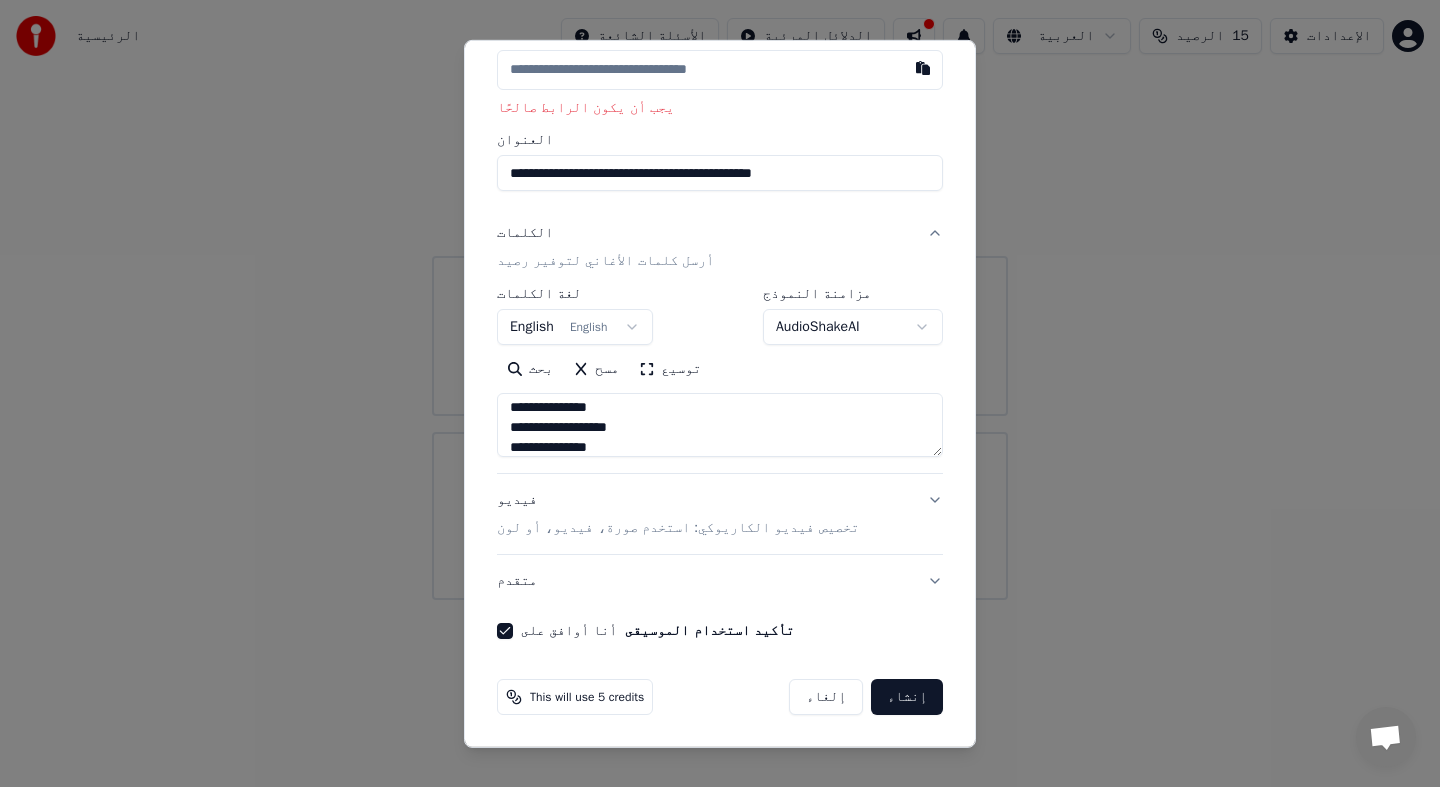 type on "**********" 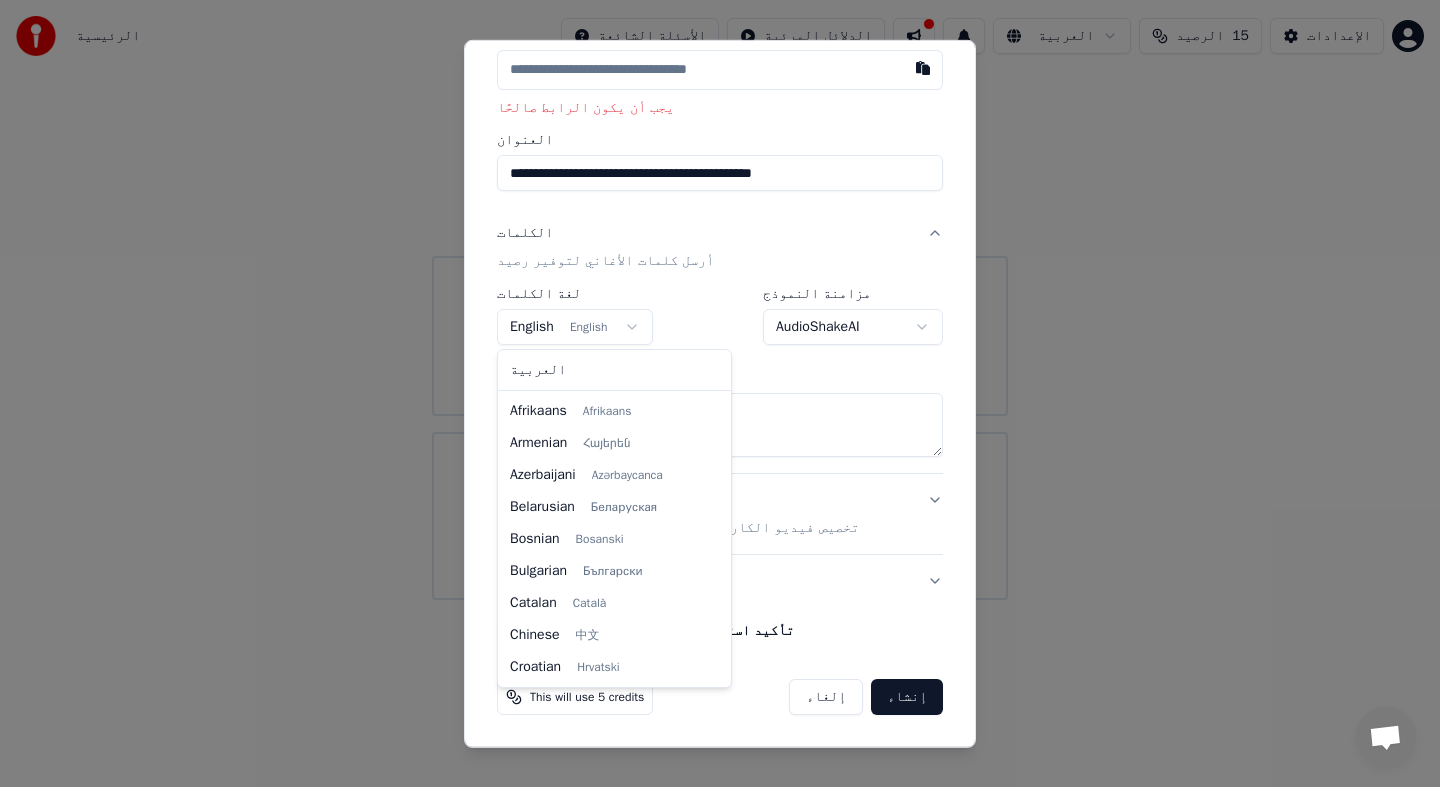 scroll, scrollTop: 128, scrollLeft: 0, axis: vertical 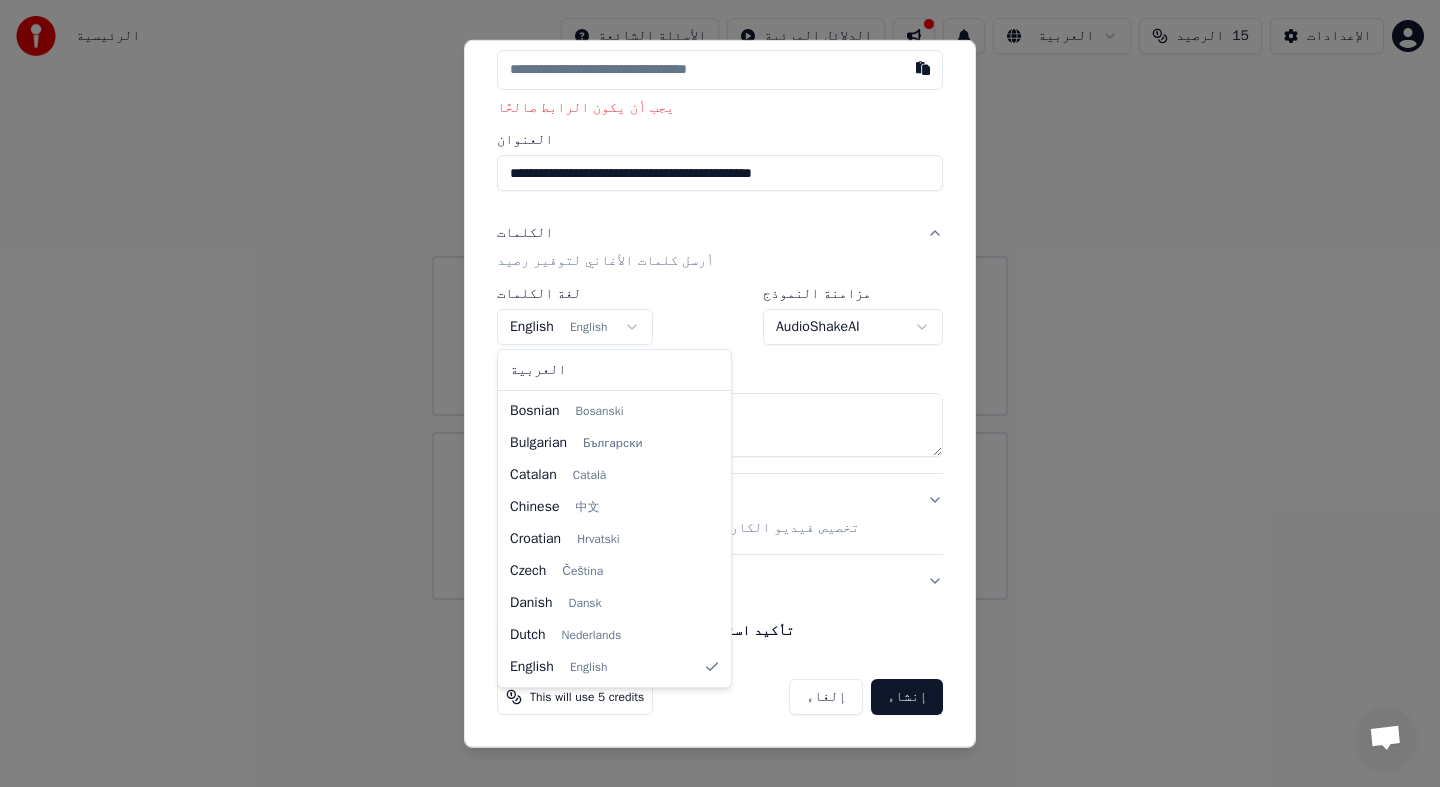 select on "**" 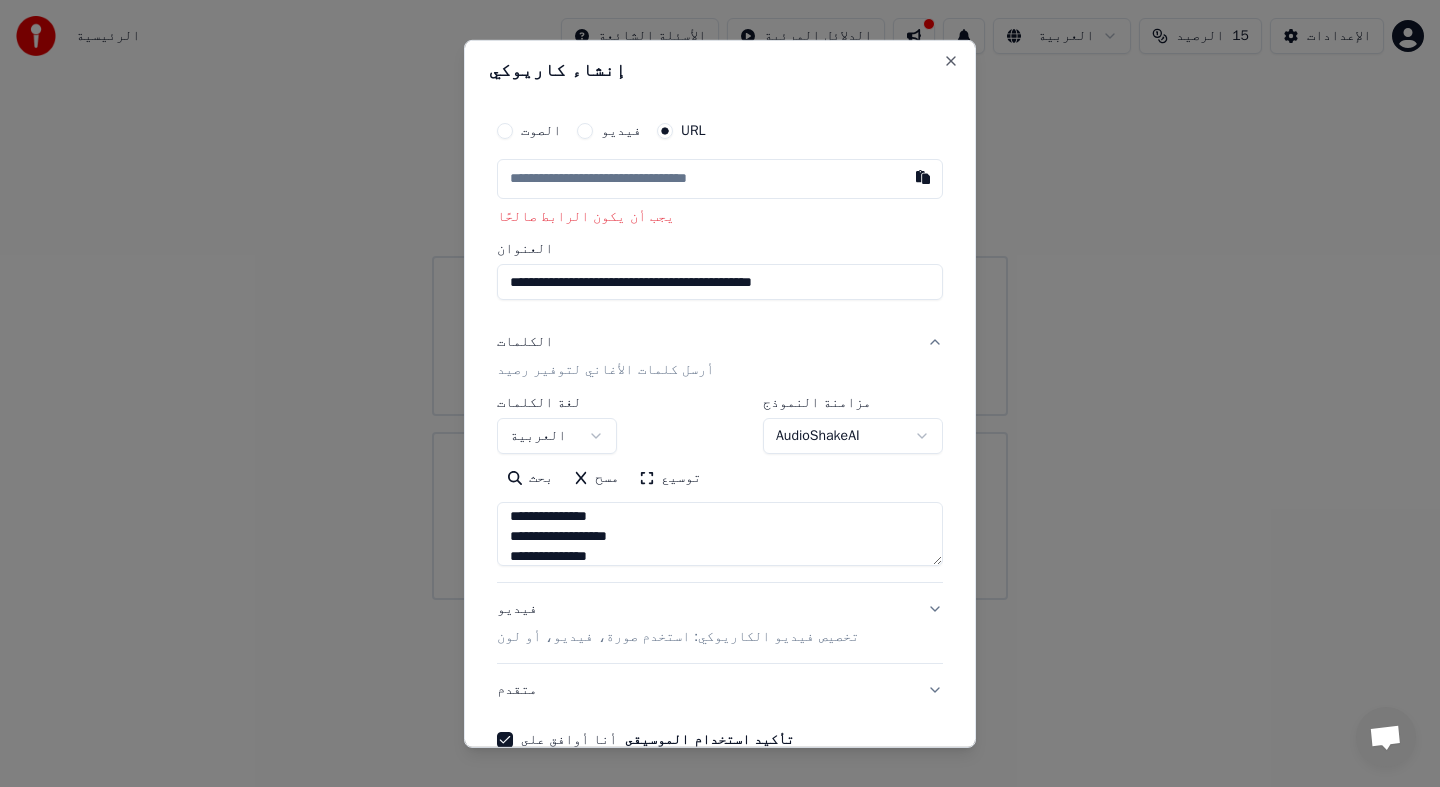 scroll, scrollTop: 0, scrollLeft: 0, axis: both 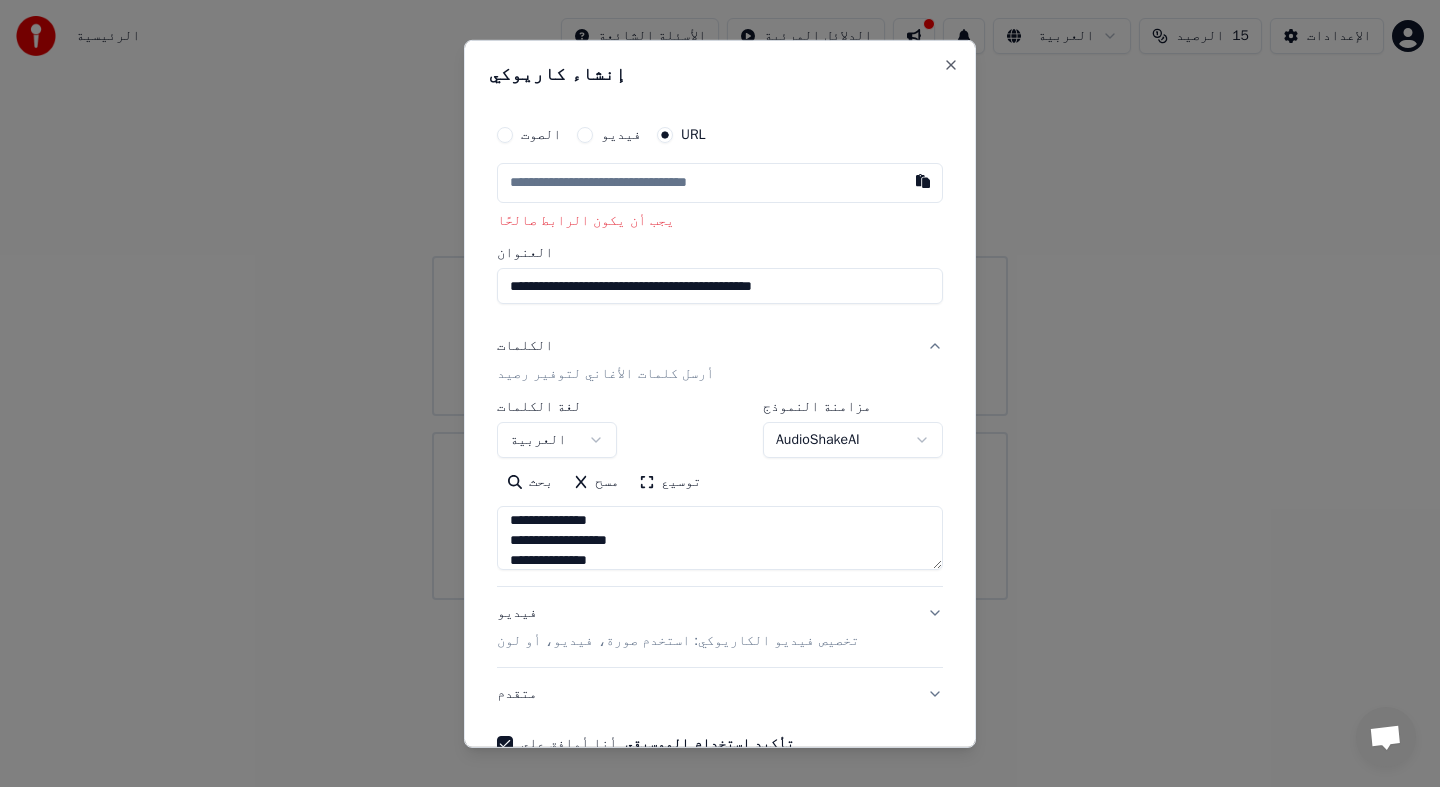 click on "فيديو" at bounding box center (585, 134) 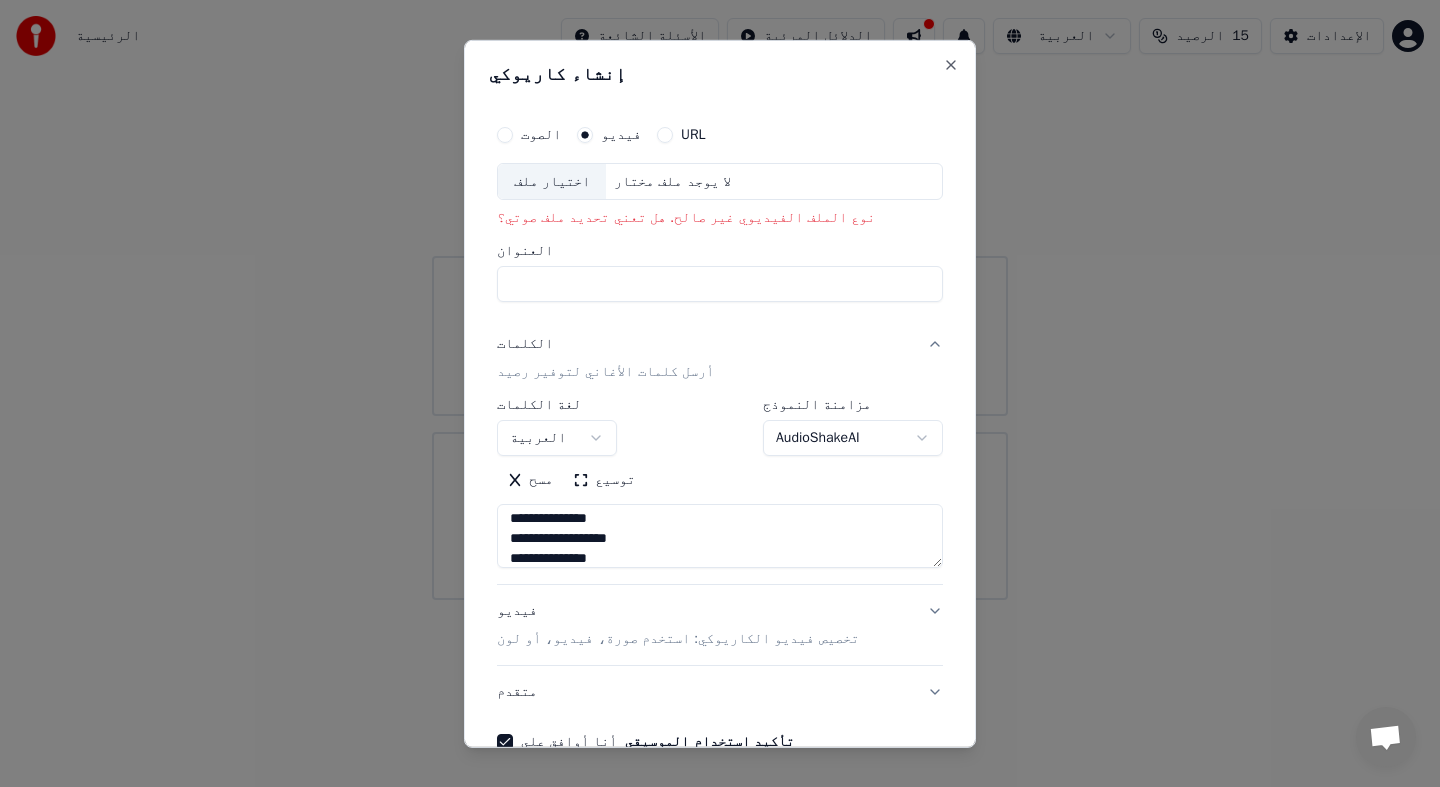 click on "العنوان" at bounding box center [720, 284] 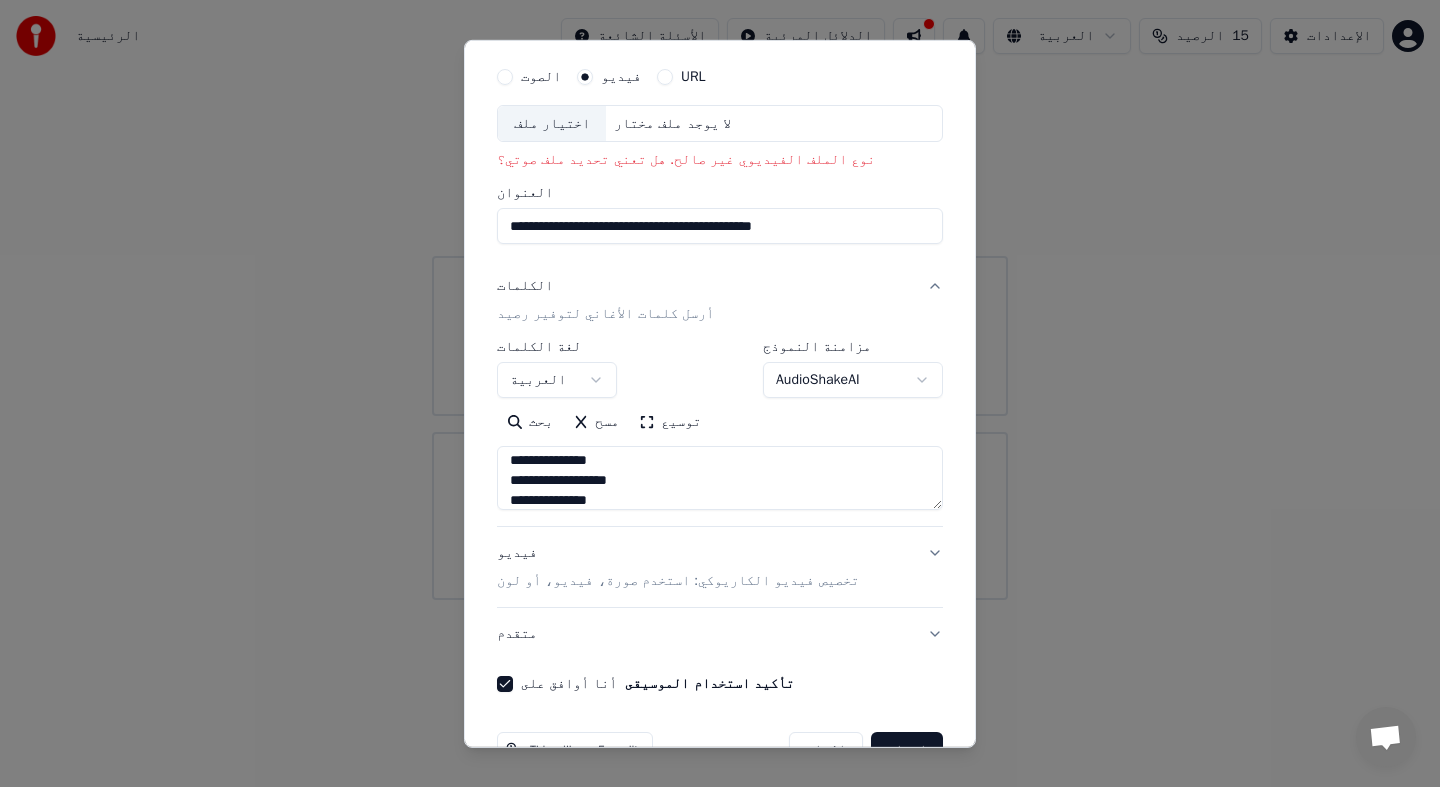 scroll, scrollTop: 111, scrollLeft: 0, axis: vertical 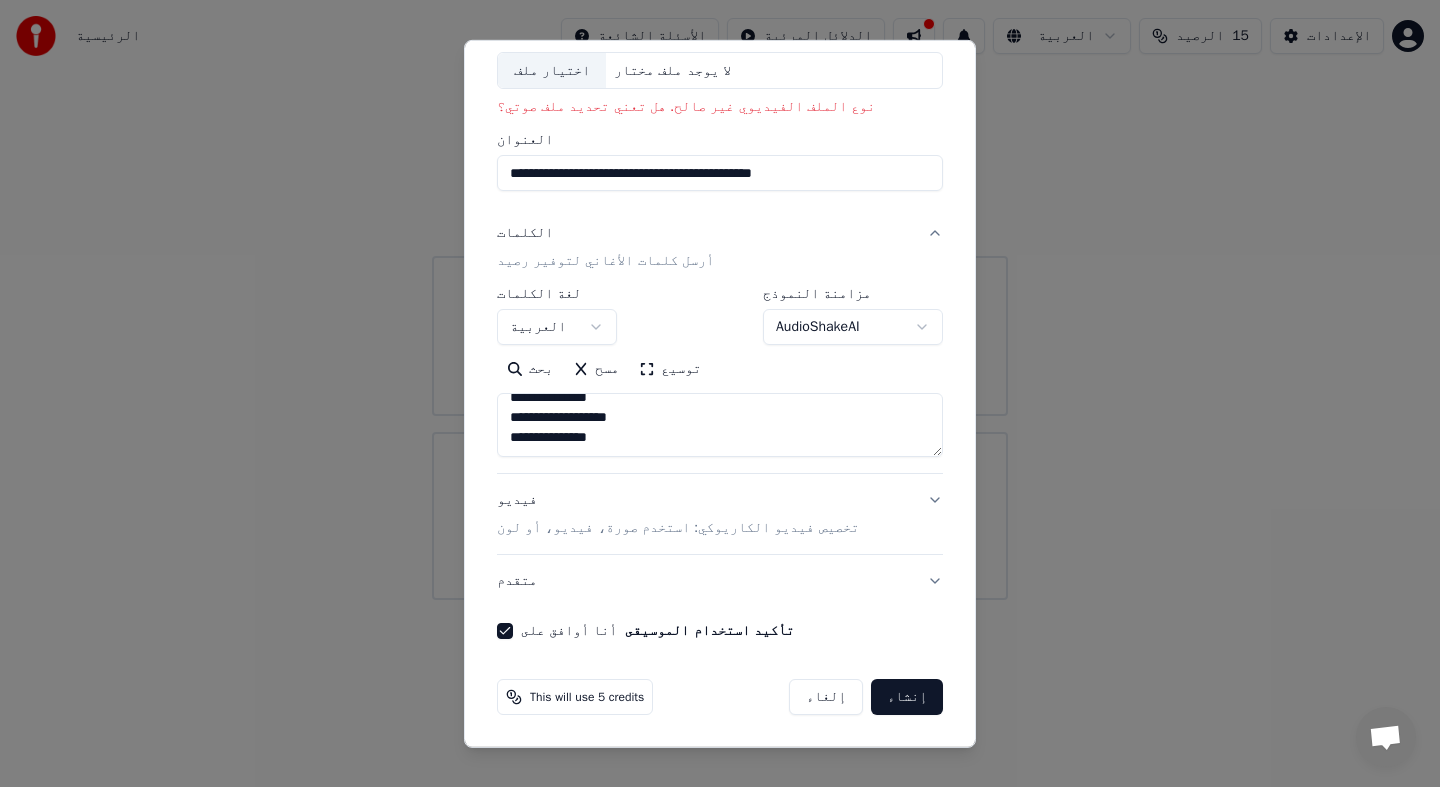 type on "**********" 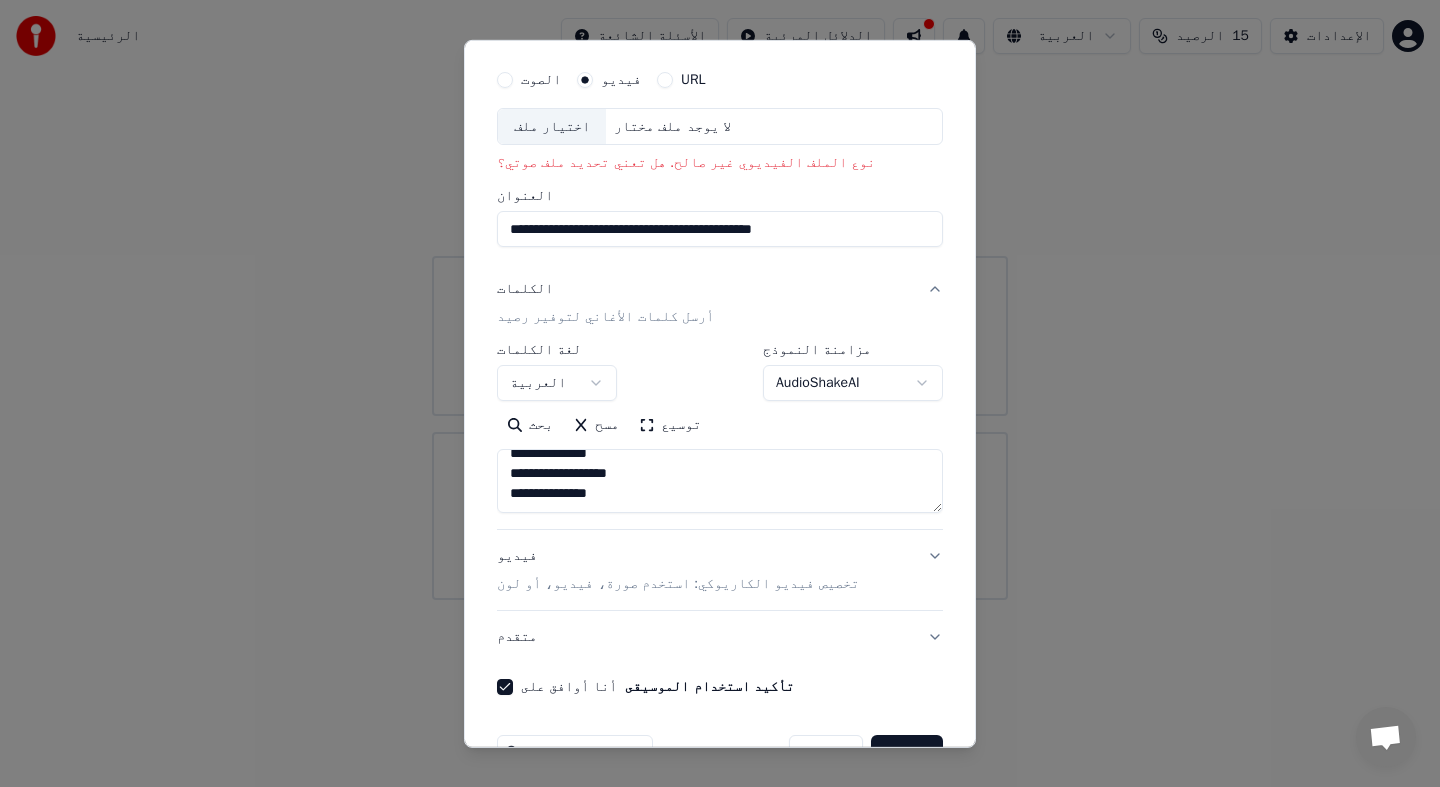 scroll, scrollTop: 111, scrollLeft: 0, axis: vertical 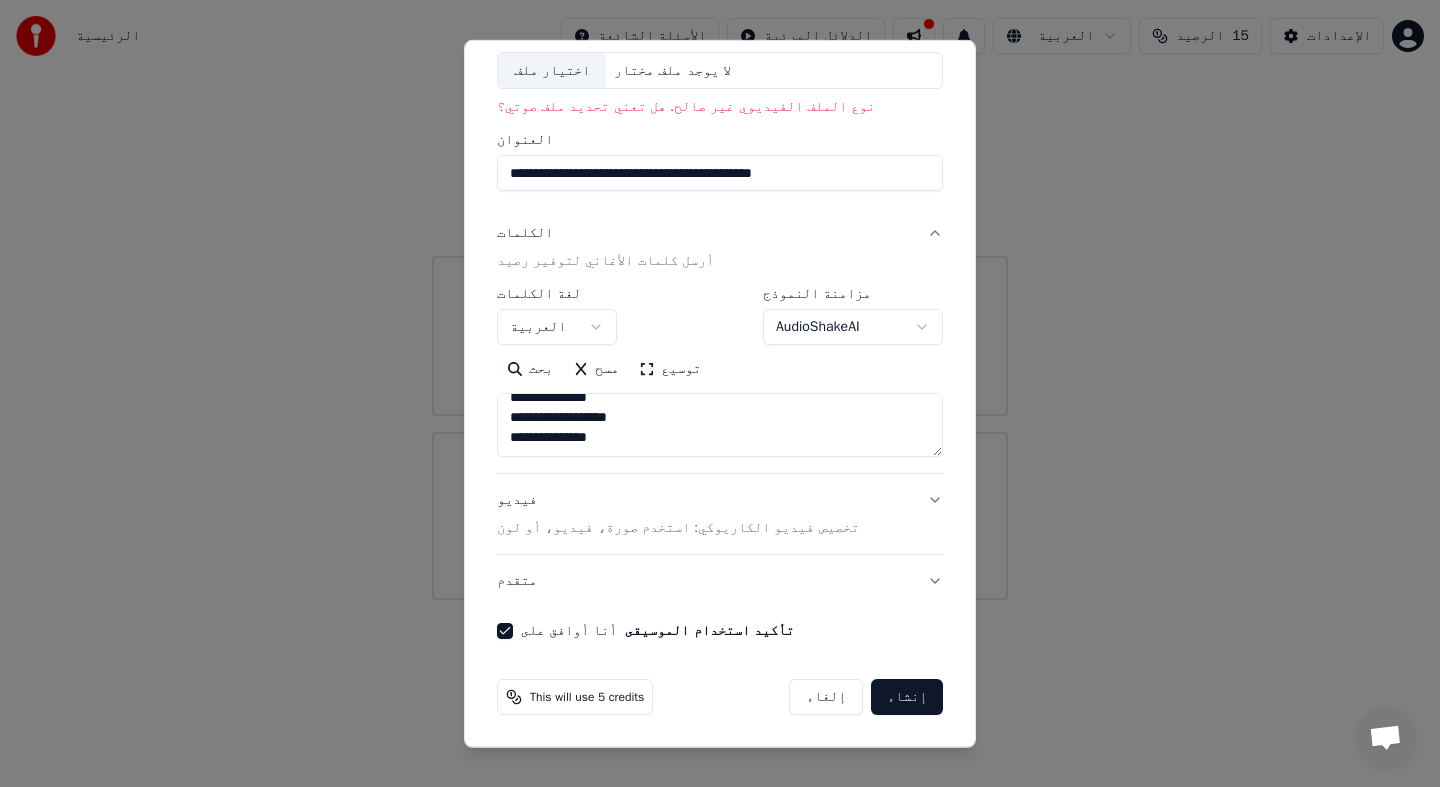 click on "إنشاء" at bounding box center [907, 697] 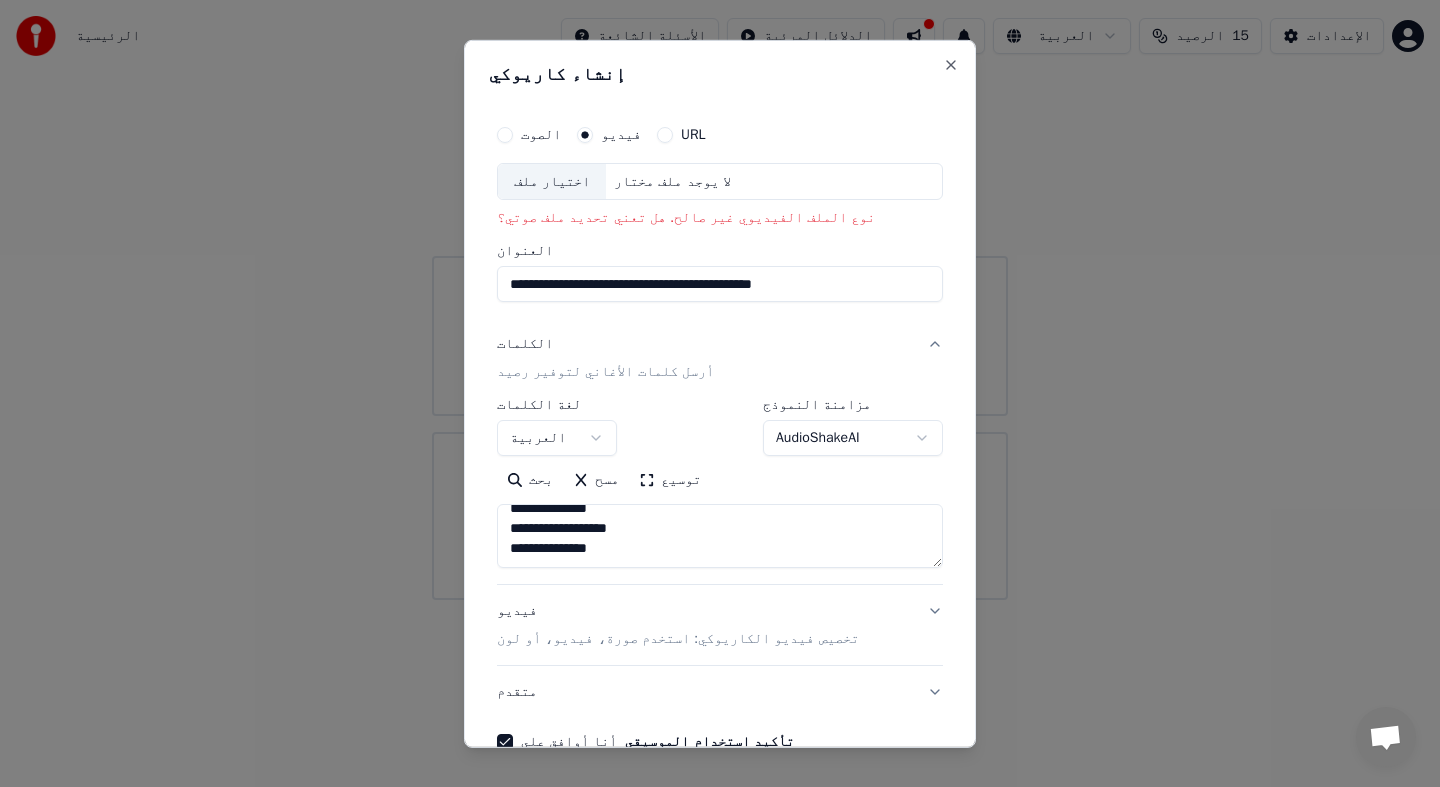 scroll, scrollTop: 0, scrollLeft: 0, axis: both 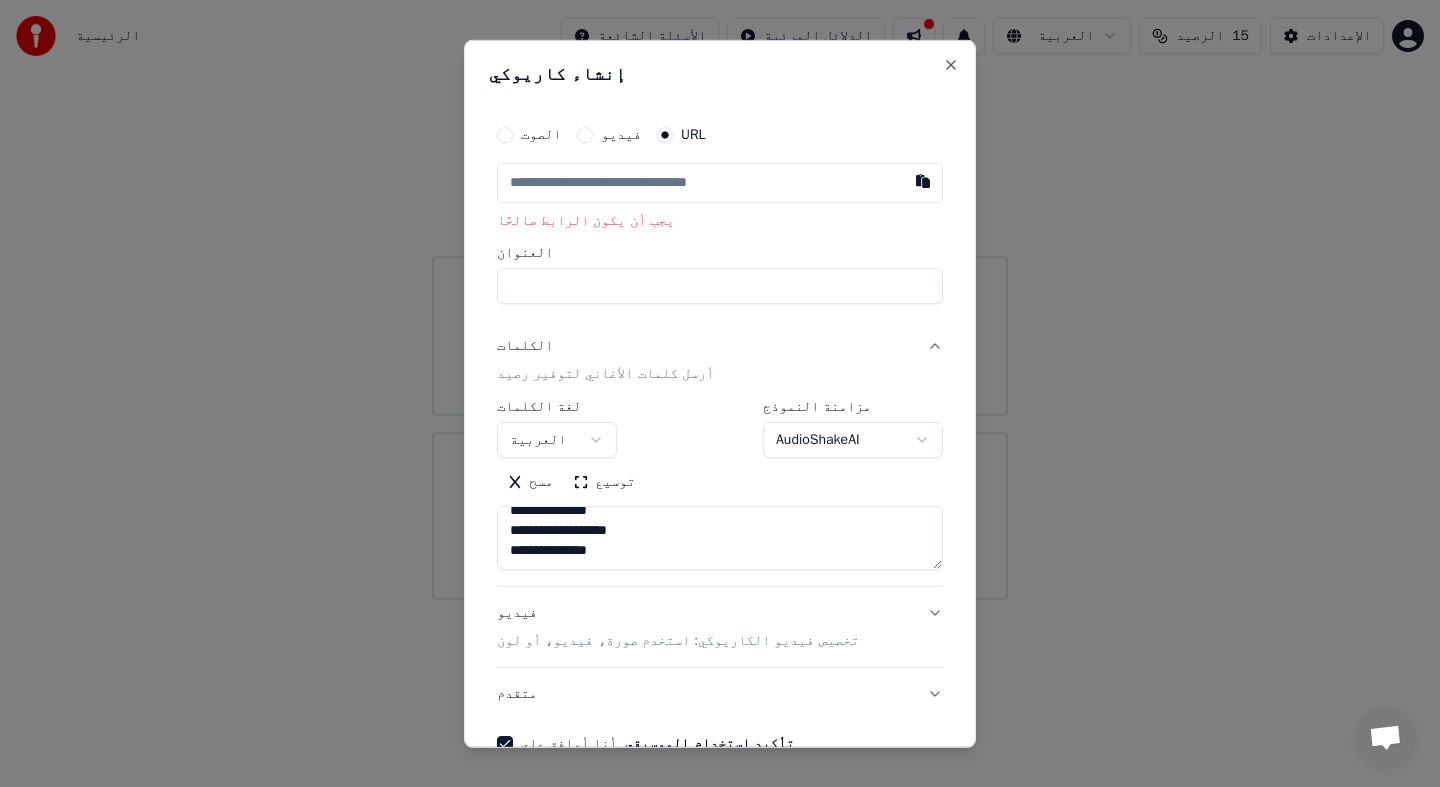 click on "العنوان" at bounding box center (720, 286) 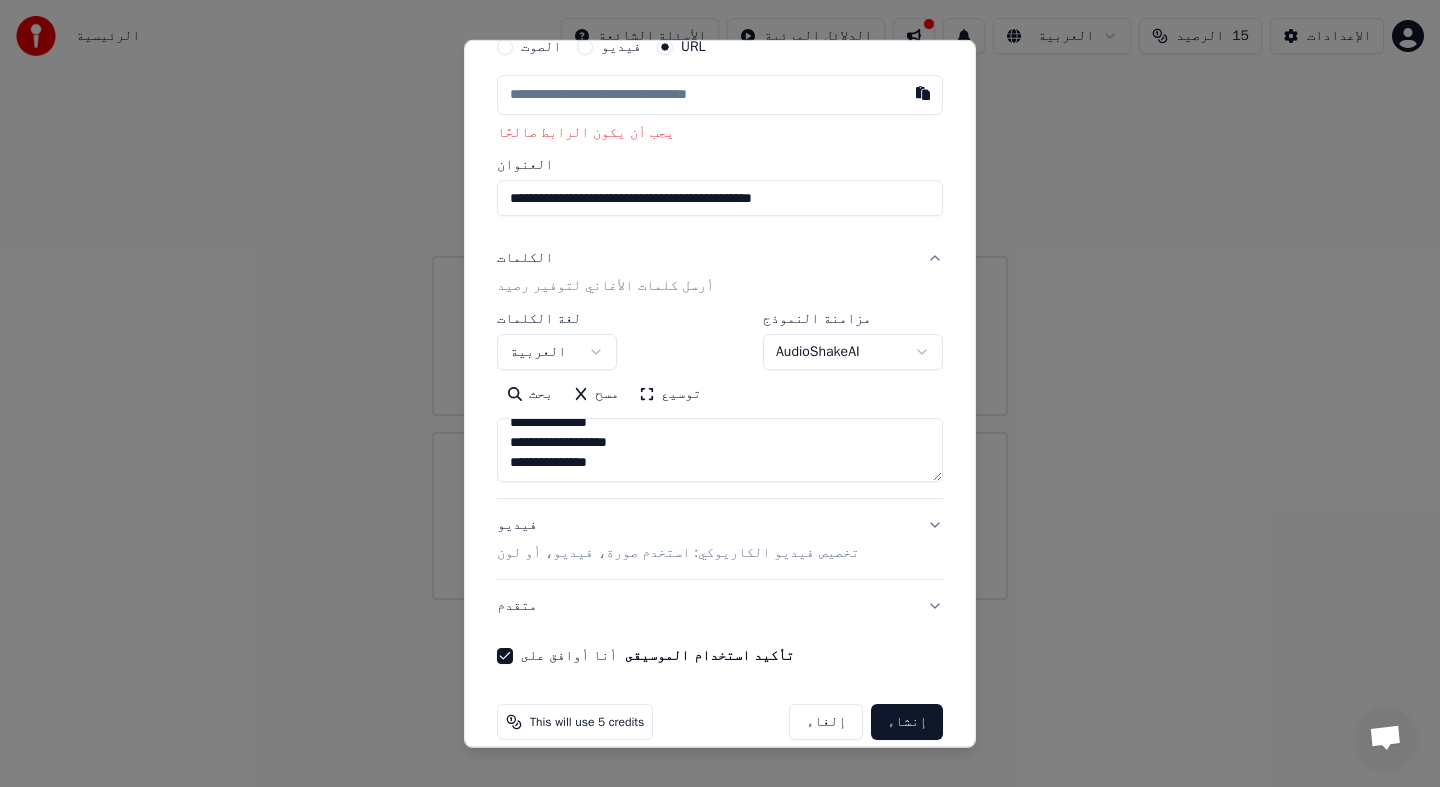 scroll, scrollTop: 113, scrollLeft: 0, axis: vertical 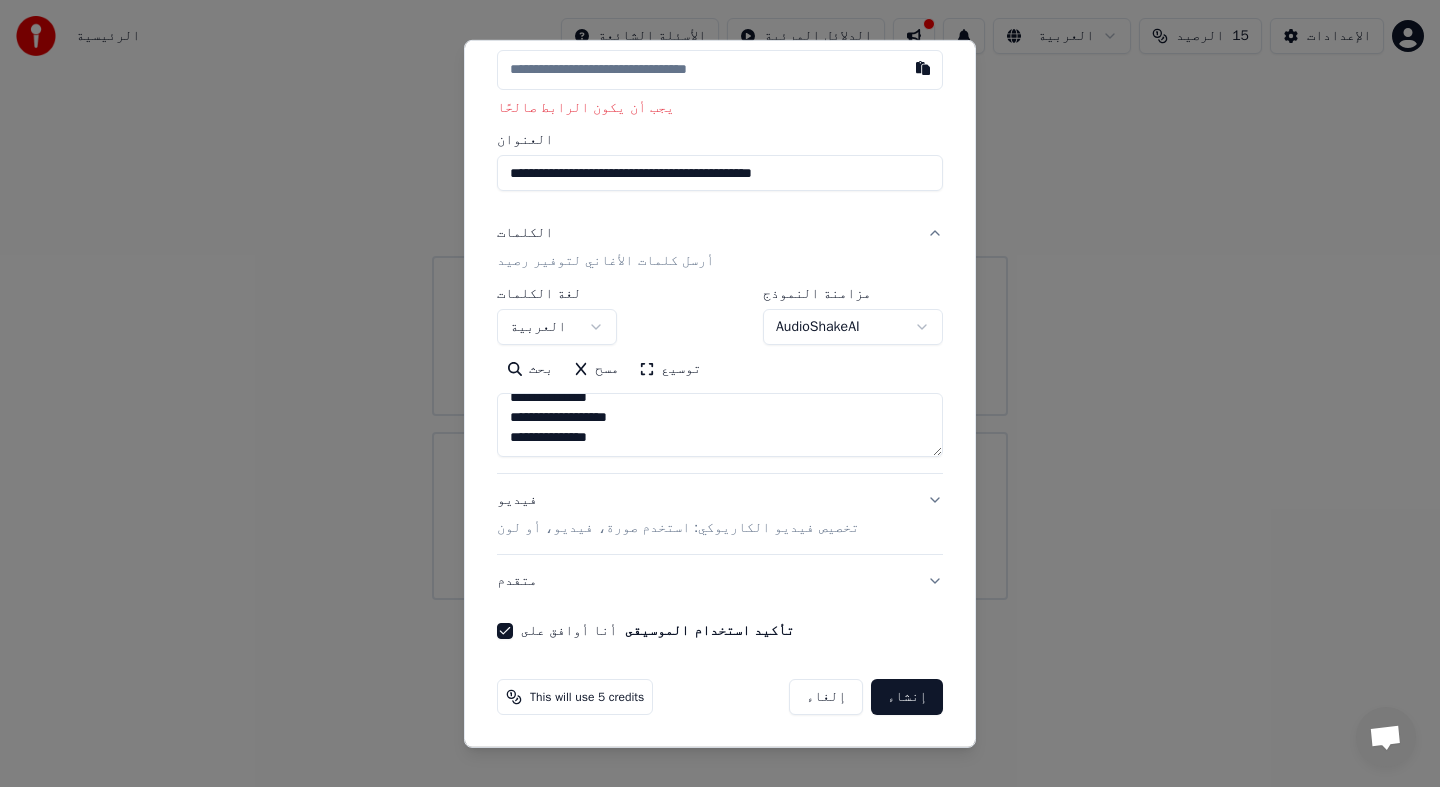 click on "إنشاء" at bounding box center [907, 697] 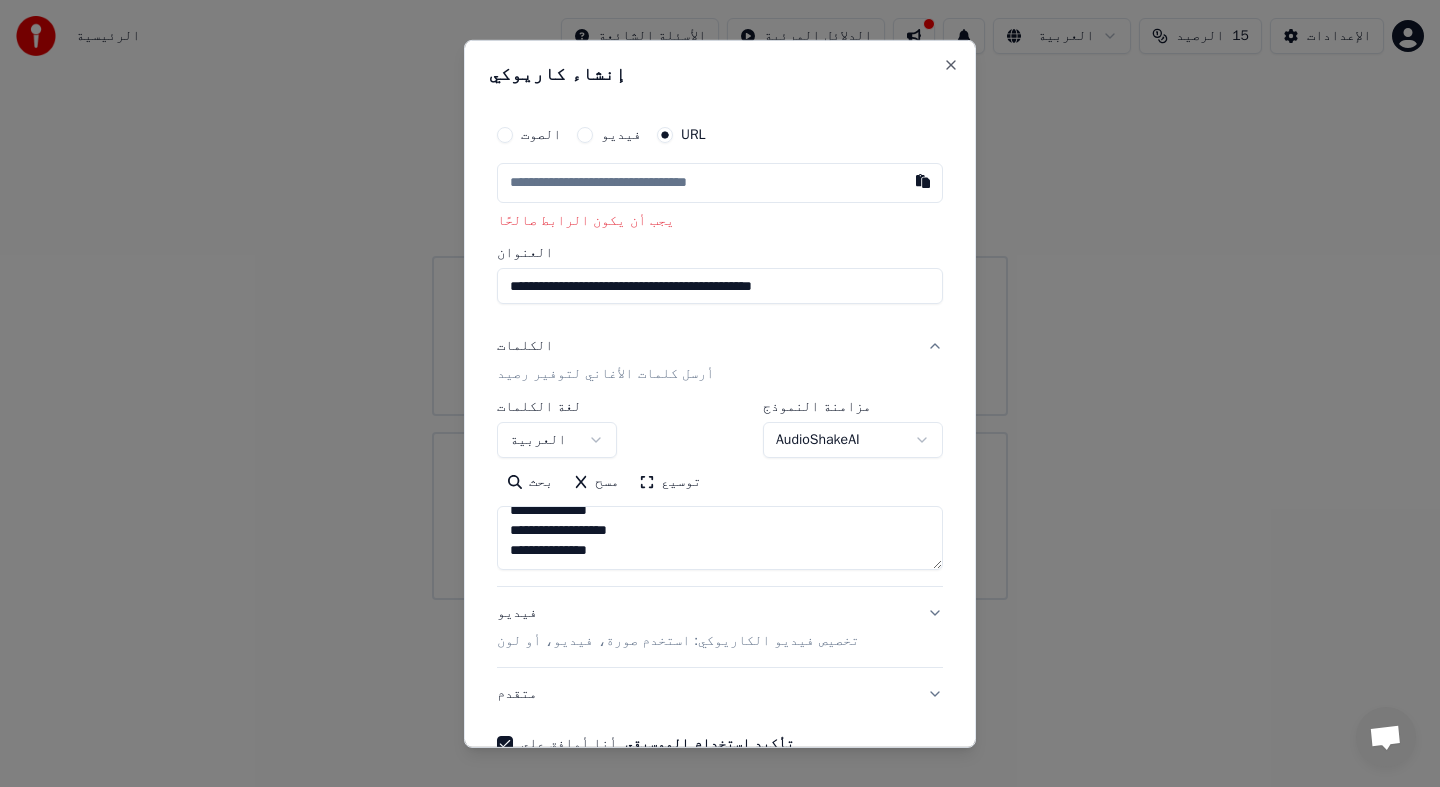 scroll, scrollTop: 0, scrollLeft: 0, axis: both 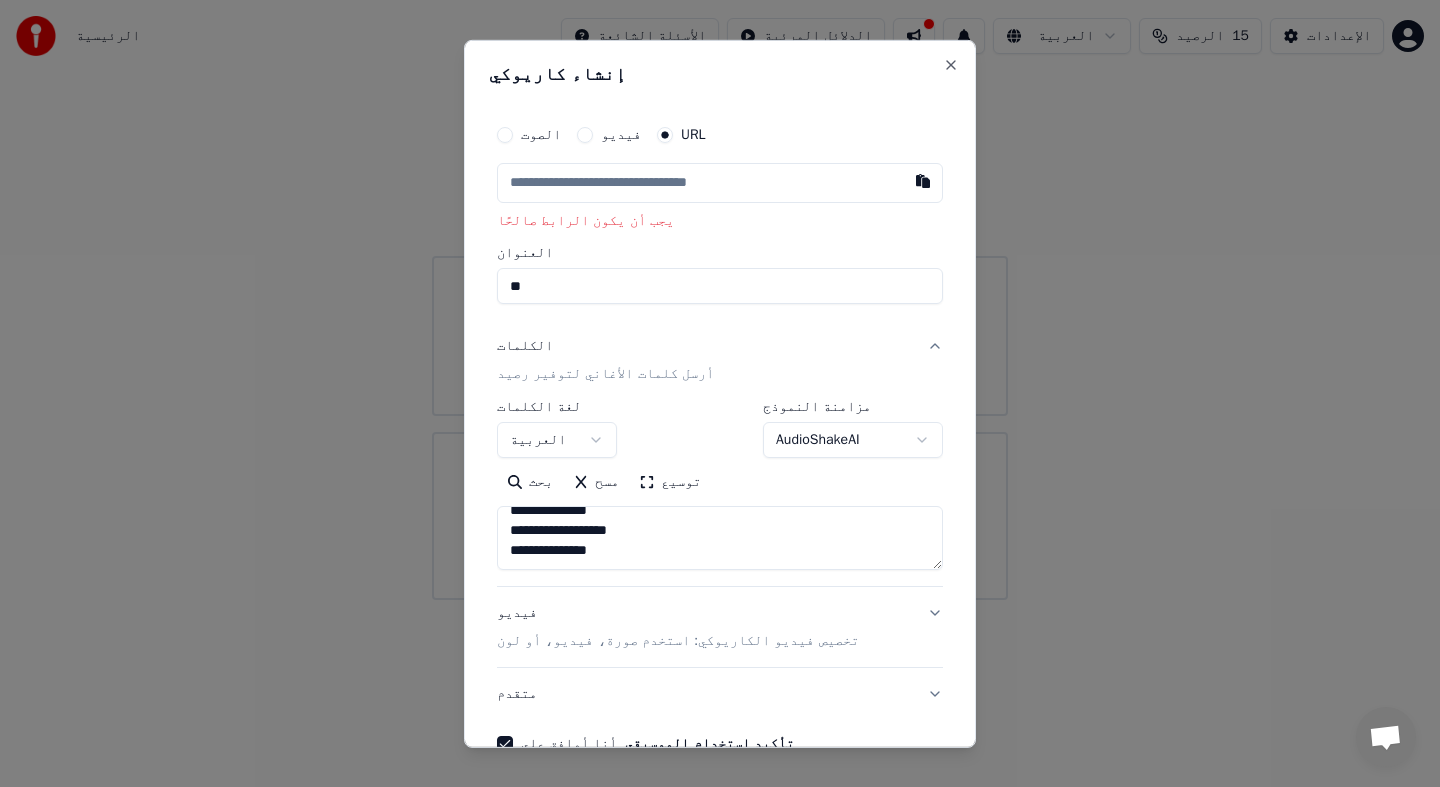 type on "*" 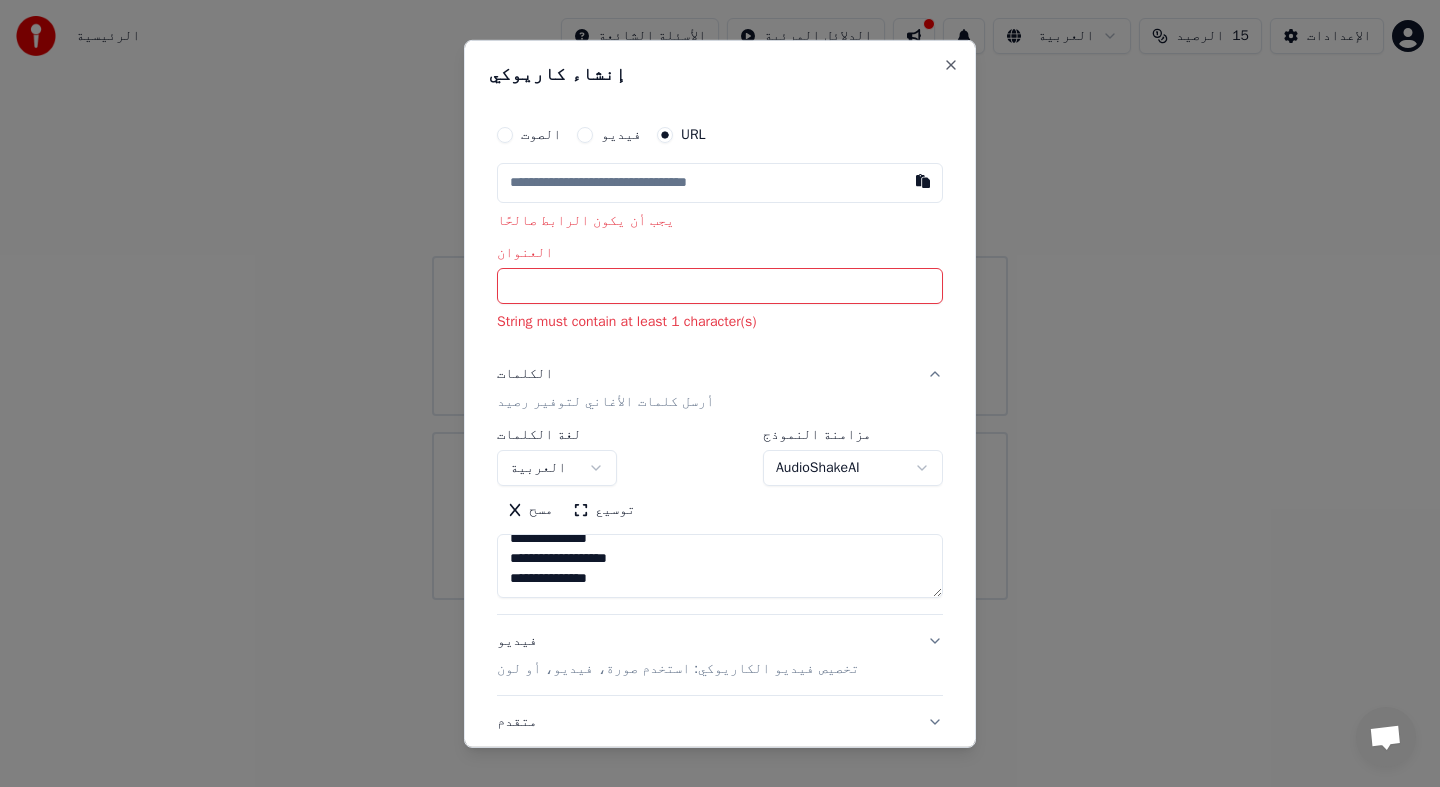 paste on "**********" 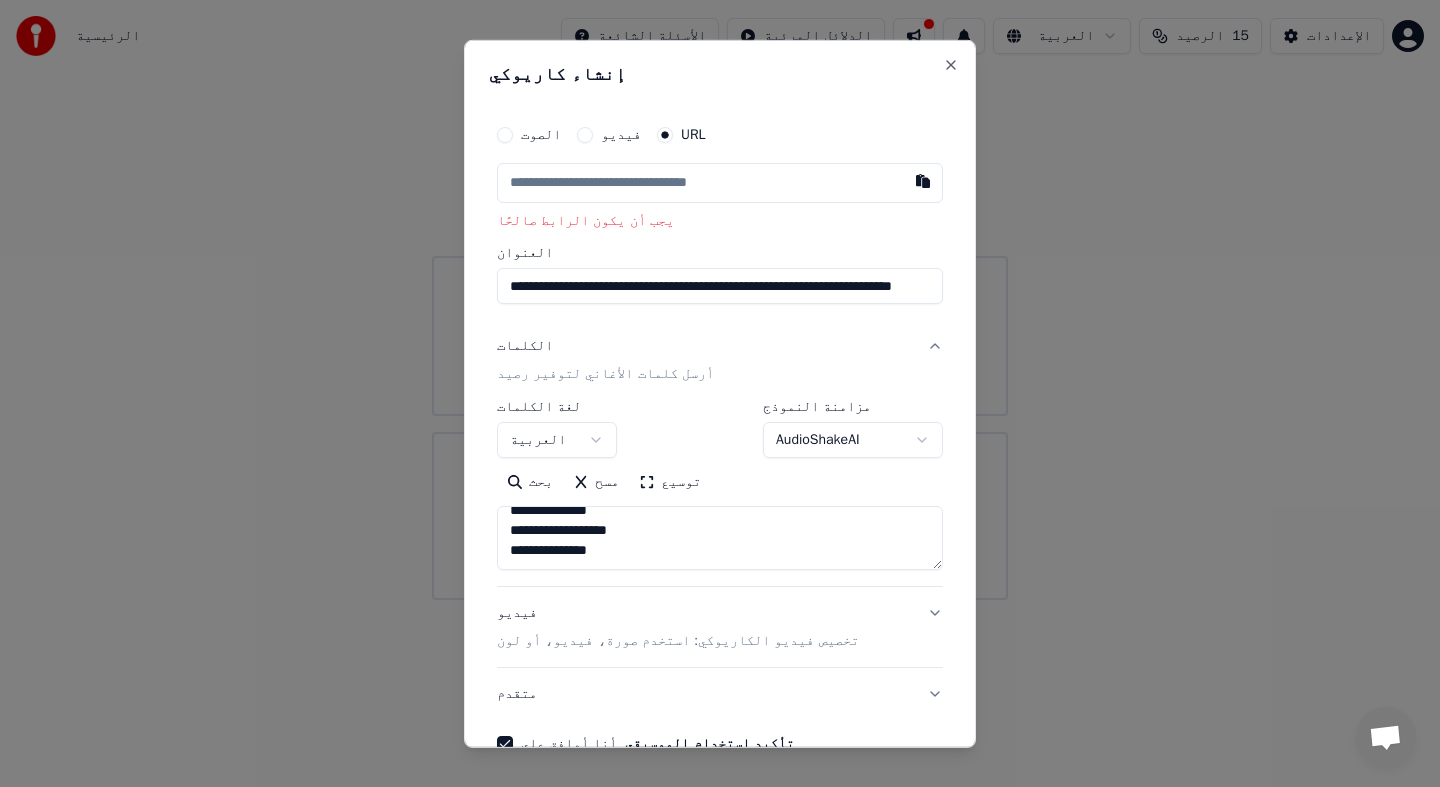 scroll, scrollTop: 0, scrollLeft: 135, axis: horizontal 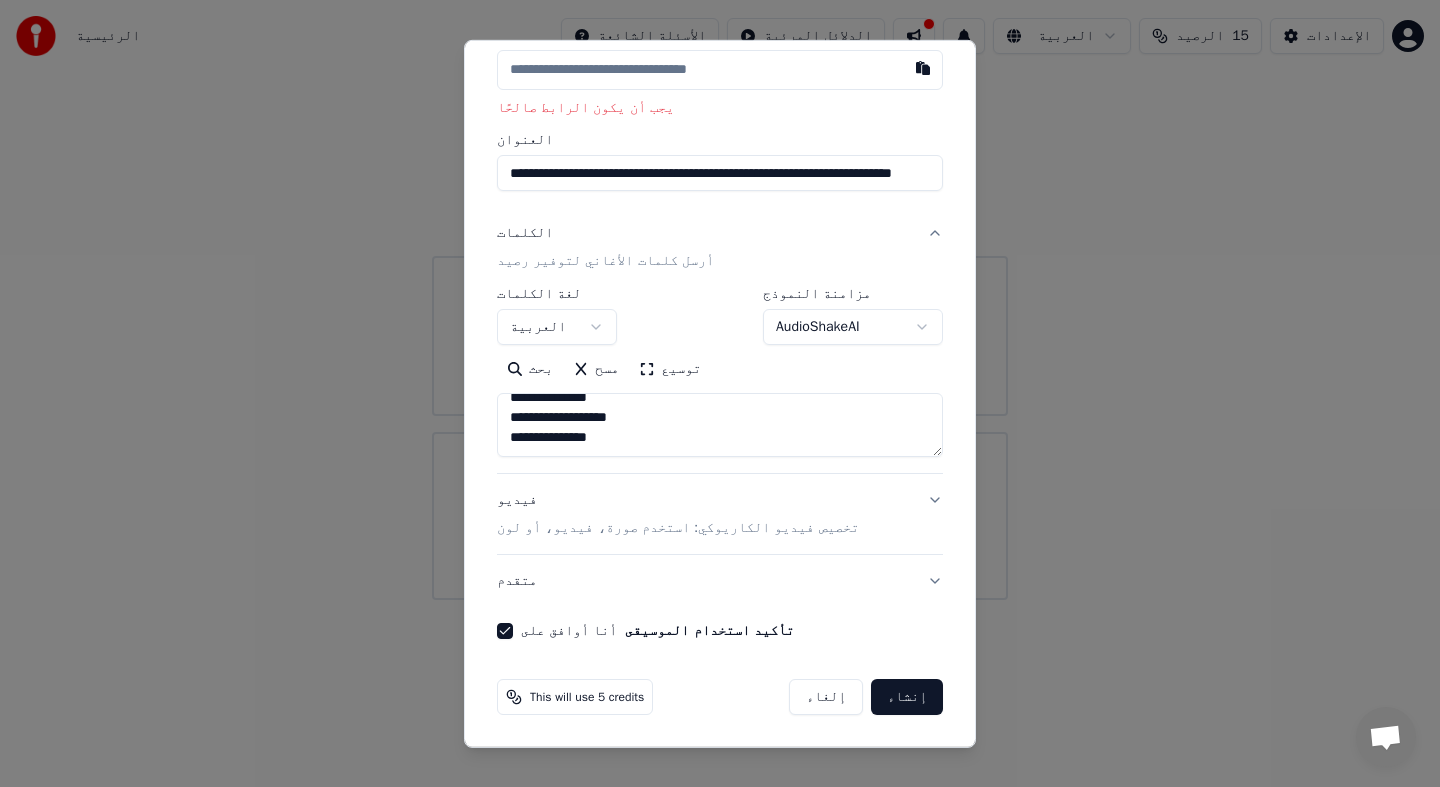 type on "**********" 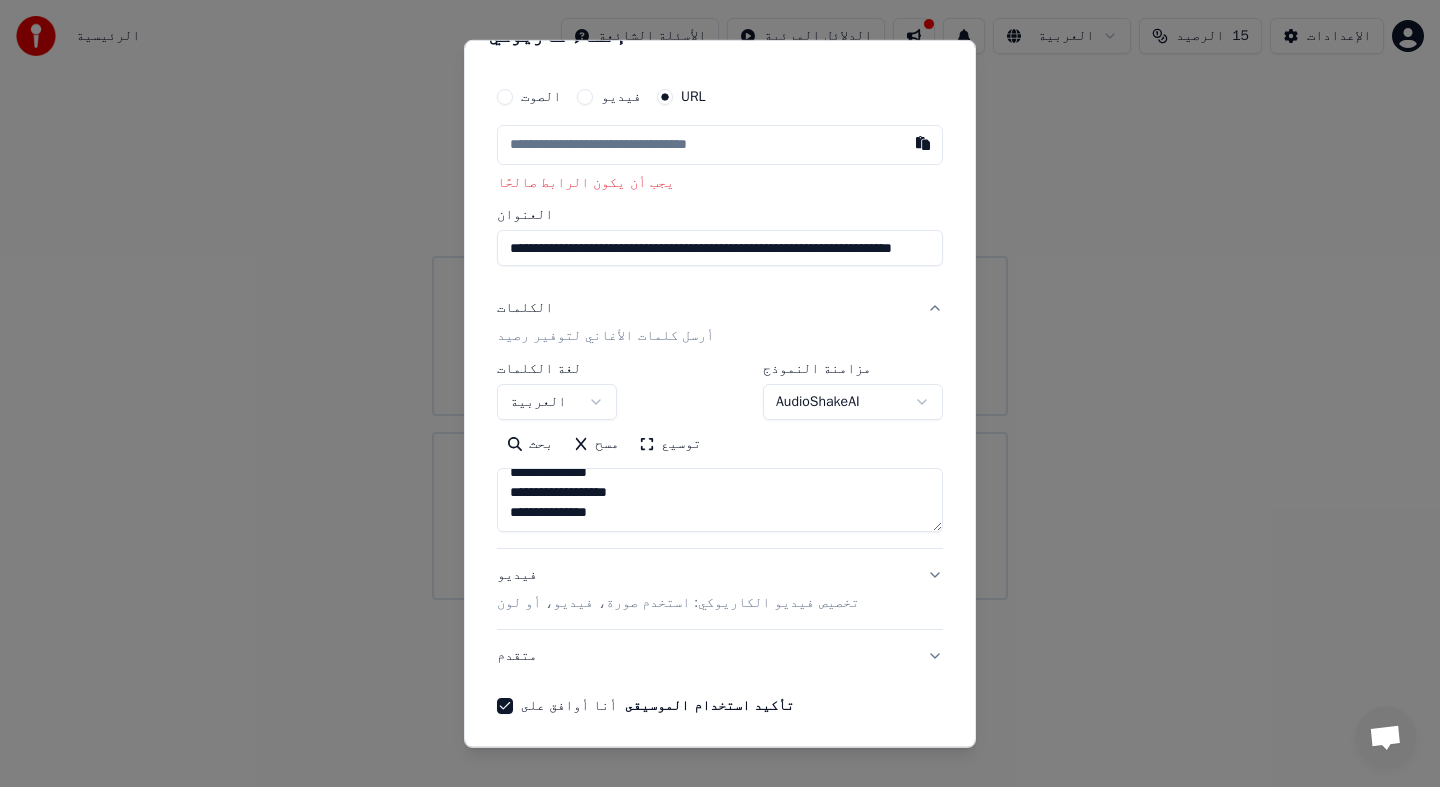 scroll, scrollTop: 0, scrollLeft: 0, axis: both 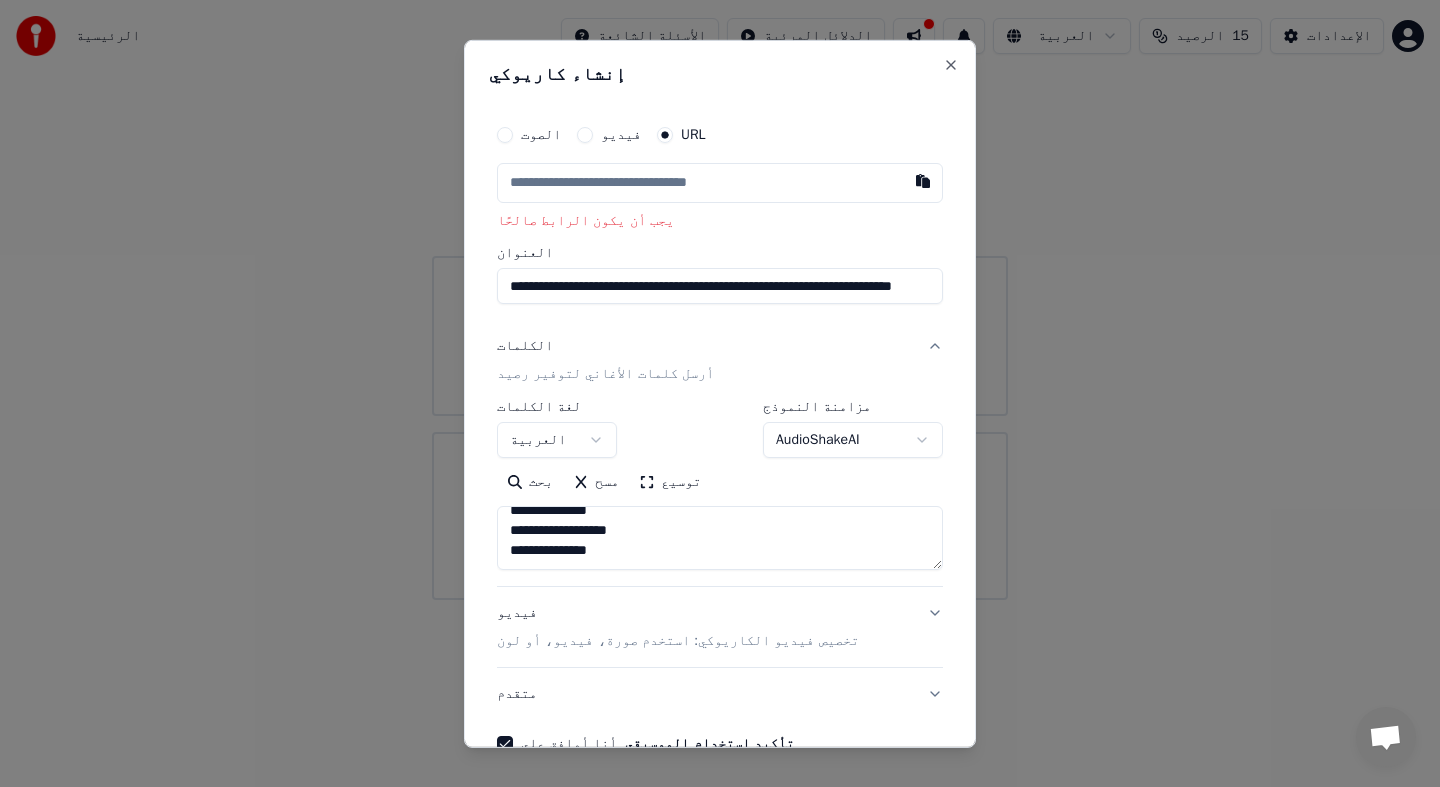 click on "الصوت" at bounding box center [505, 134] 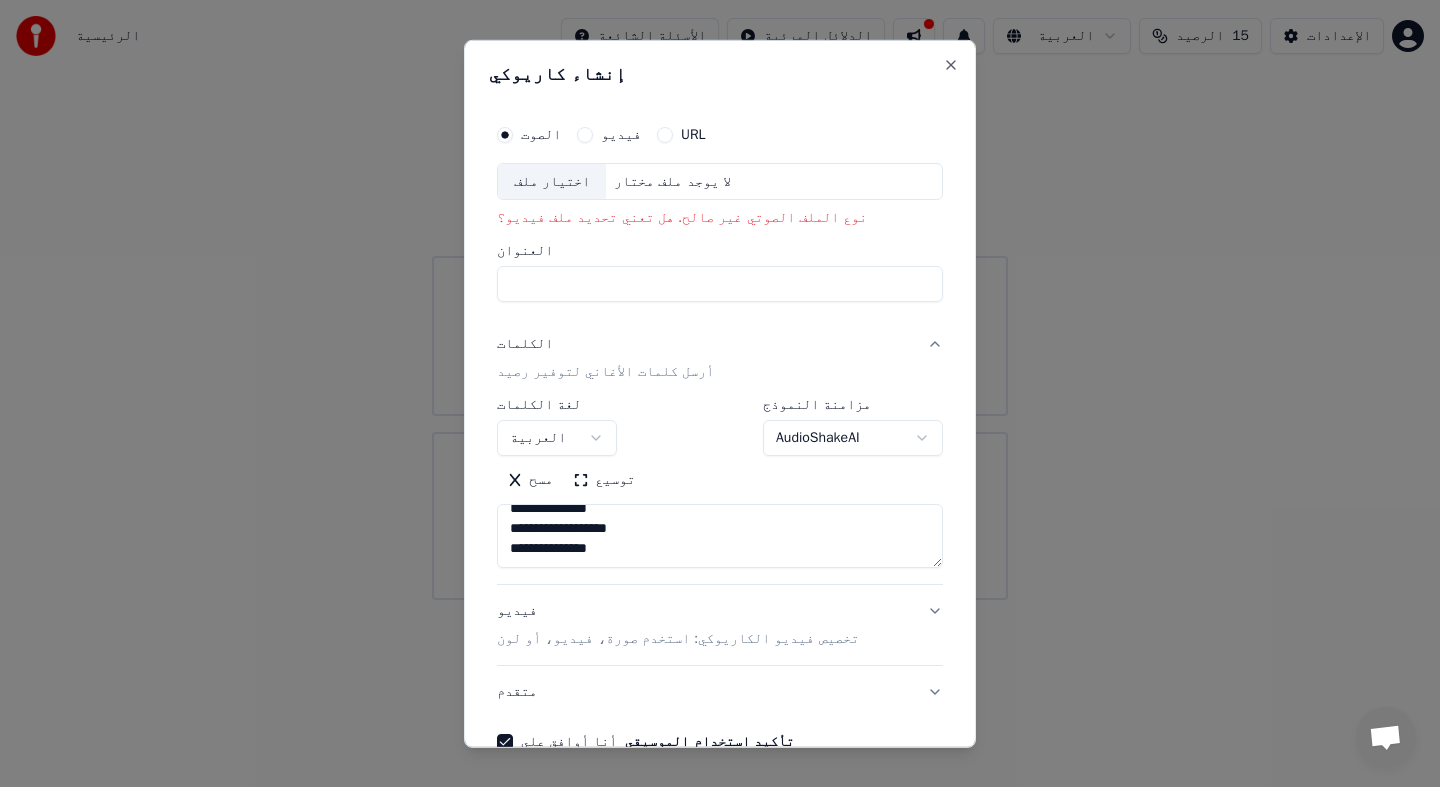 click on "العنوان" at bounding box center [720, 284] 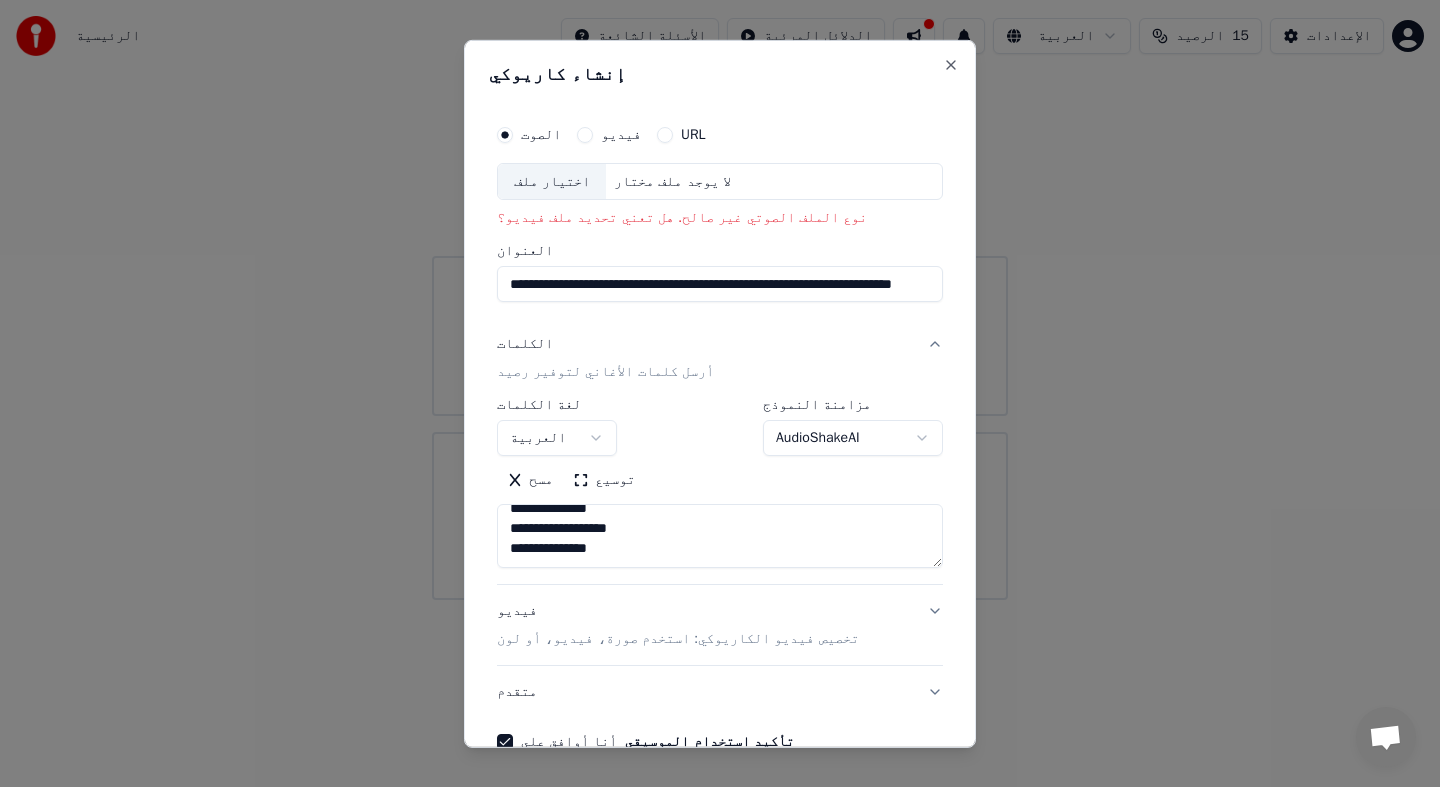 scroll, scrollTop: 0, scrollLeft: 135, axis: horizontal 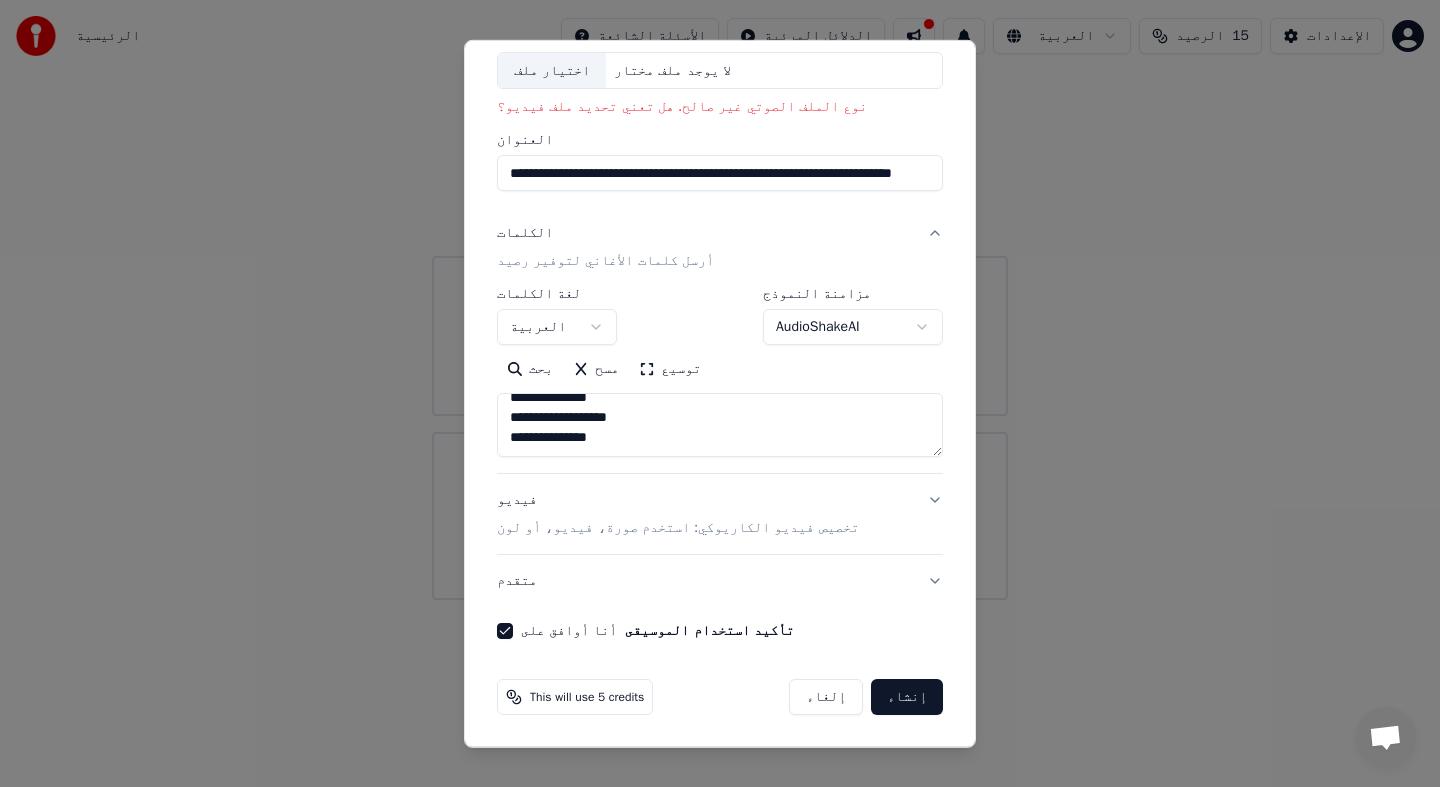 type on "**********" 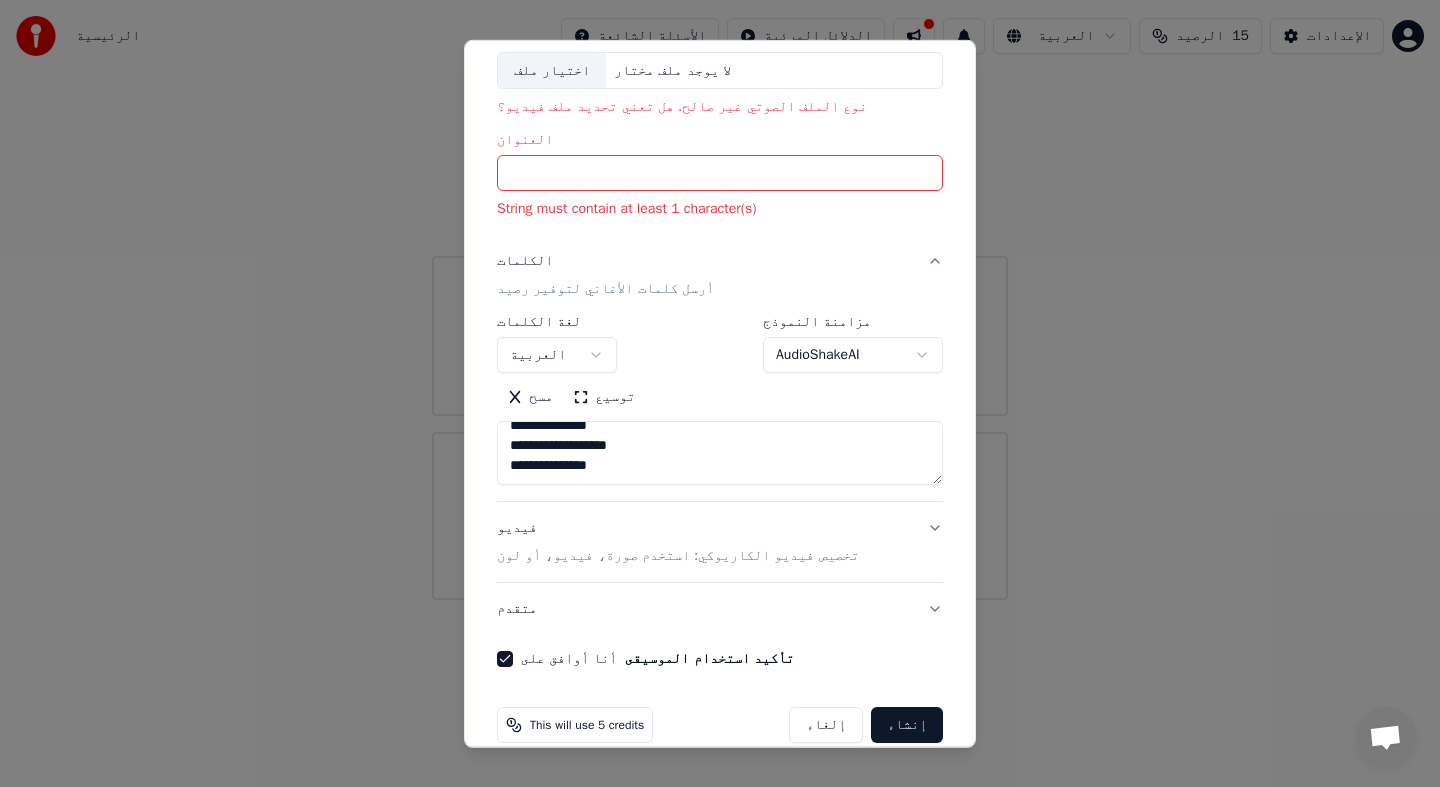 scroll, scrollTop: 0, scrollLeft: 0, axis: both 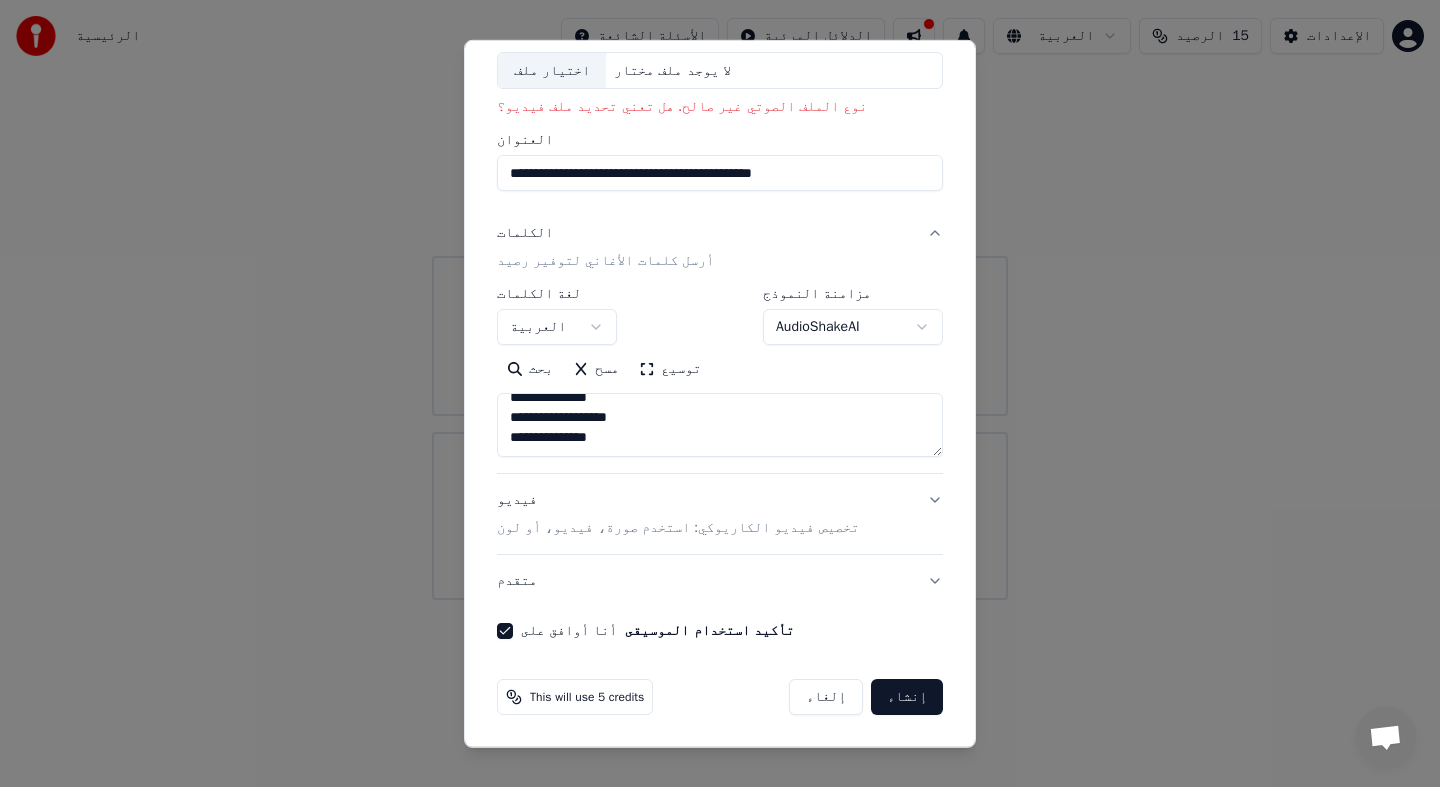 type on "**********" 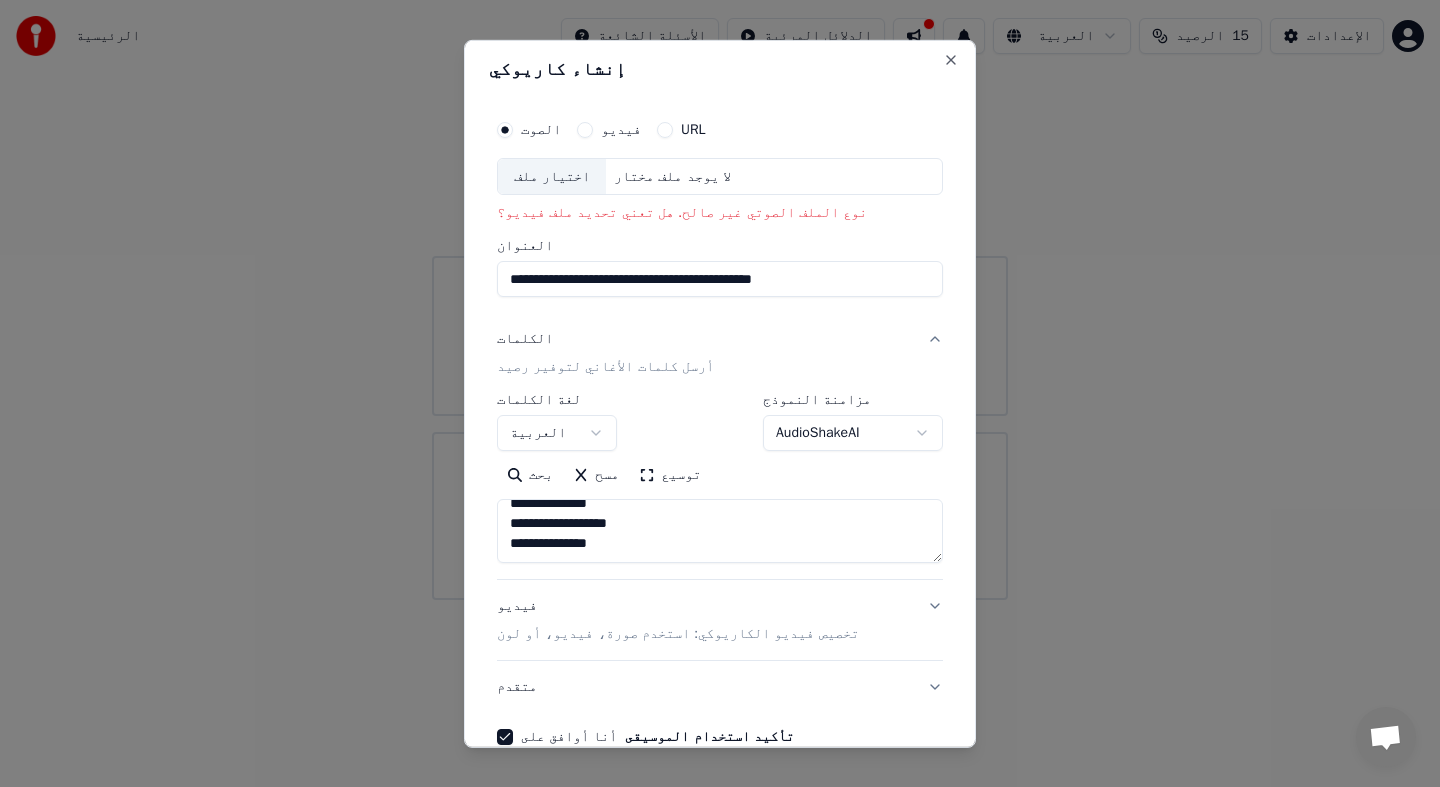 scroll, scrollTop: 0, scrollLeft: 0, axis: both 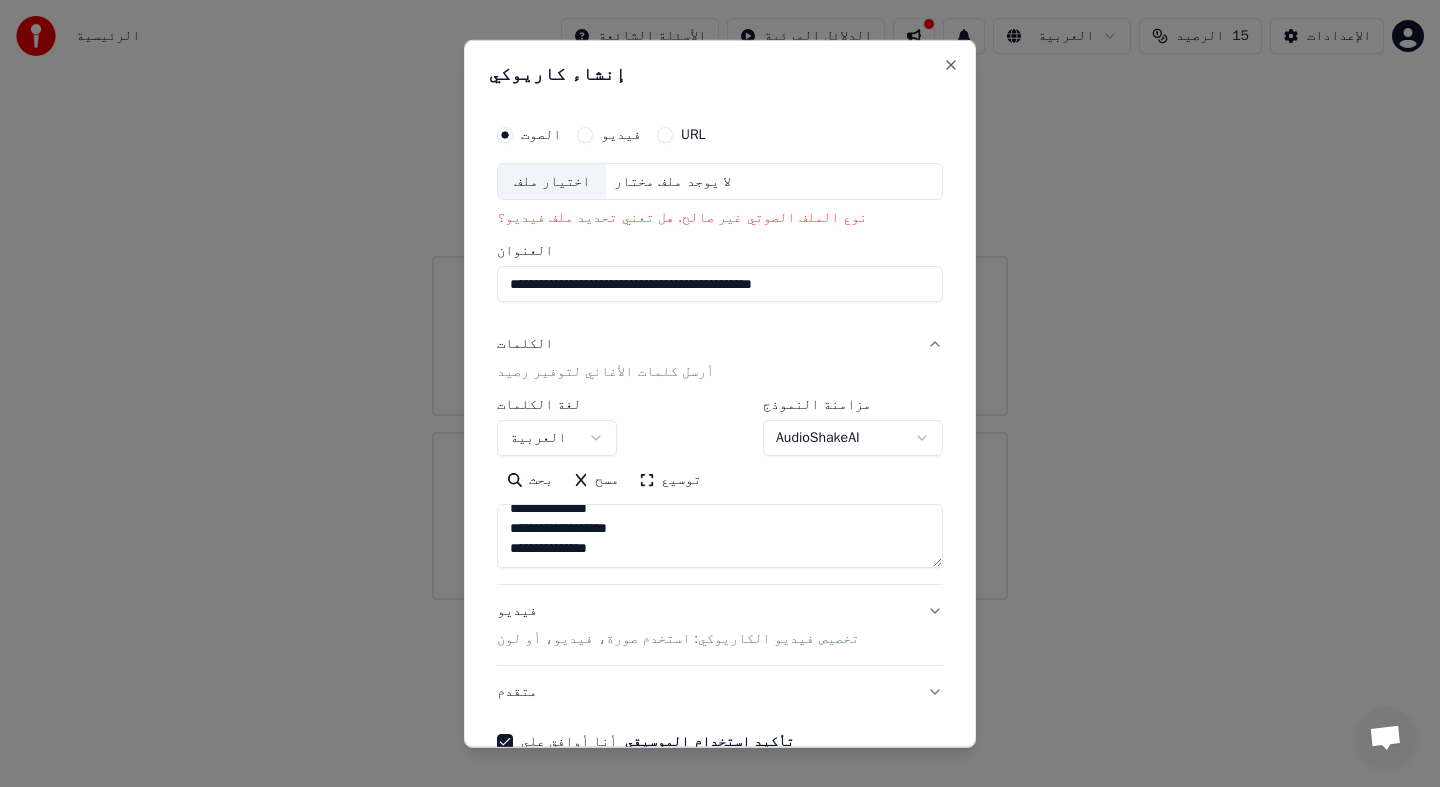 click on "فيديو" at bounding box center (585, 134) 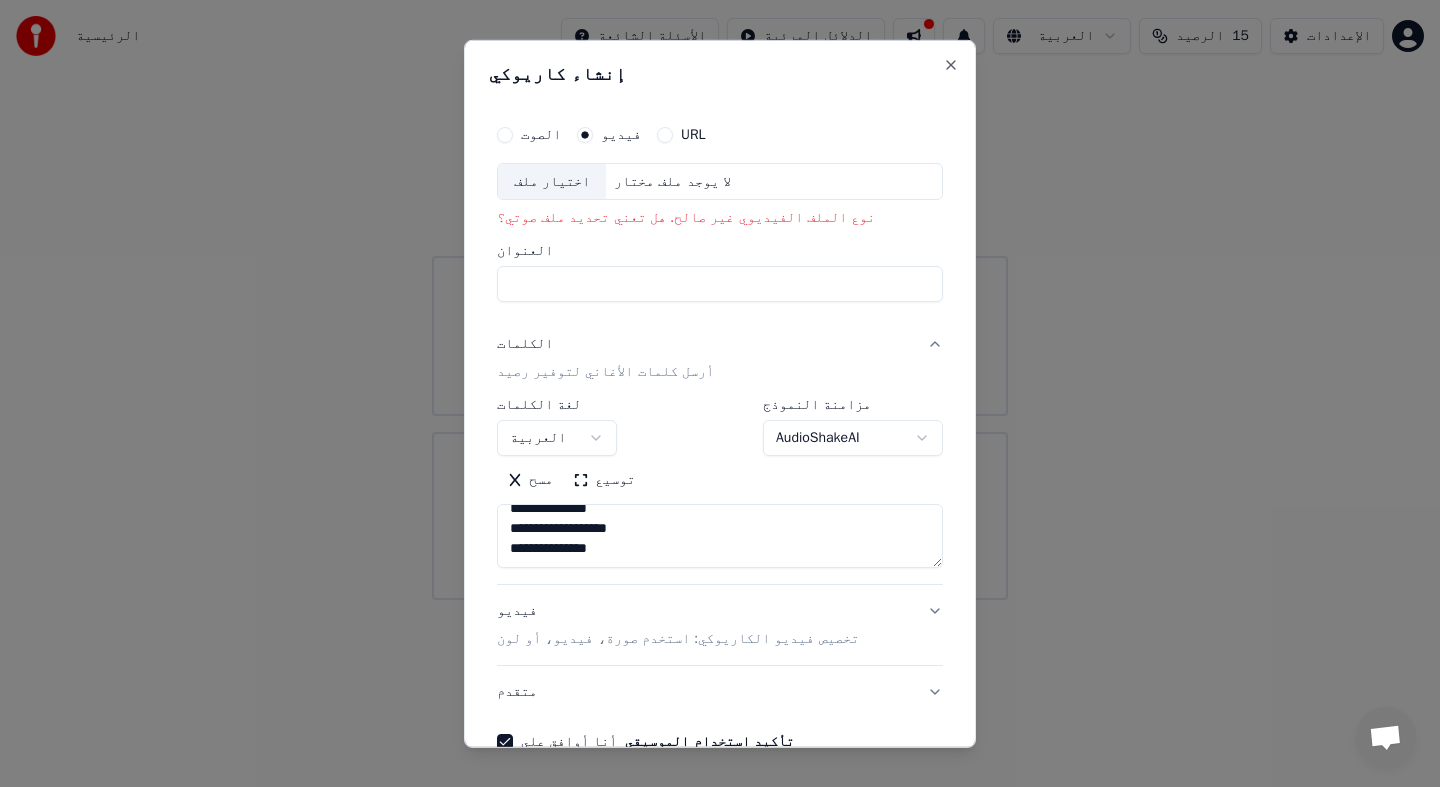 click on "لا يوجد ملف مختار" at bounding box center (672, 181) 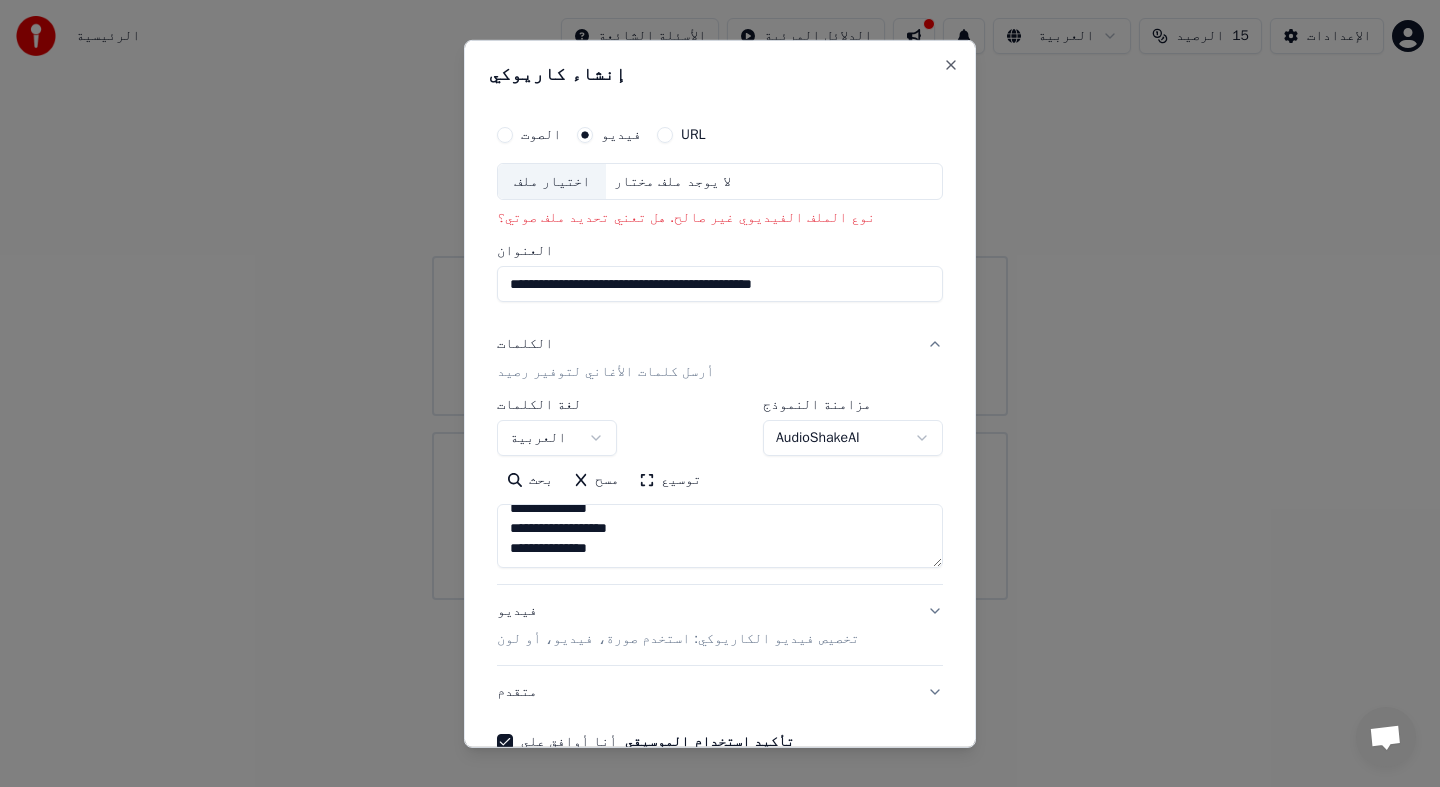 type on "**********" 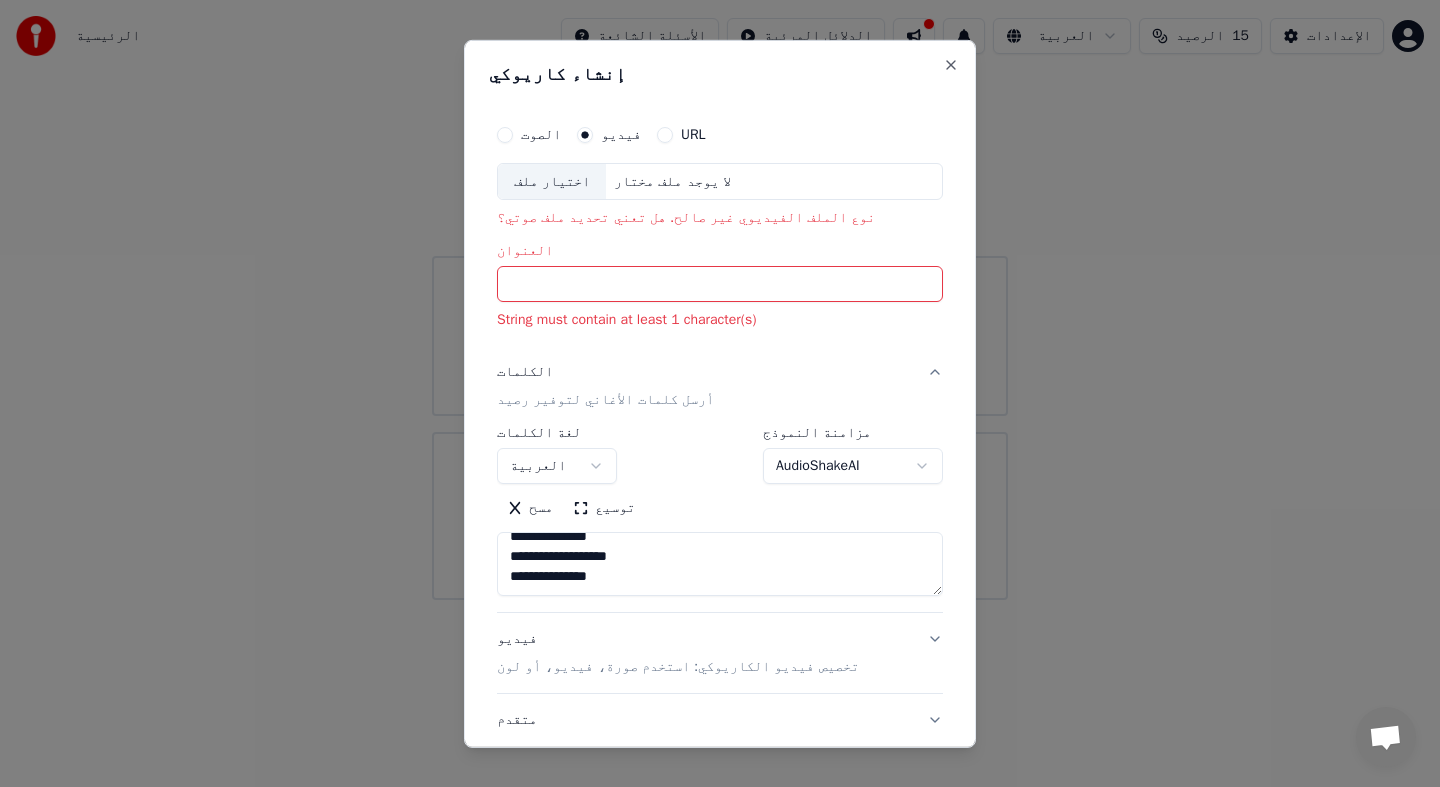 paste on "**********" 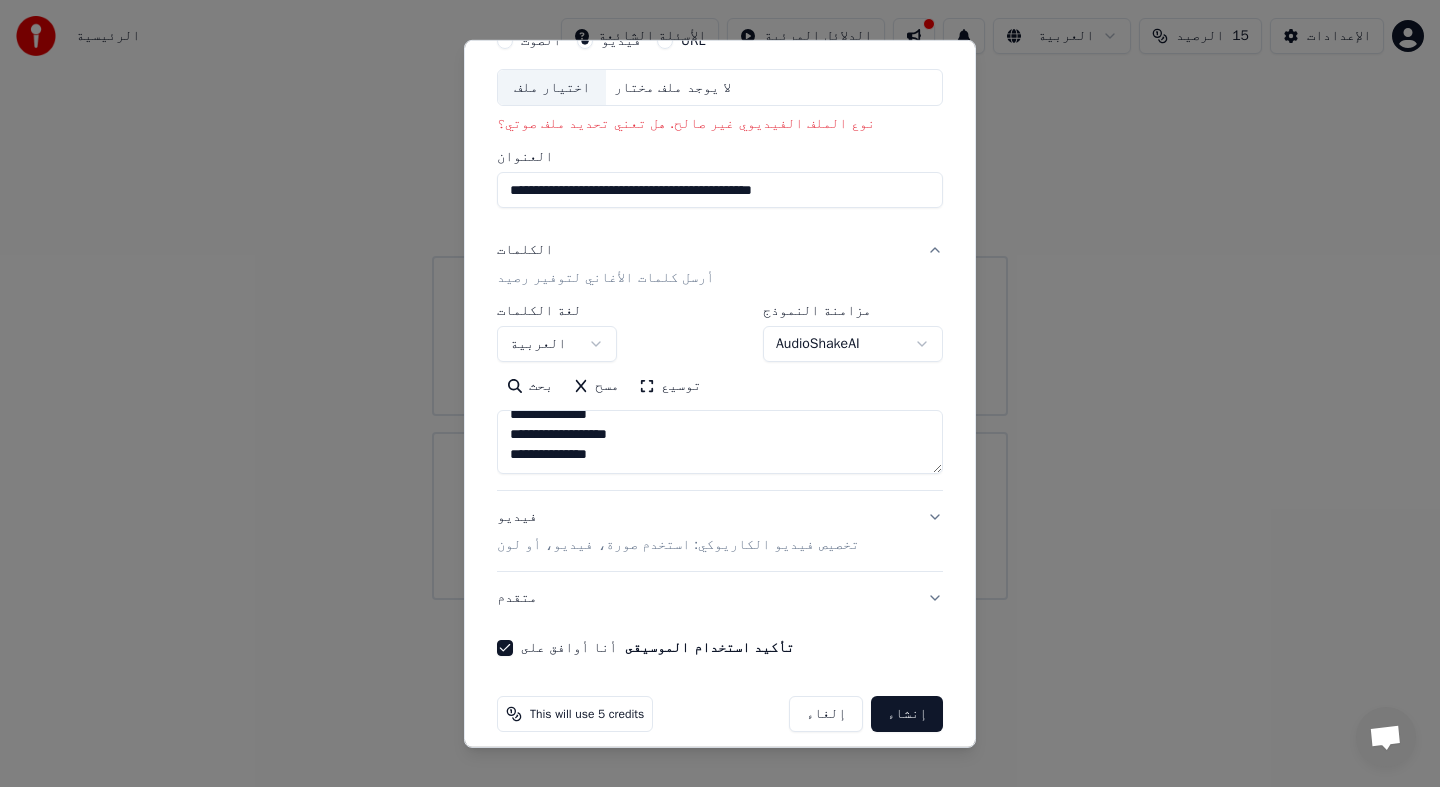scroll, scrollTop: 111, scrollLeft: 0, axis: vertical 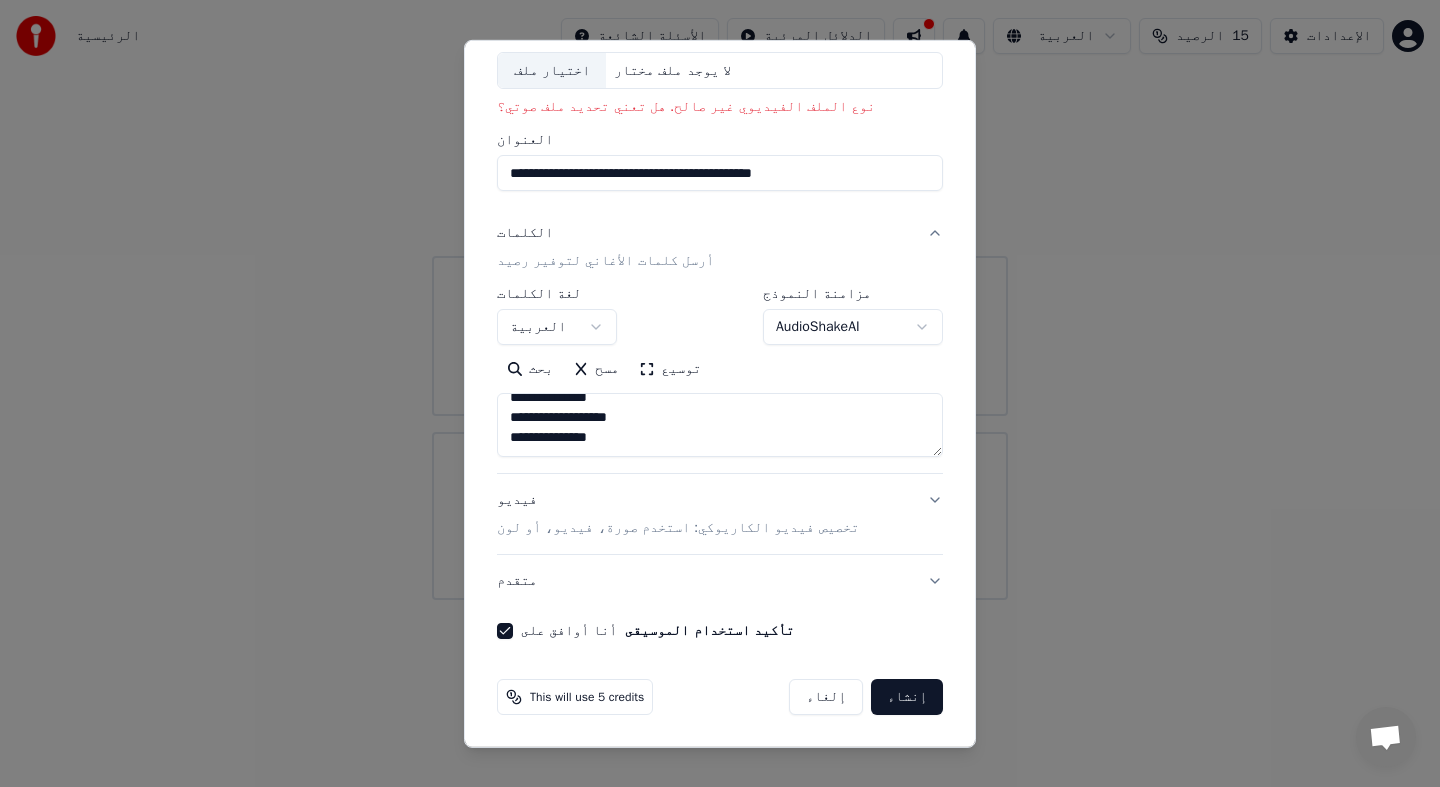 type on "**********" 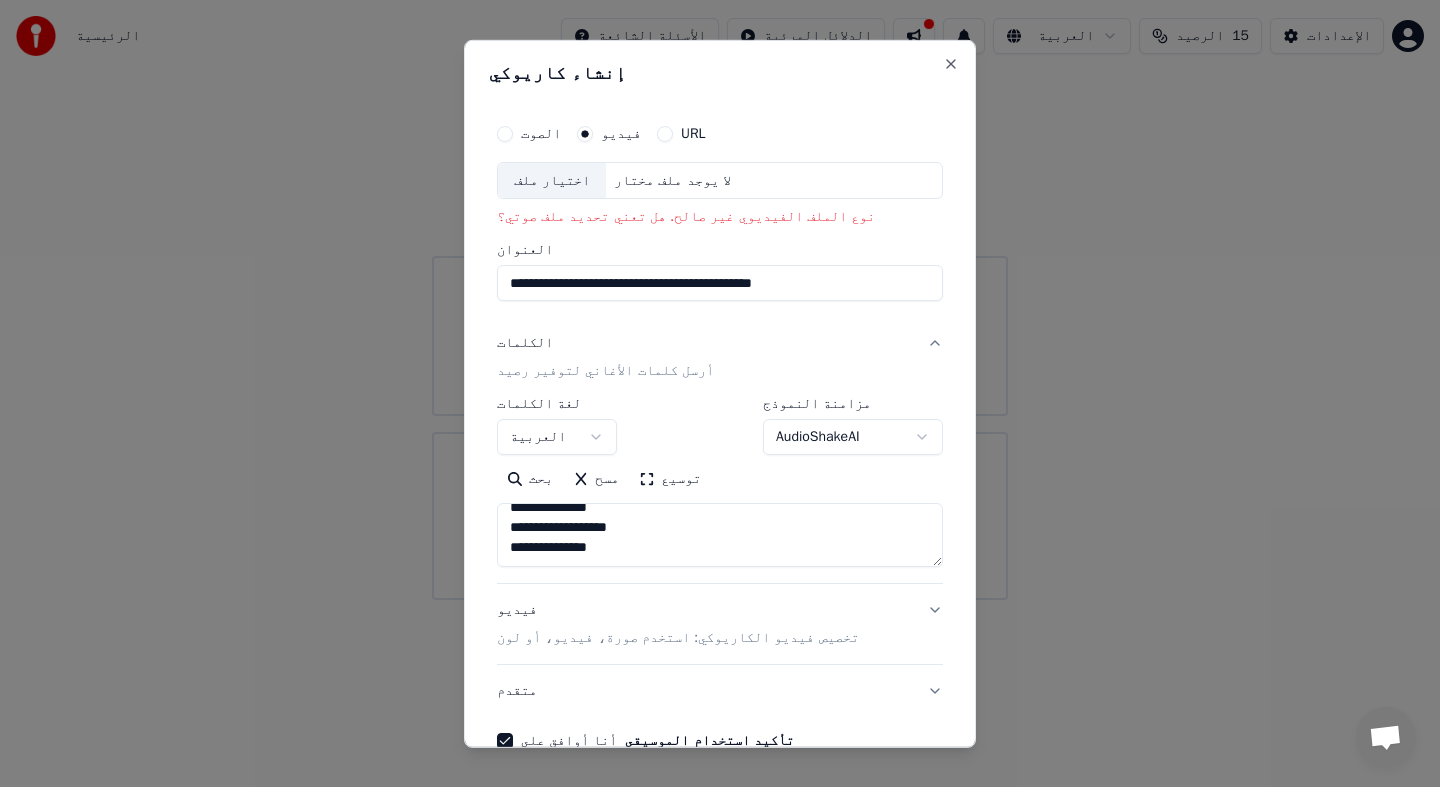 scroll, scrollTop: 0, scrollLeft: 0, axis: both 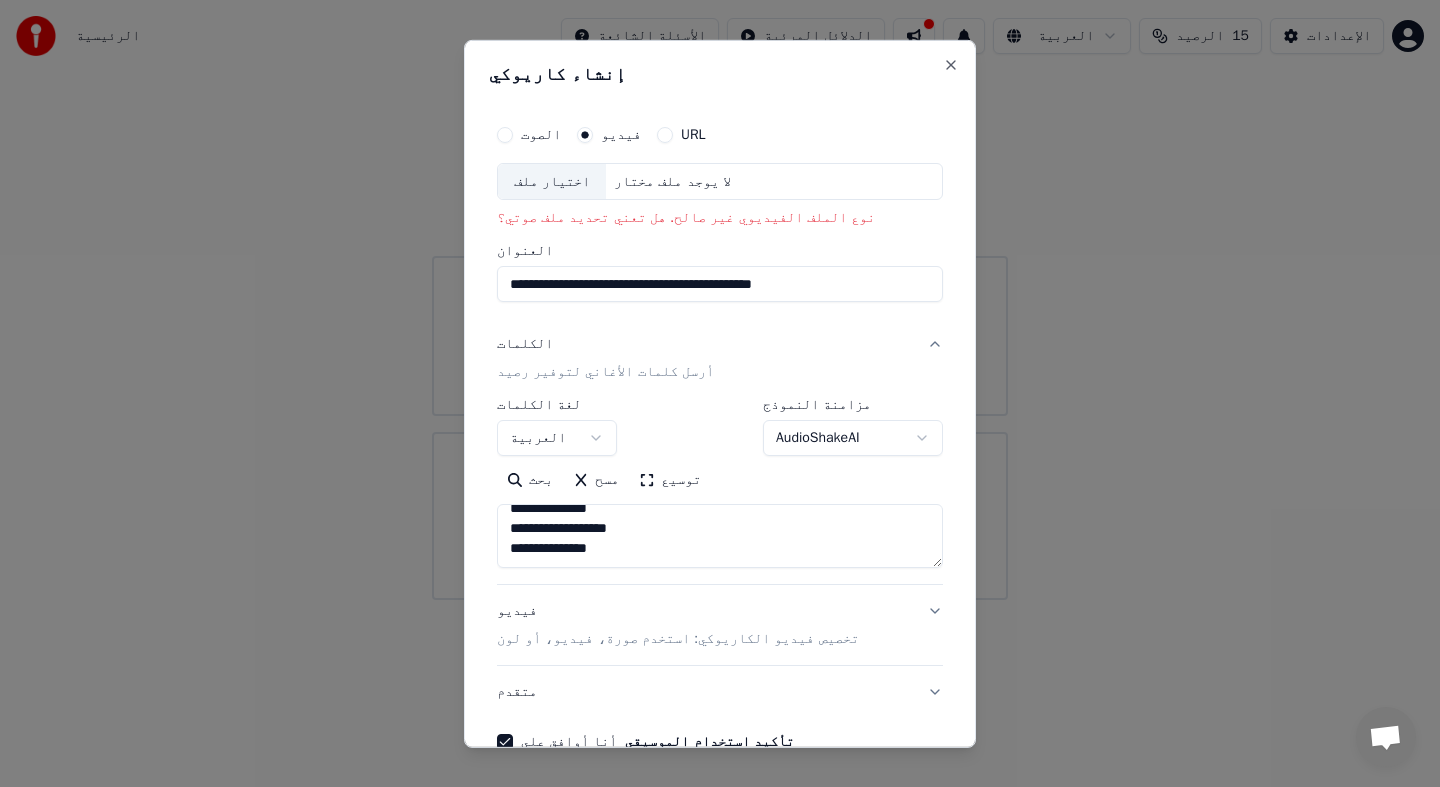 click on "URL" at bounding box center [665, 134] 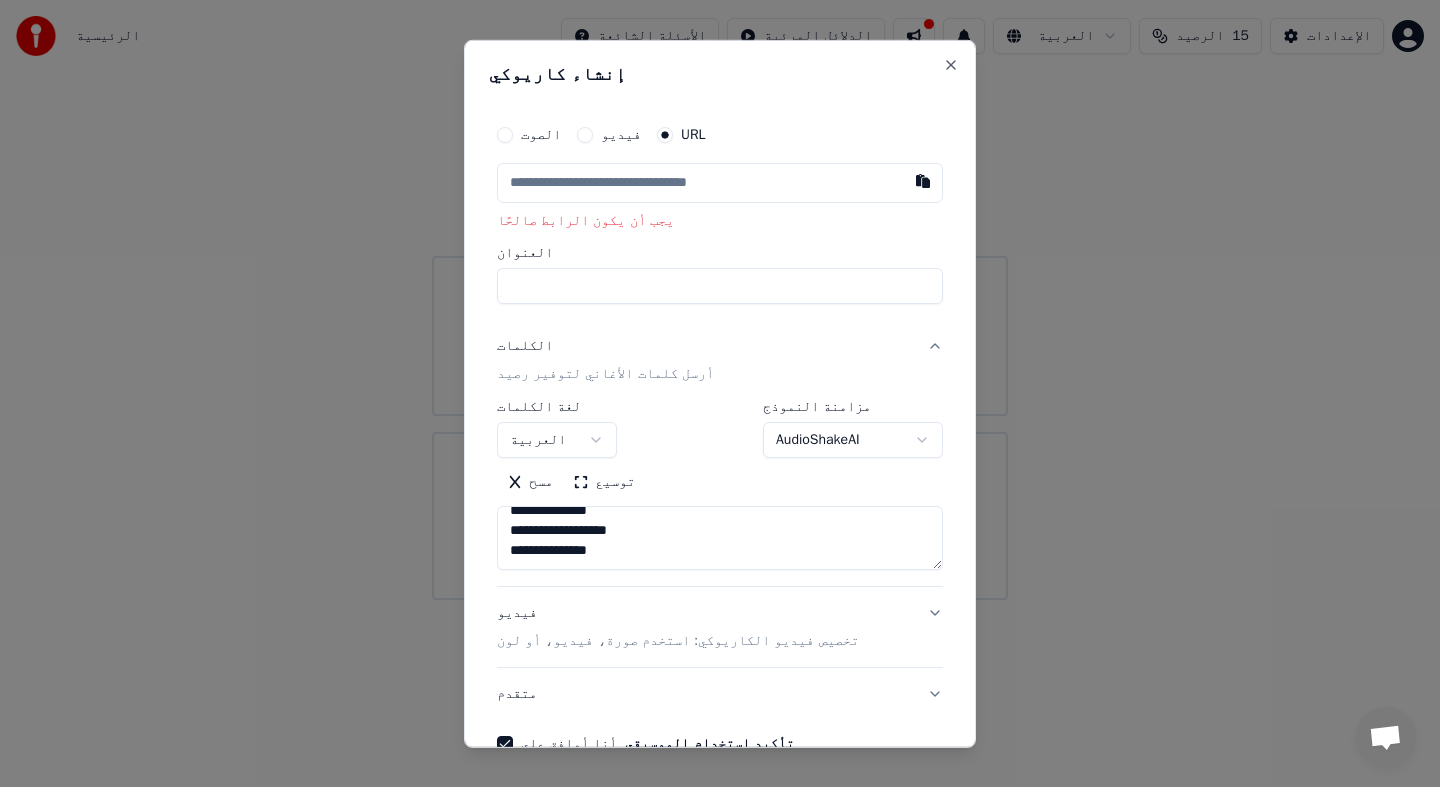 click on "العنوان" at bounding box center [720, 286] 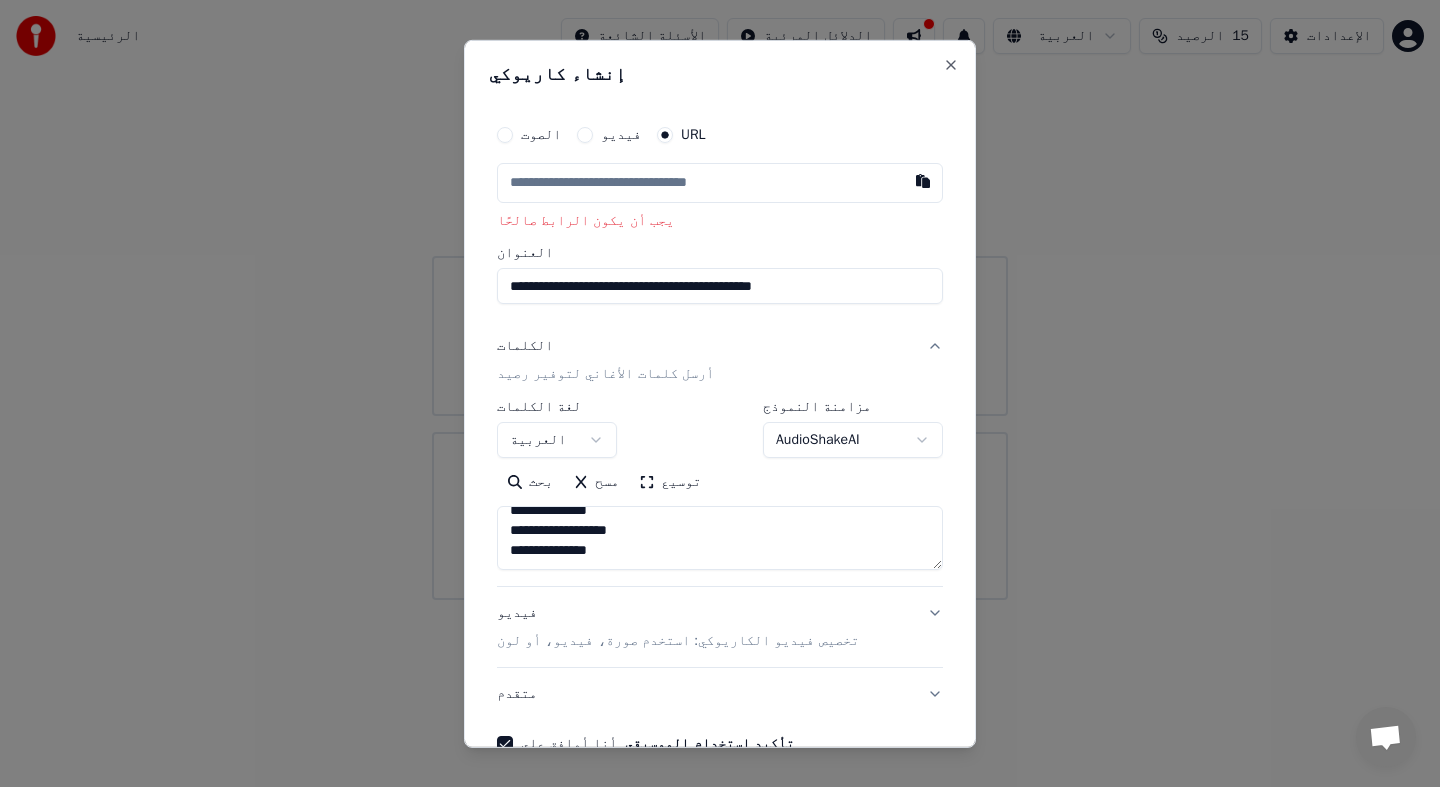 scroll, scrollTop: 113, scrollLeft: 0, axis: vertical 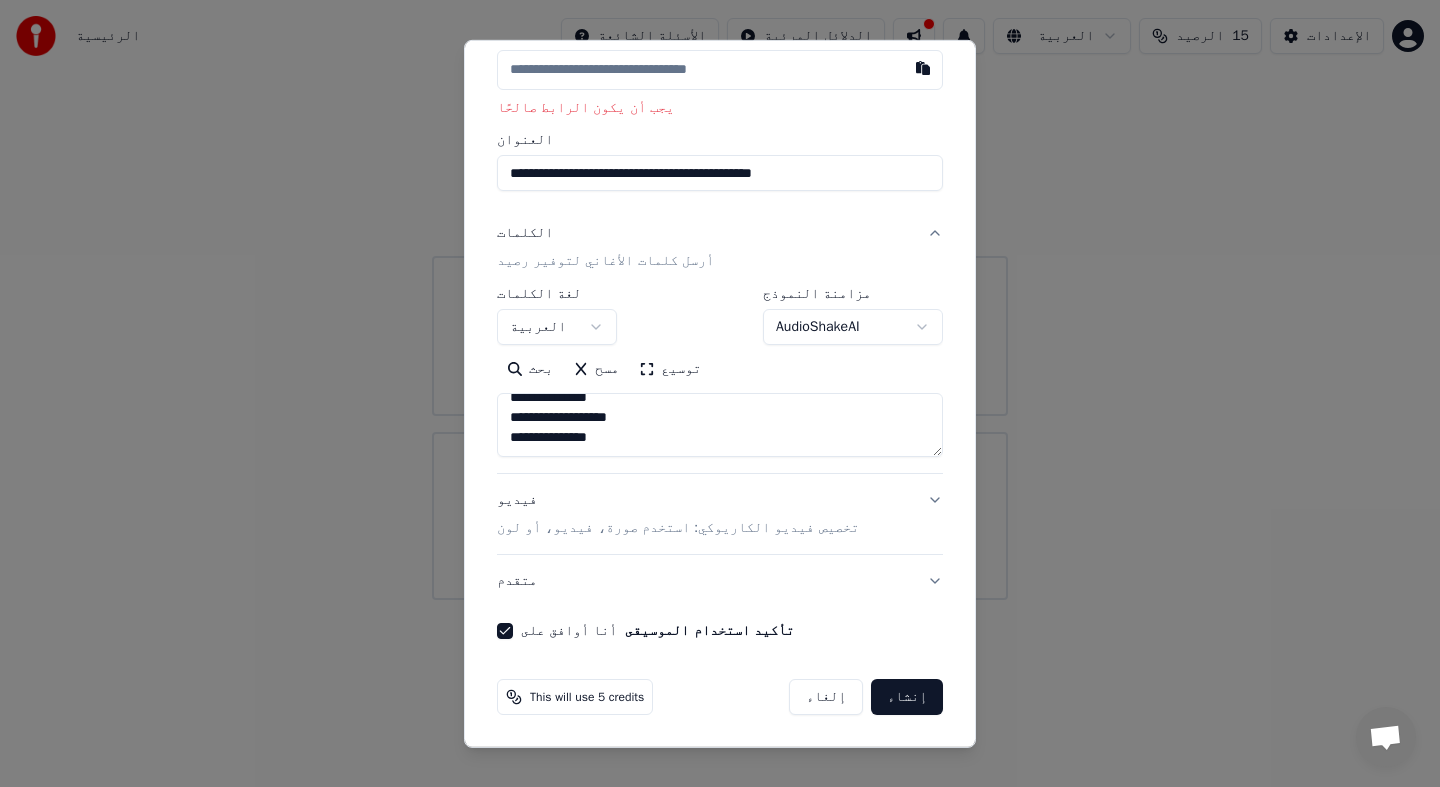 type on "**********" 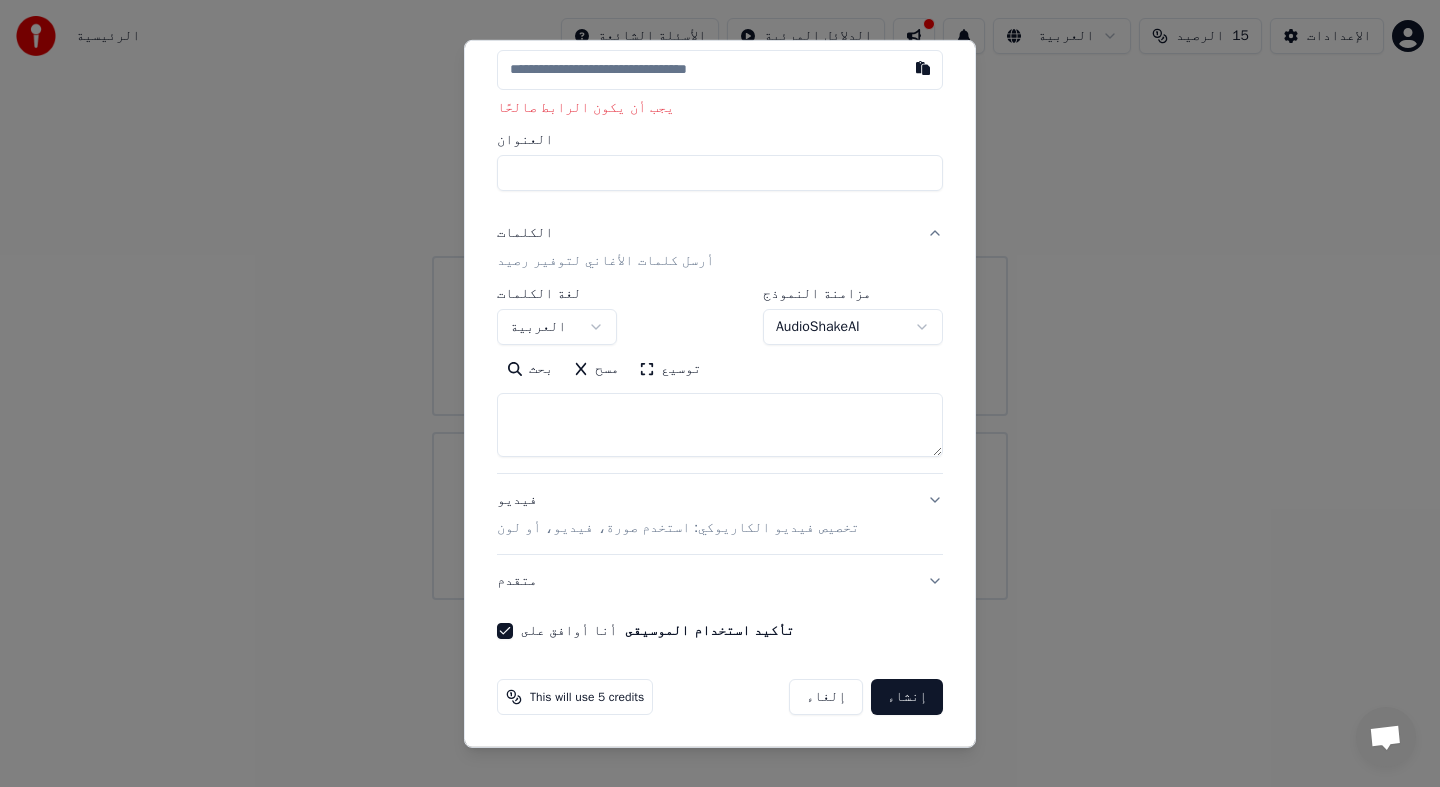 select 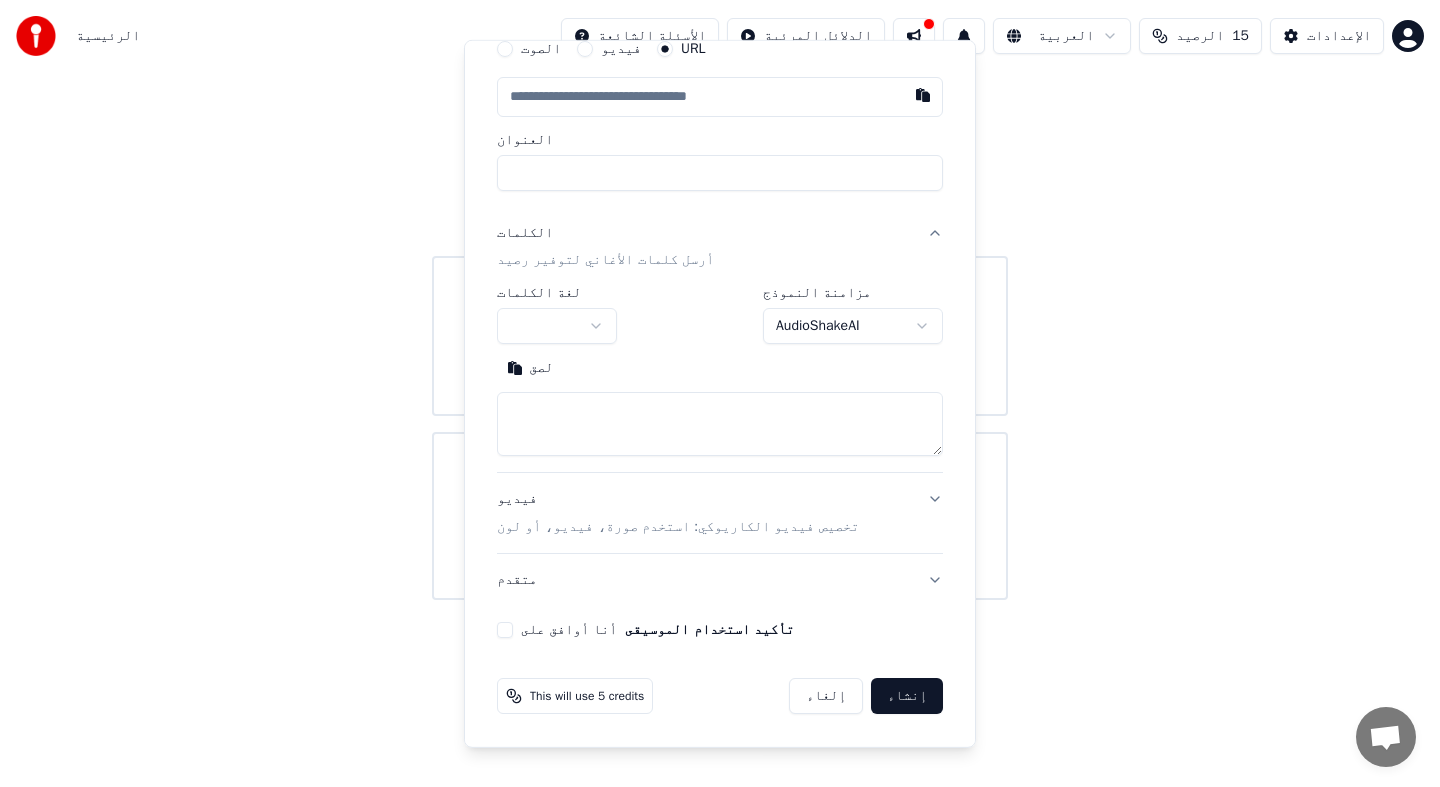 scroll, scrollTop: 0, scrollLeft: 0, axis: both 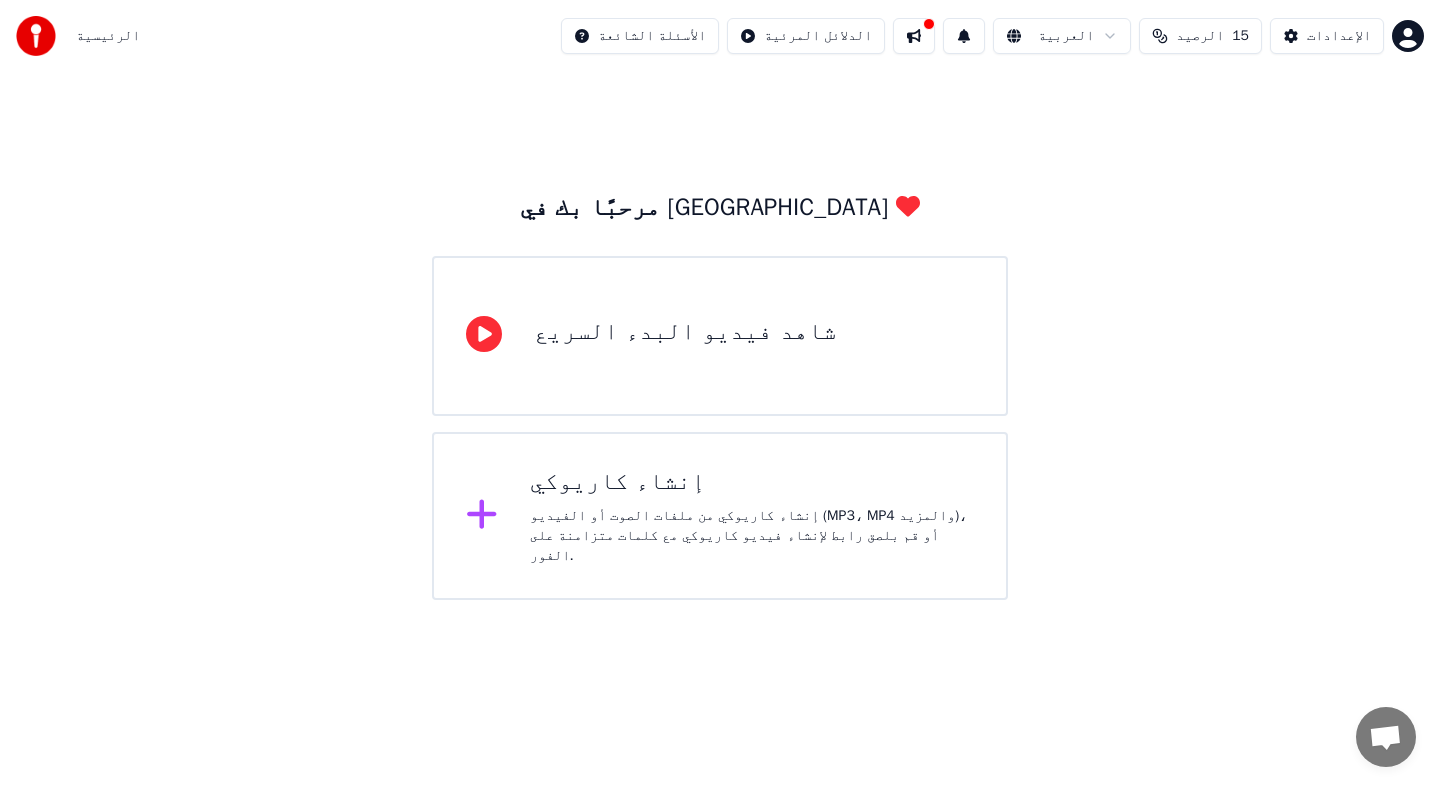 click on "شاهد فيديو البدء السريع" at bounding box center (685, 332) 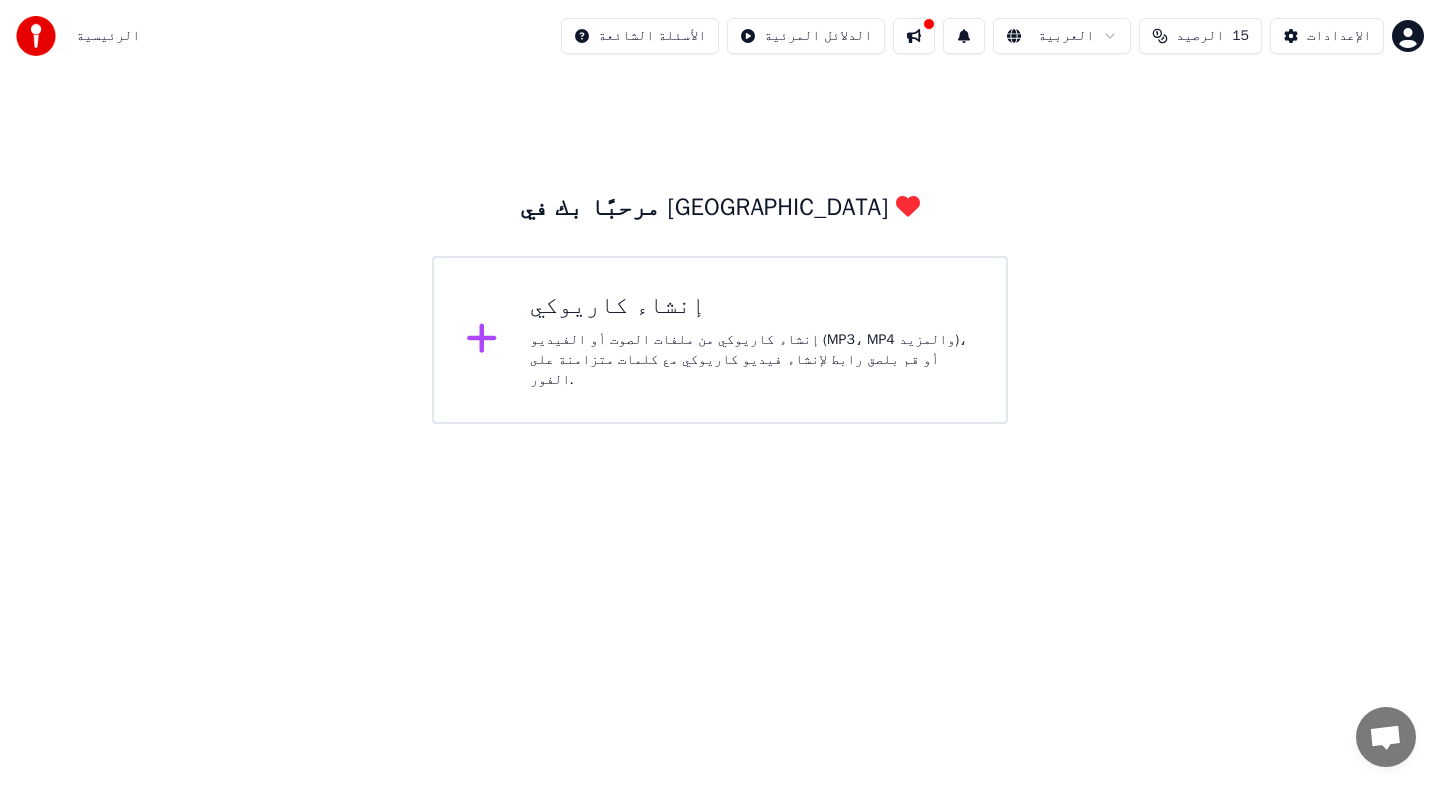 click on "إنشاء كاريوكي من ملفات الصوت أو الفيديو (MP3، MP4 والمزيد)، أو قم بلصق رابط لإنشاء فيديو كاريوكي مع كلمات متزامنة على الفور." at bounding box center (752, 360) 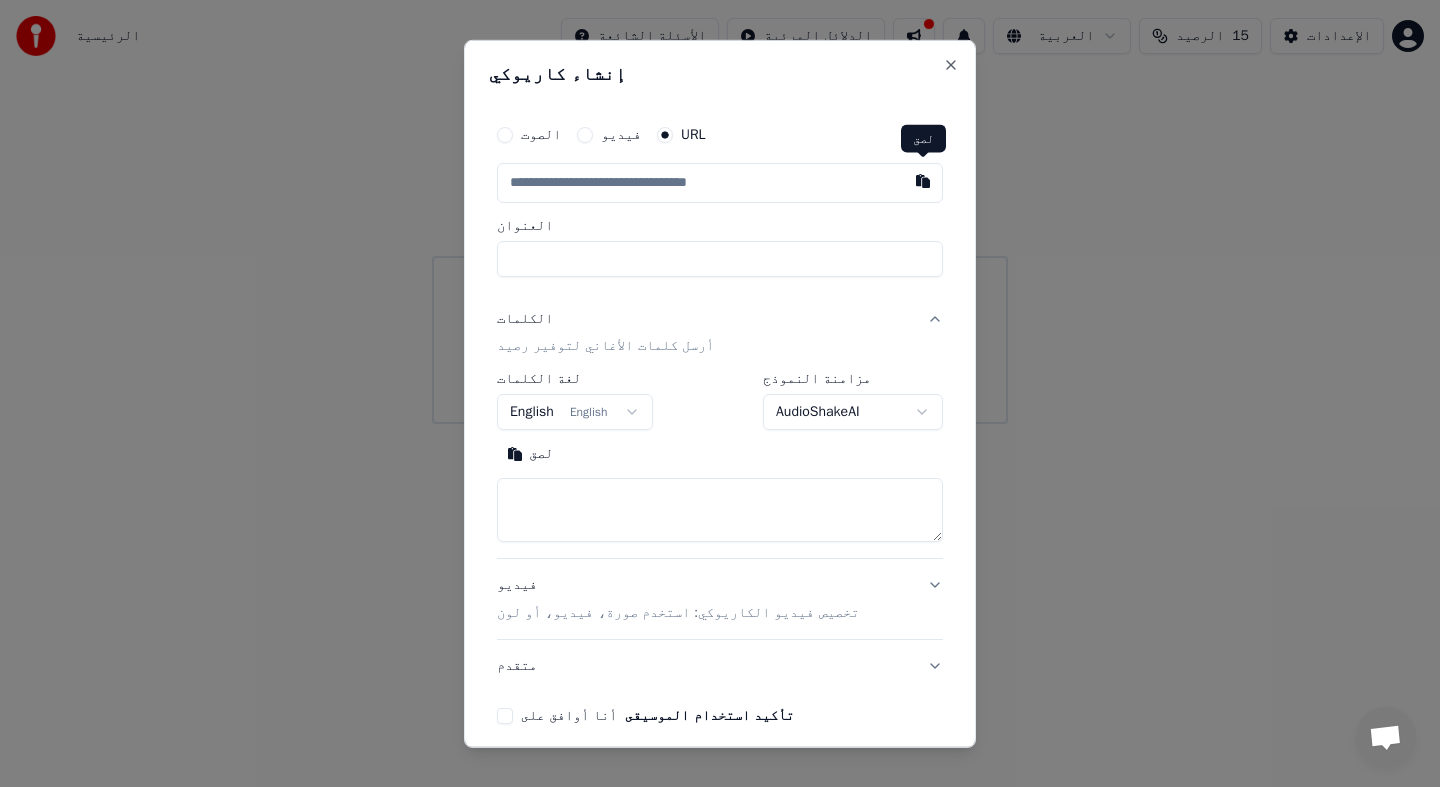 click at bounding box center (923, 180) 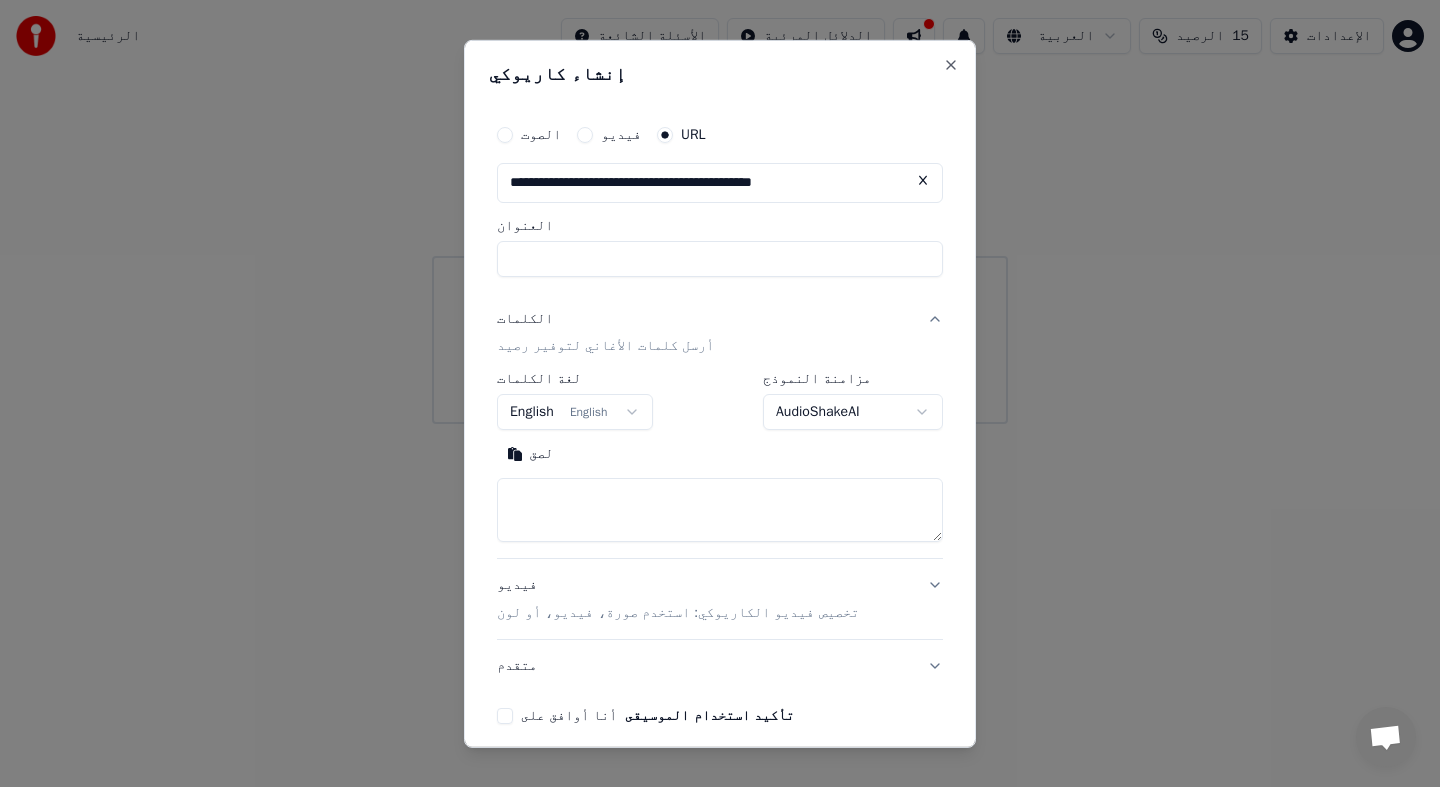 type on "**********" 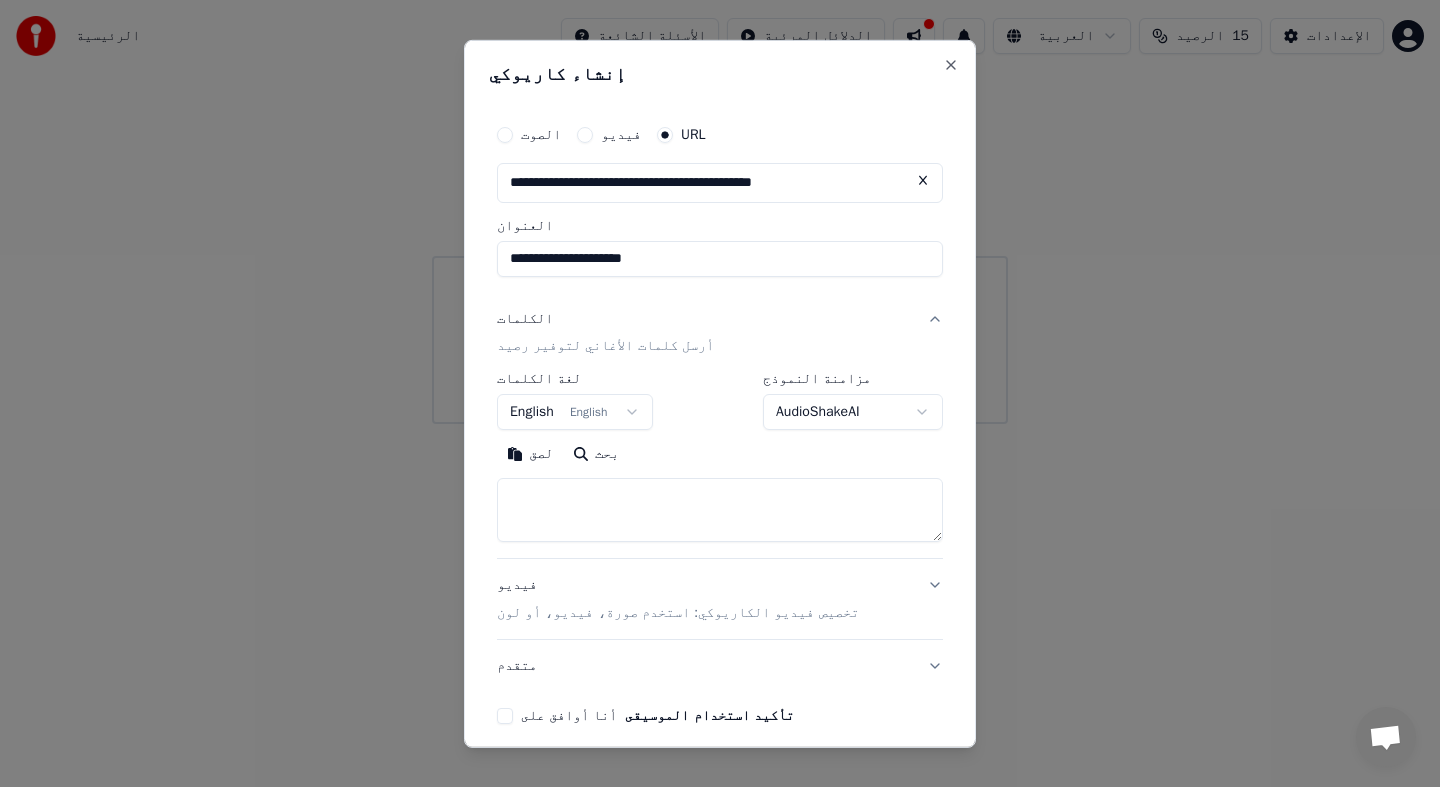 click on "English English" at bounding box center [575, 412] 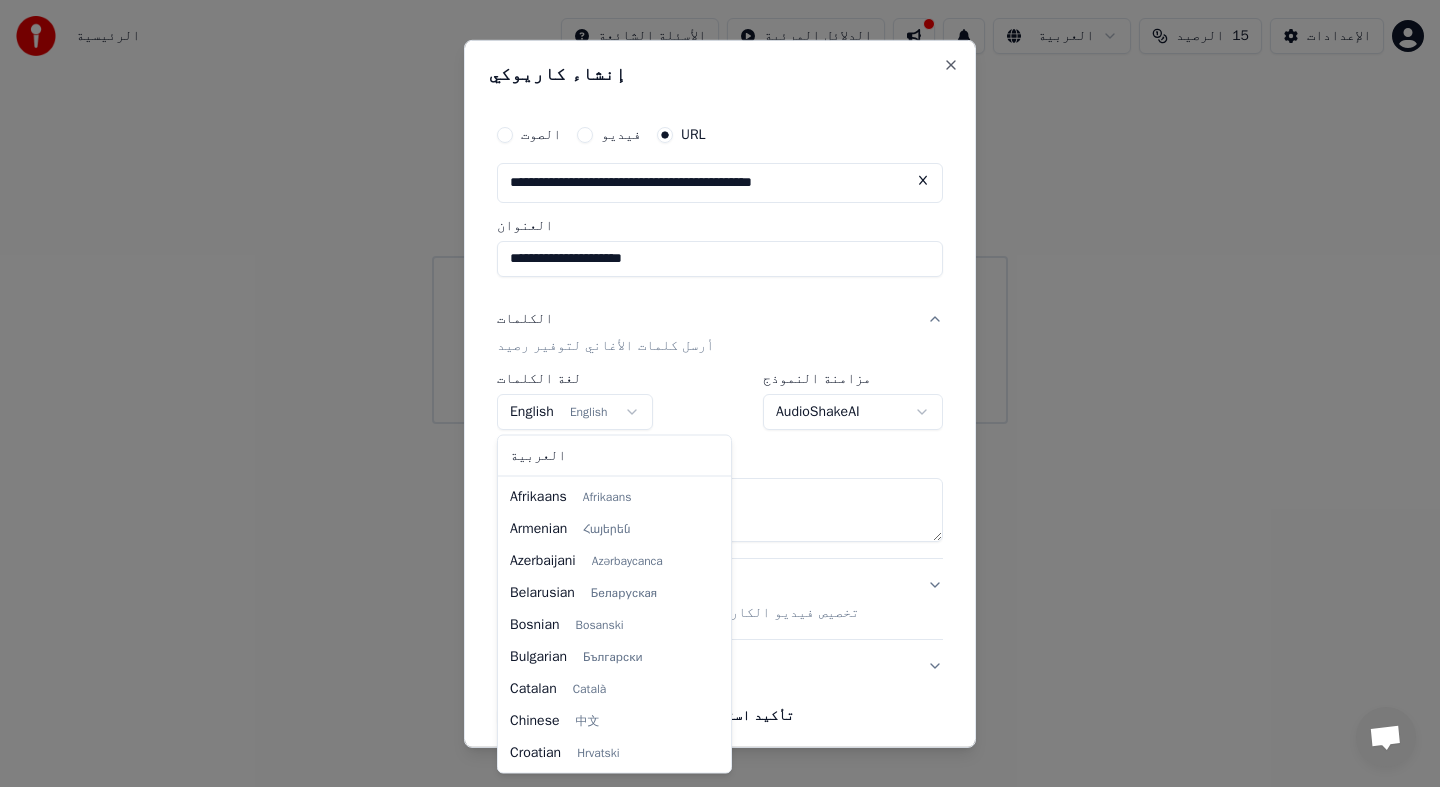 scroll, scrollTop: 128, scrollLeft: 0, axis: vertical 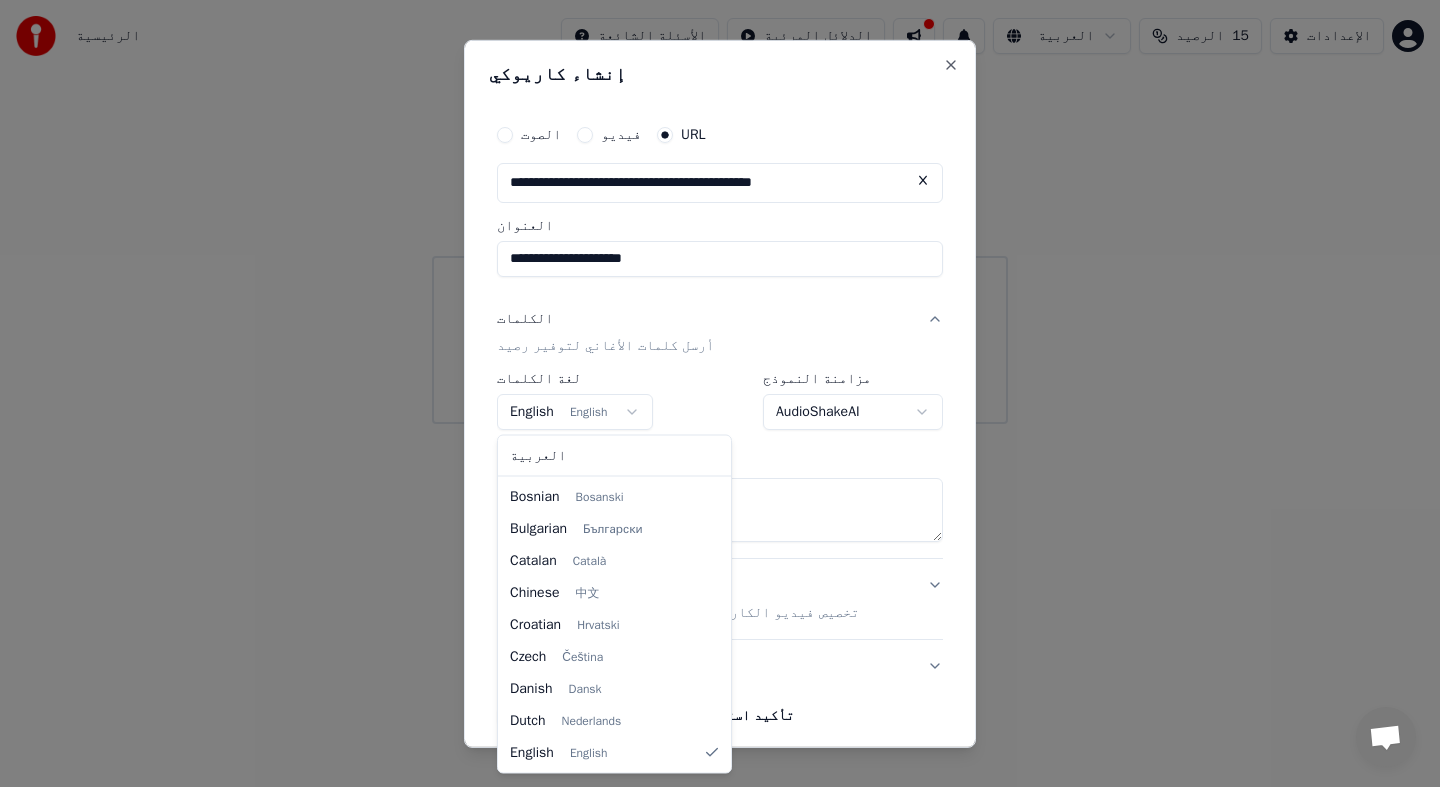 select on "**" 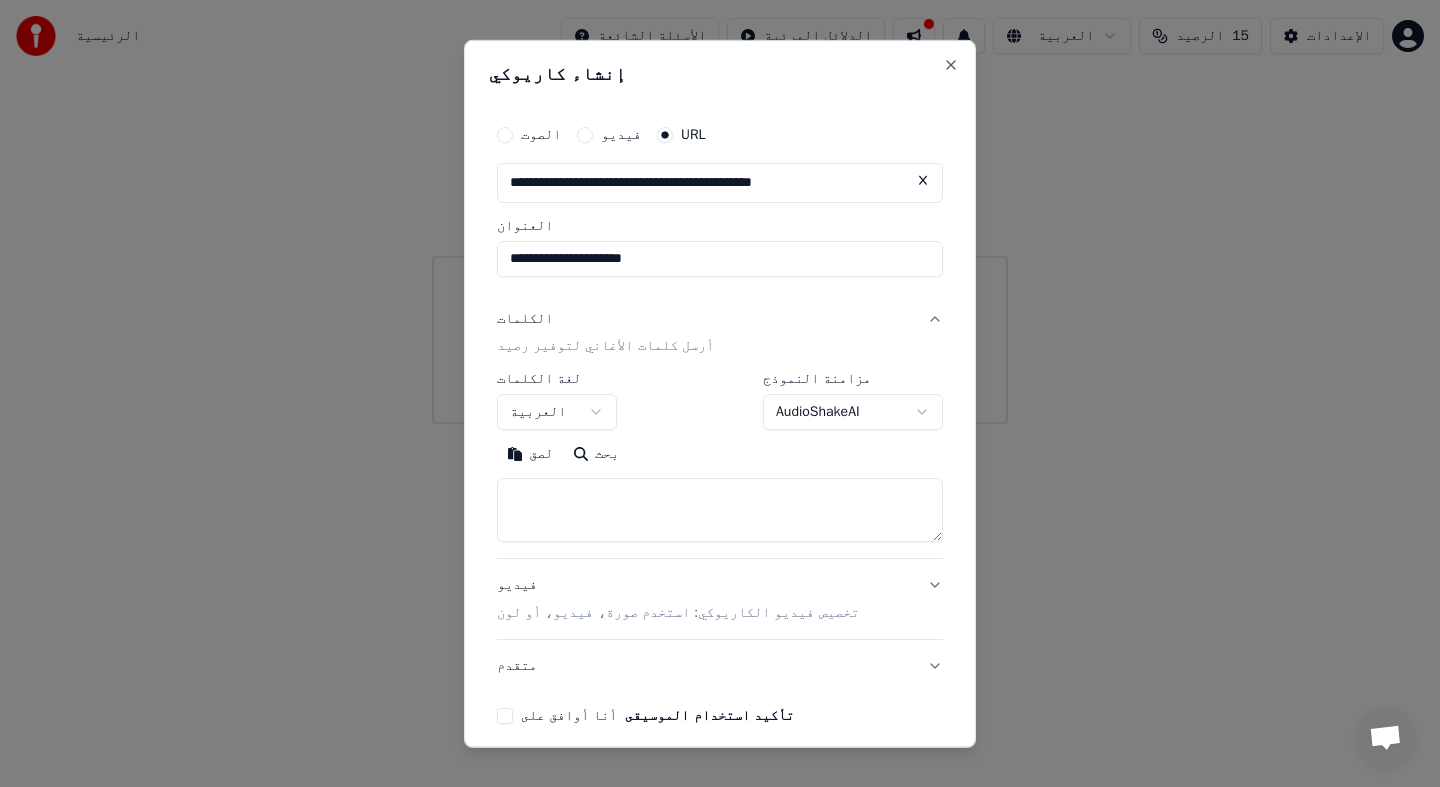 click at bounding box center (720, 510) 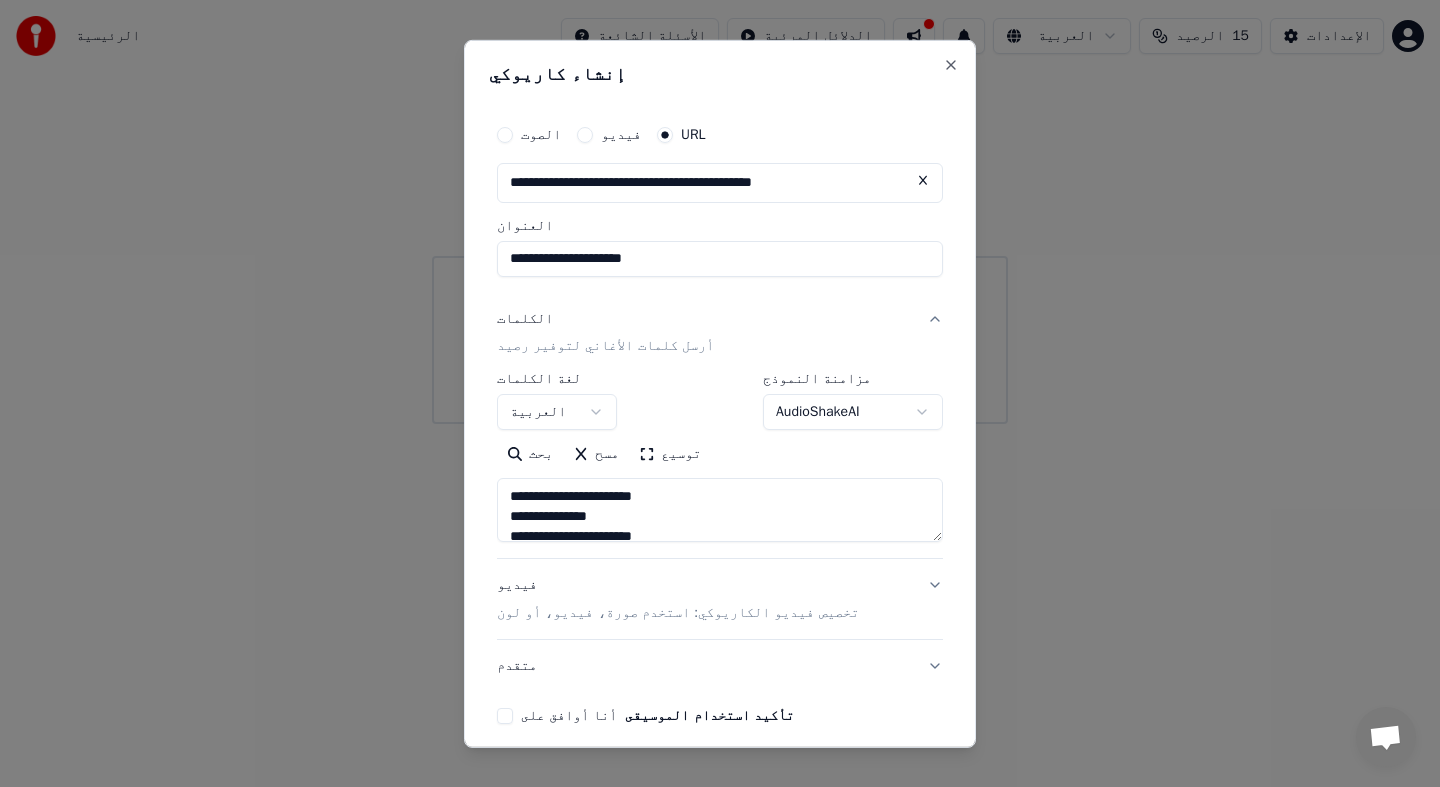 scroll, scrollTop: 1403, scrollLeft: 0, axis: vertical 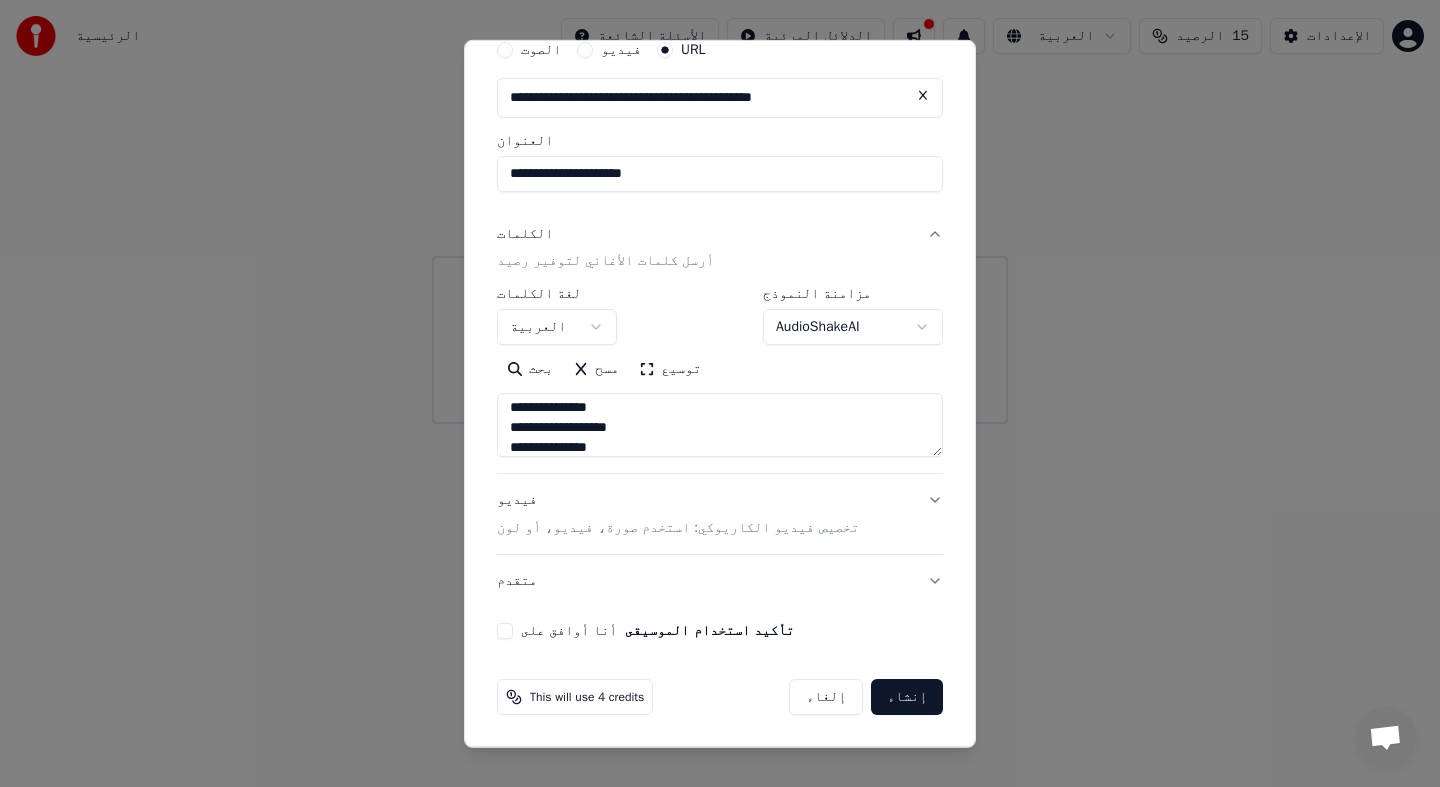 type on "**********" 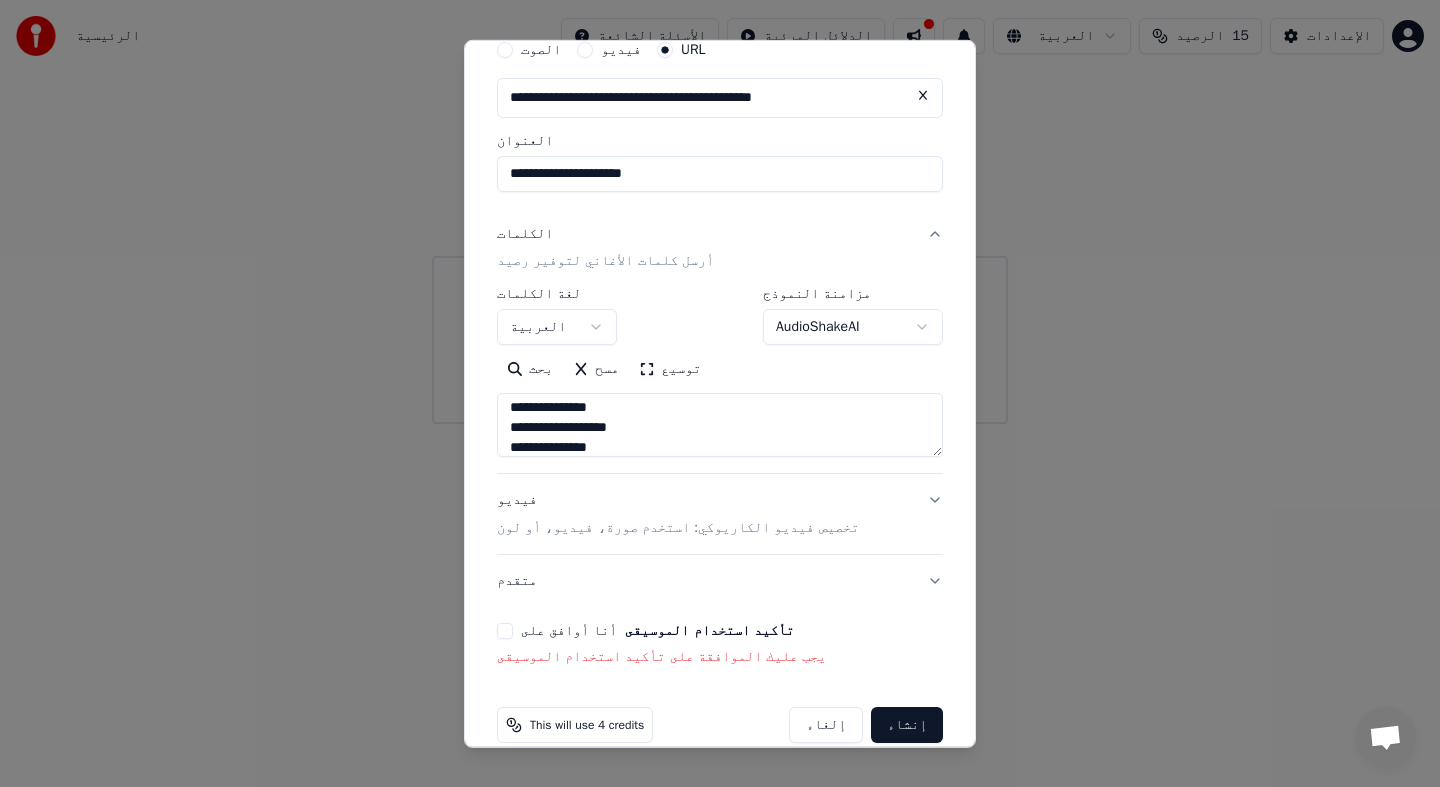 click on "أنا أوافق على   تأكيد استخدام الموسيقى" at bounding box center (505, 631) 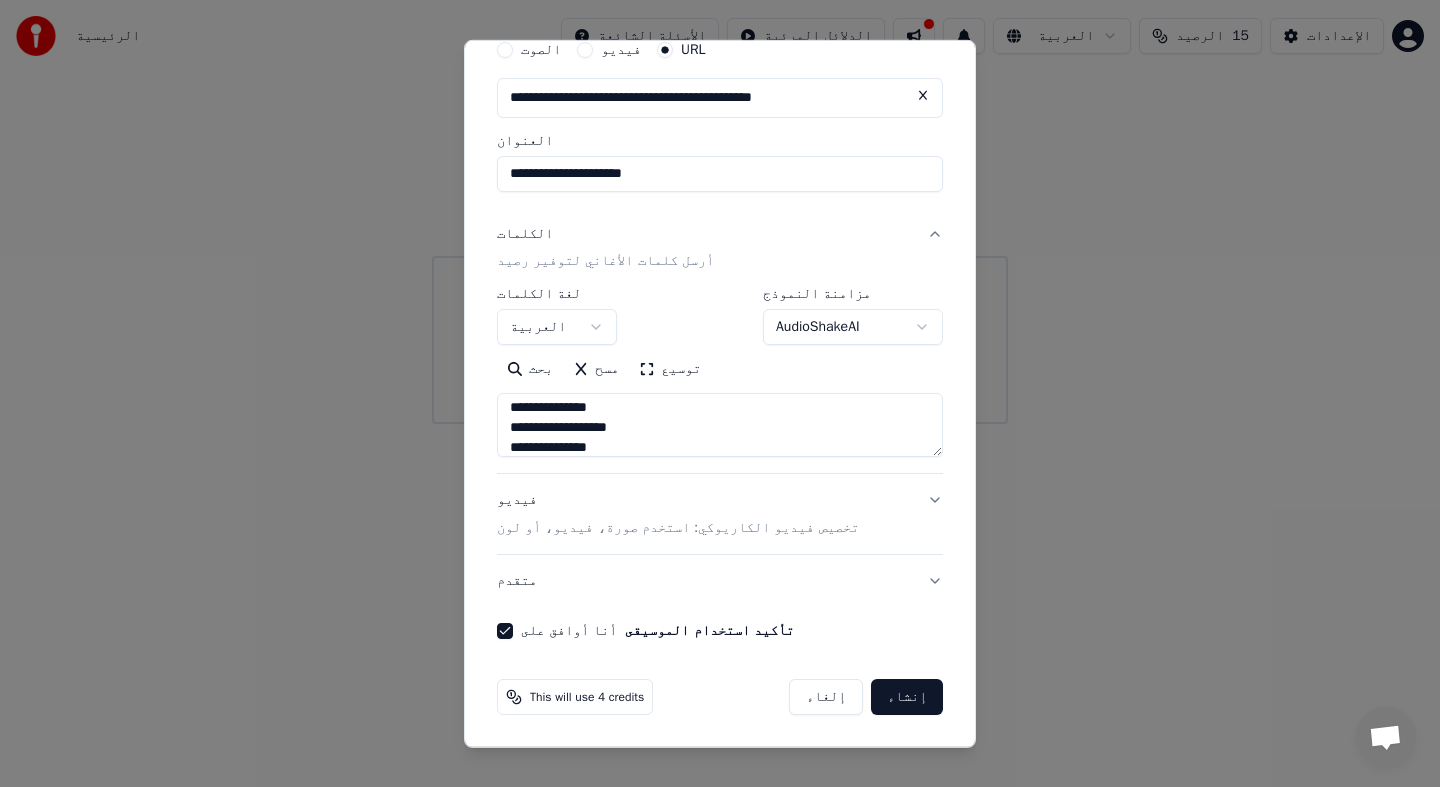 click on "إنشاء" at bounding box center [907, 697] 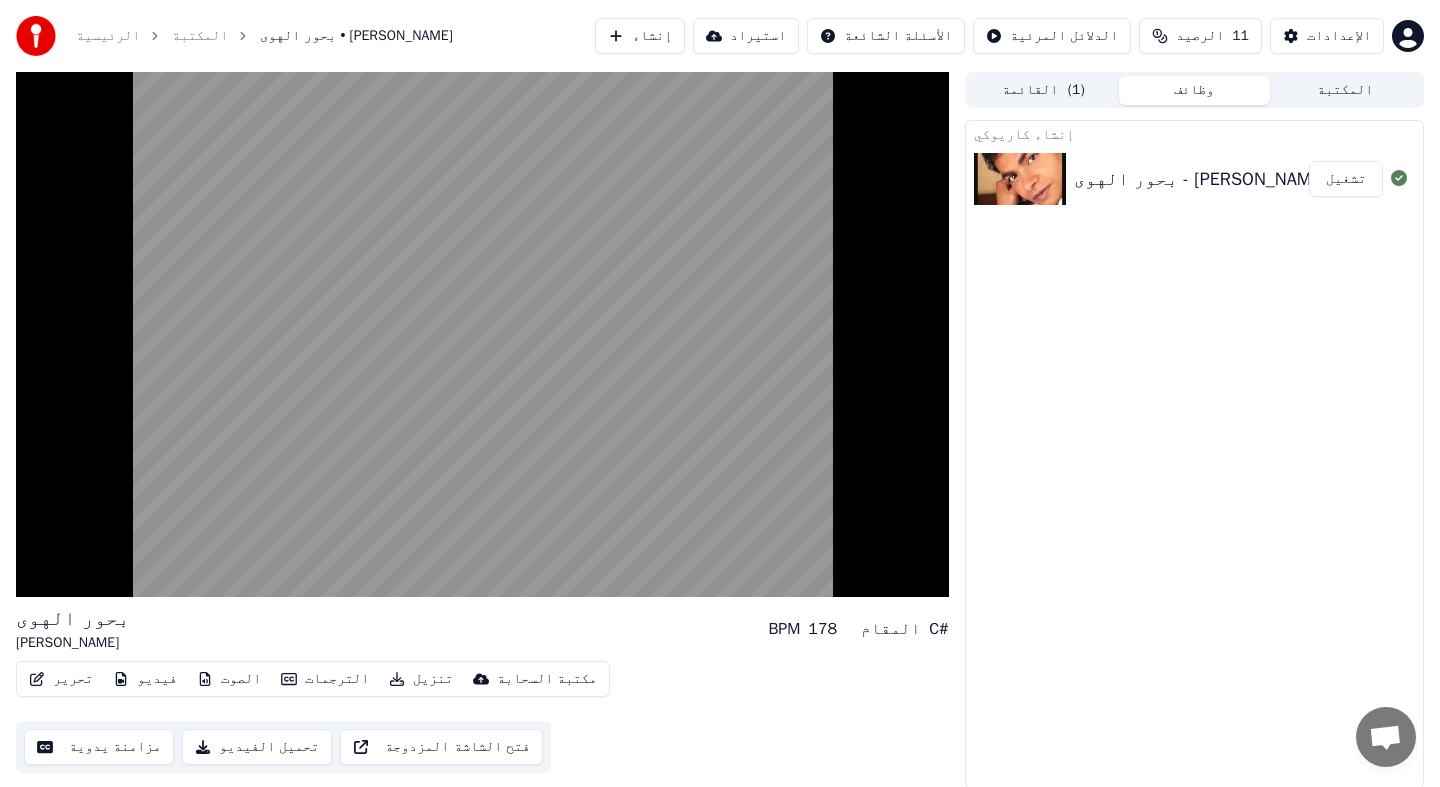 click on "تحميل الفيديو" at bounding box center [257, 747] 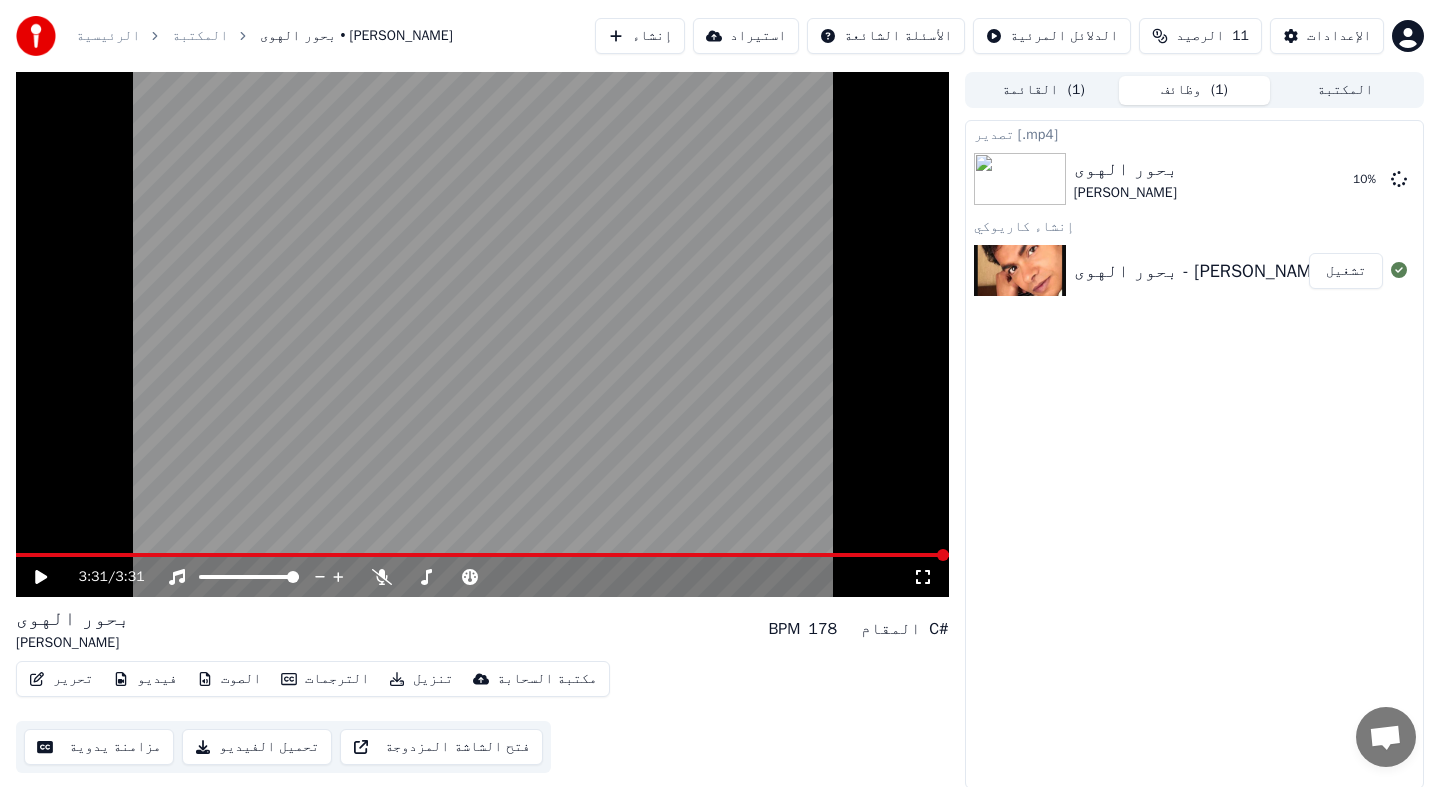 click on "تحميل الفيديو" at bounding box center [257, 747] 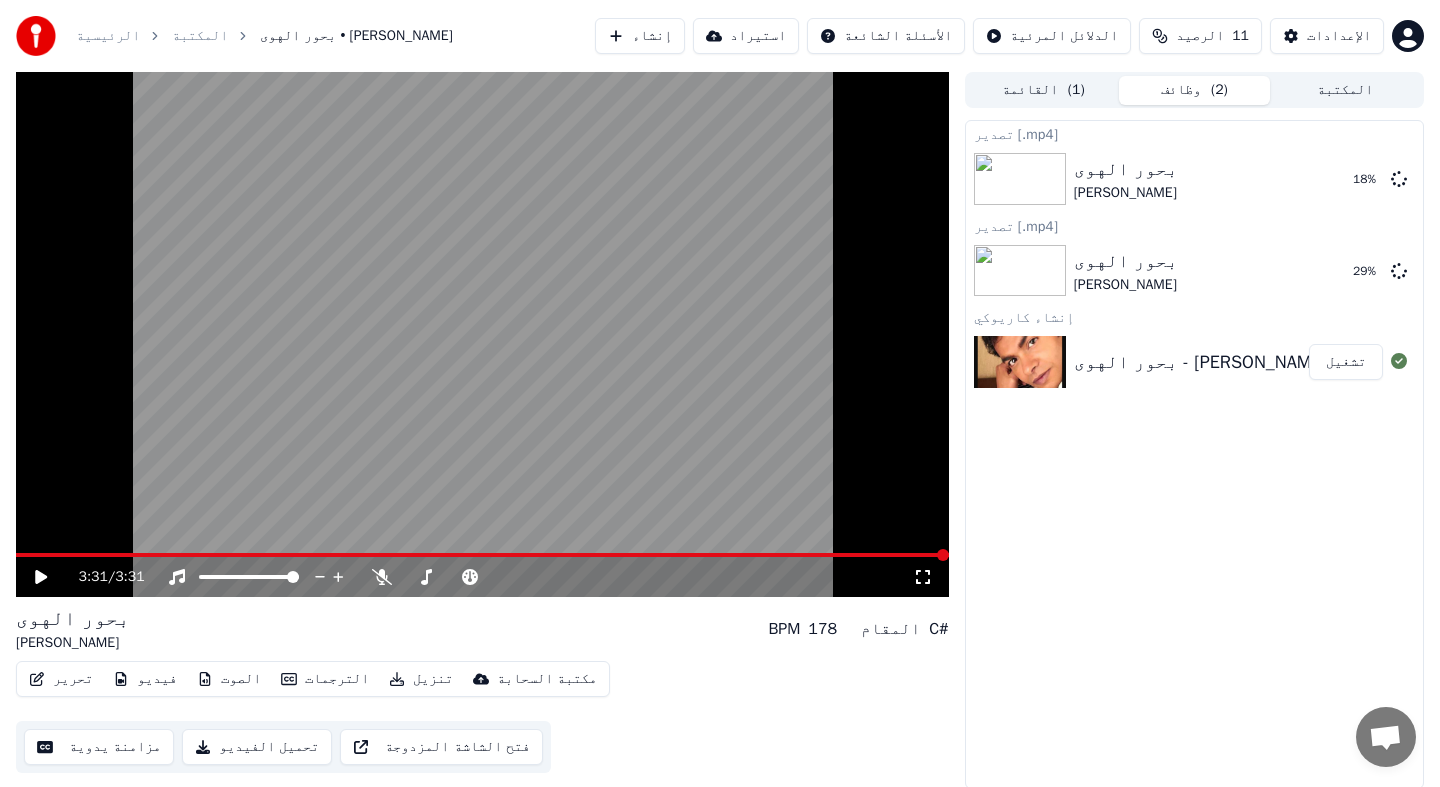 click 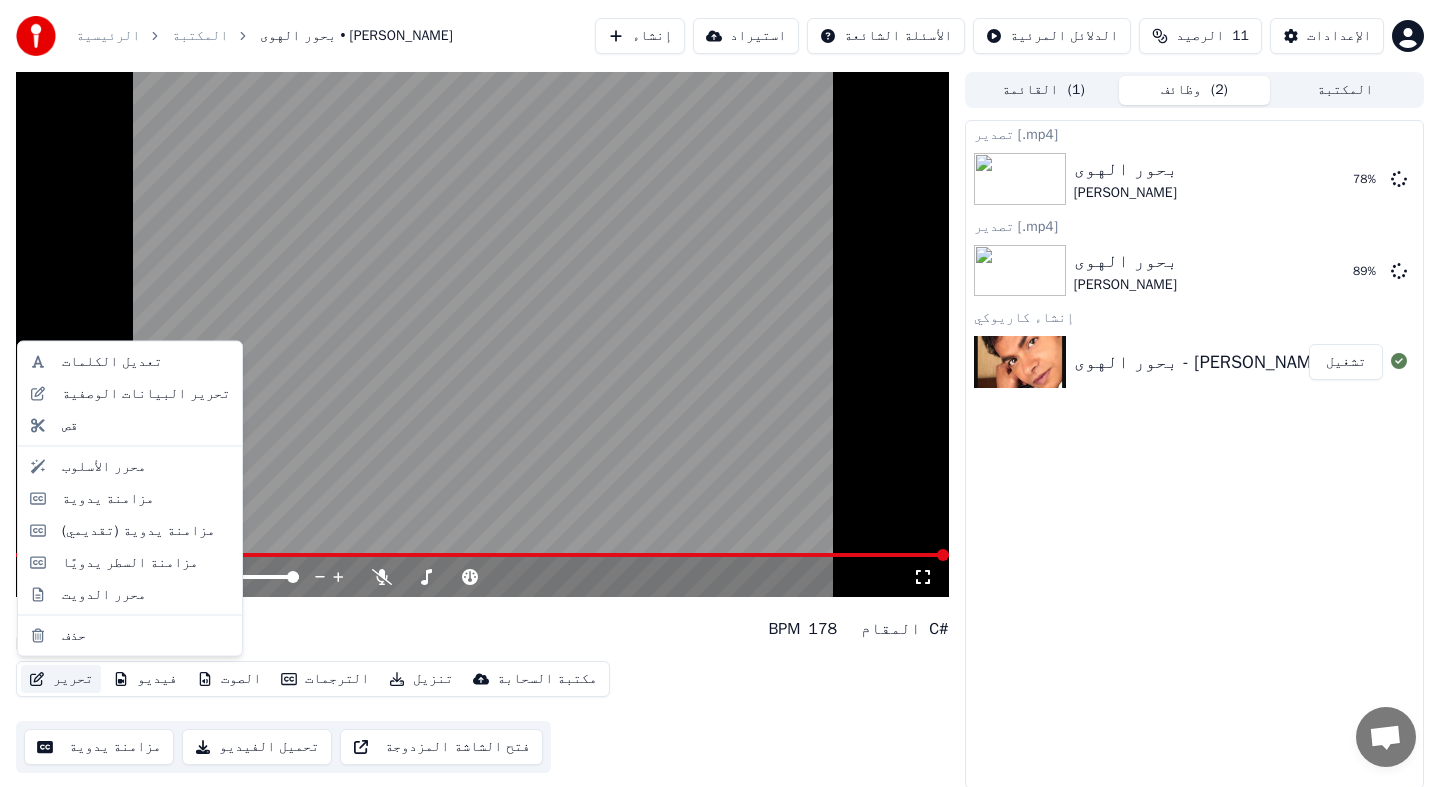 click on "بحور الهوى - [PERSON_NAME]" at bounding box center (1200, 362) 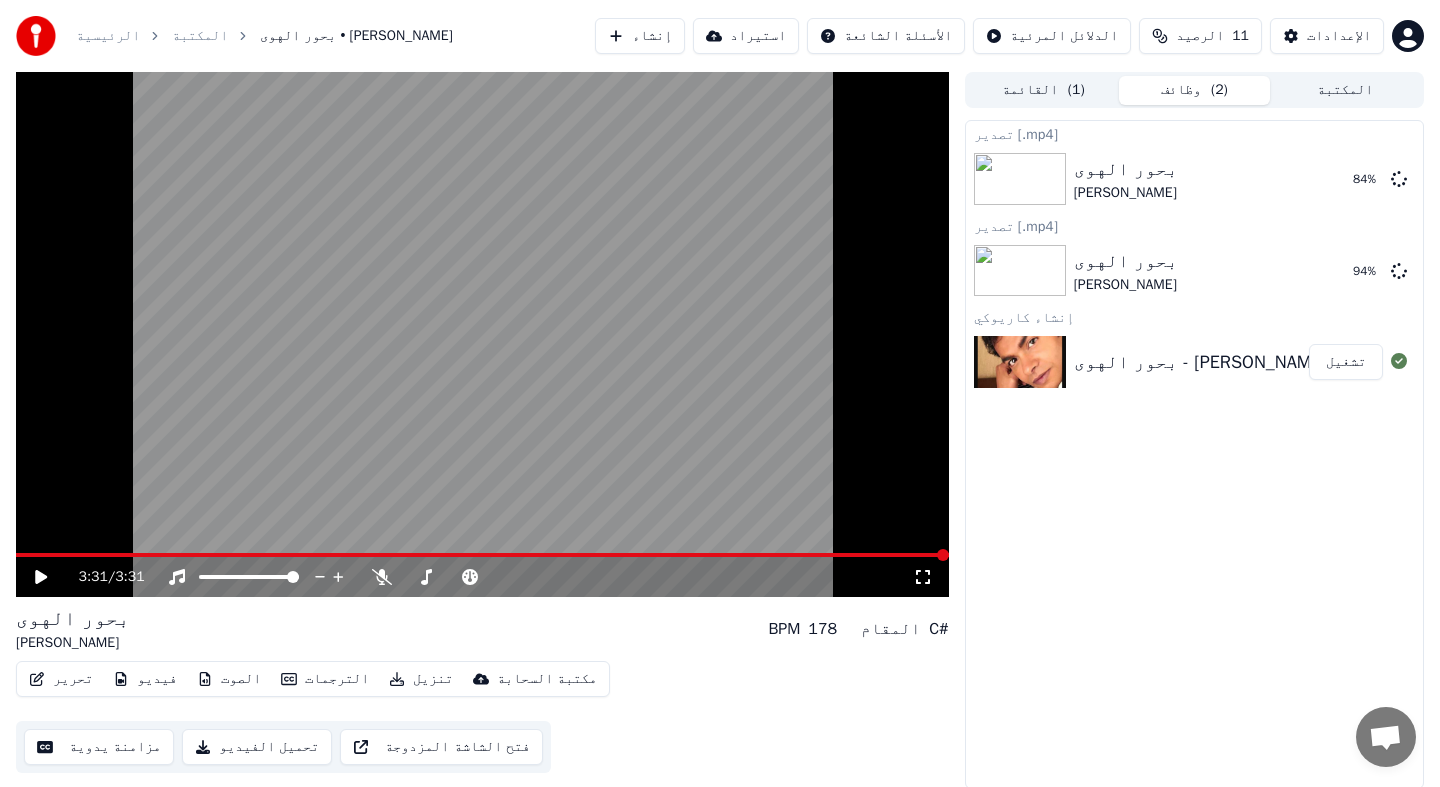 click 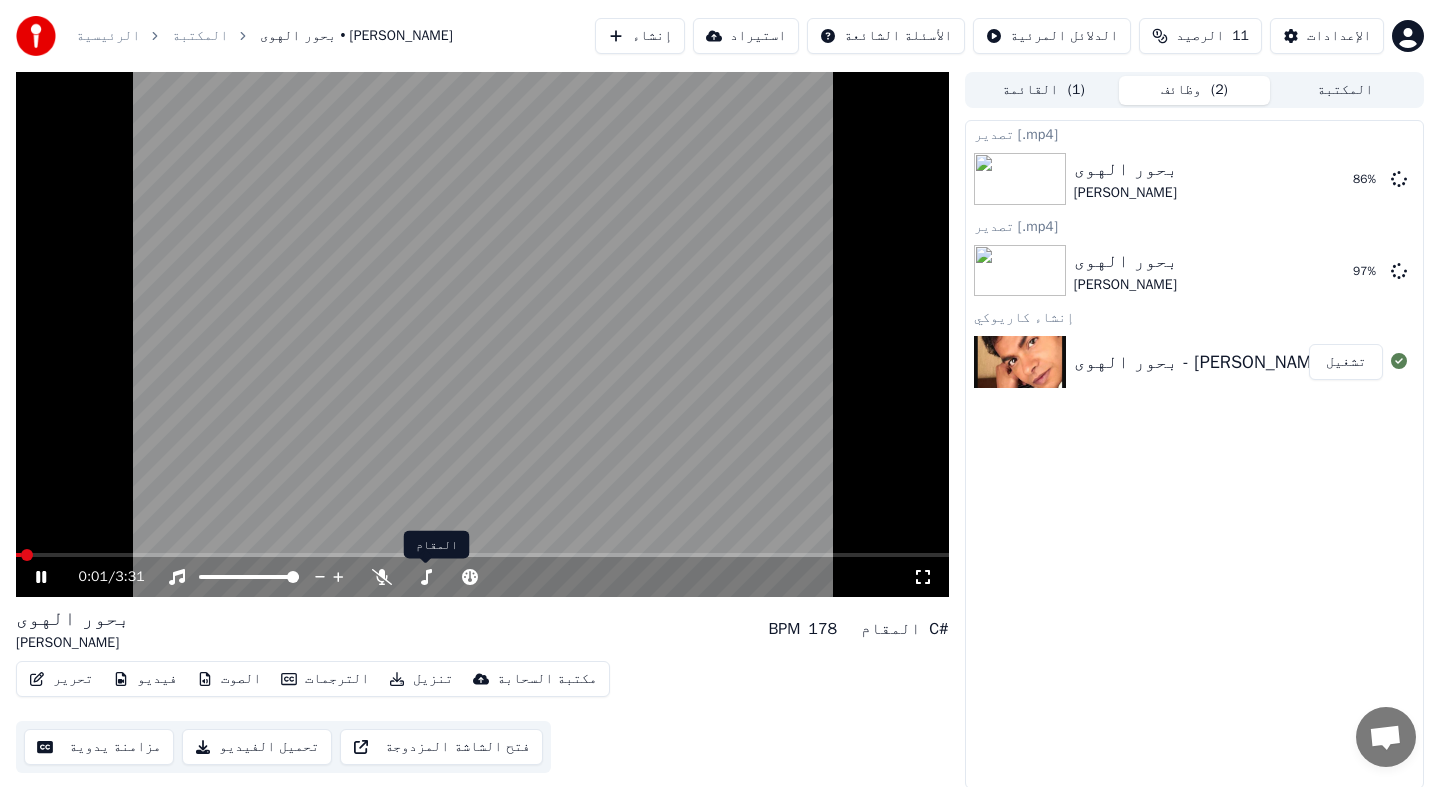 click 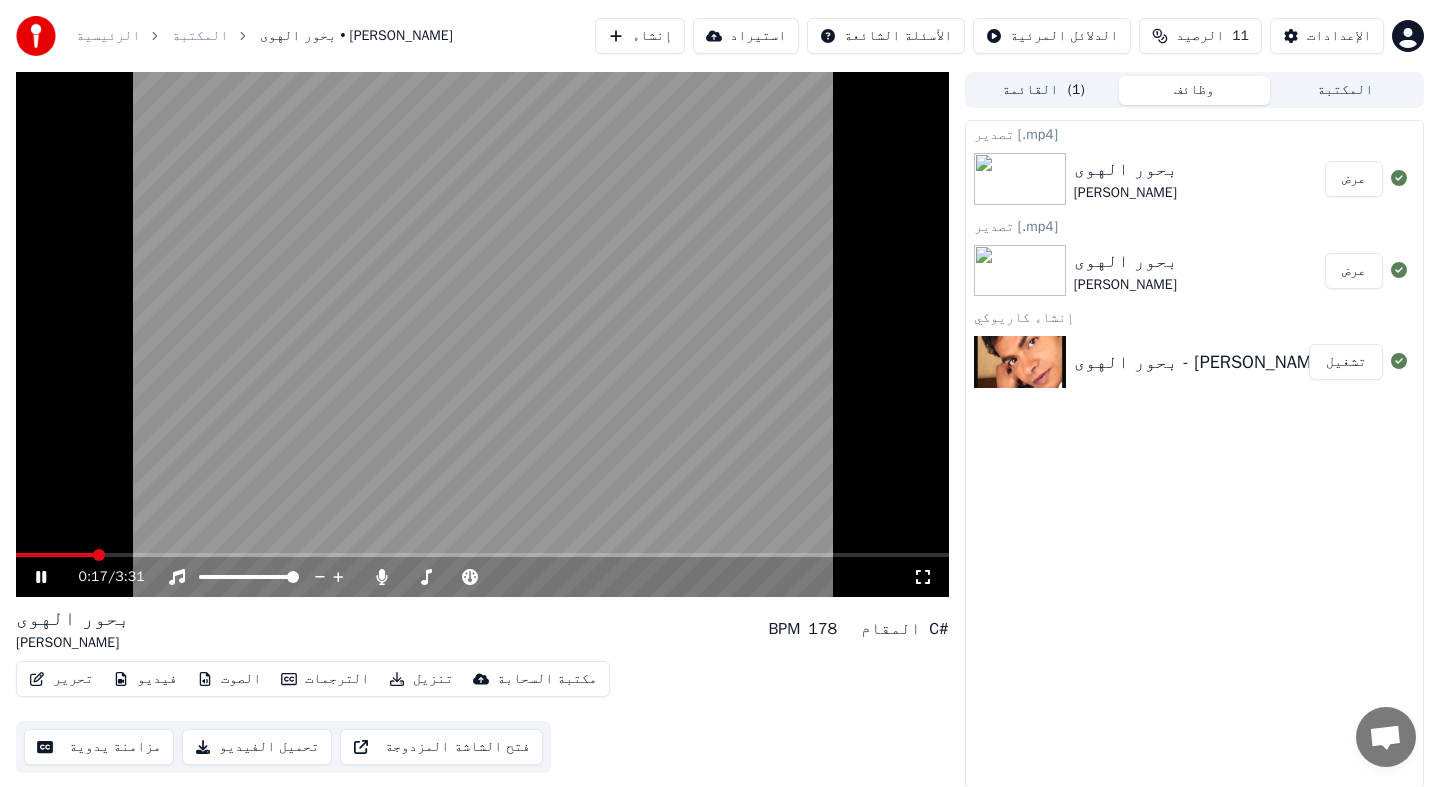 click at bounding box center [482, 334] 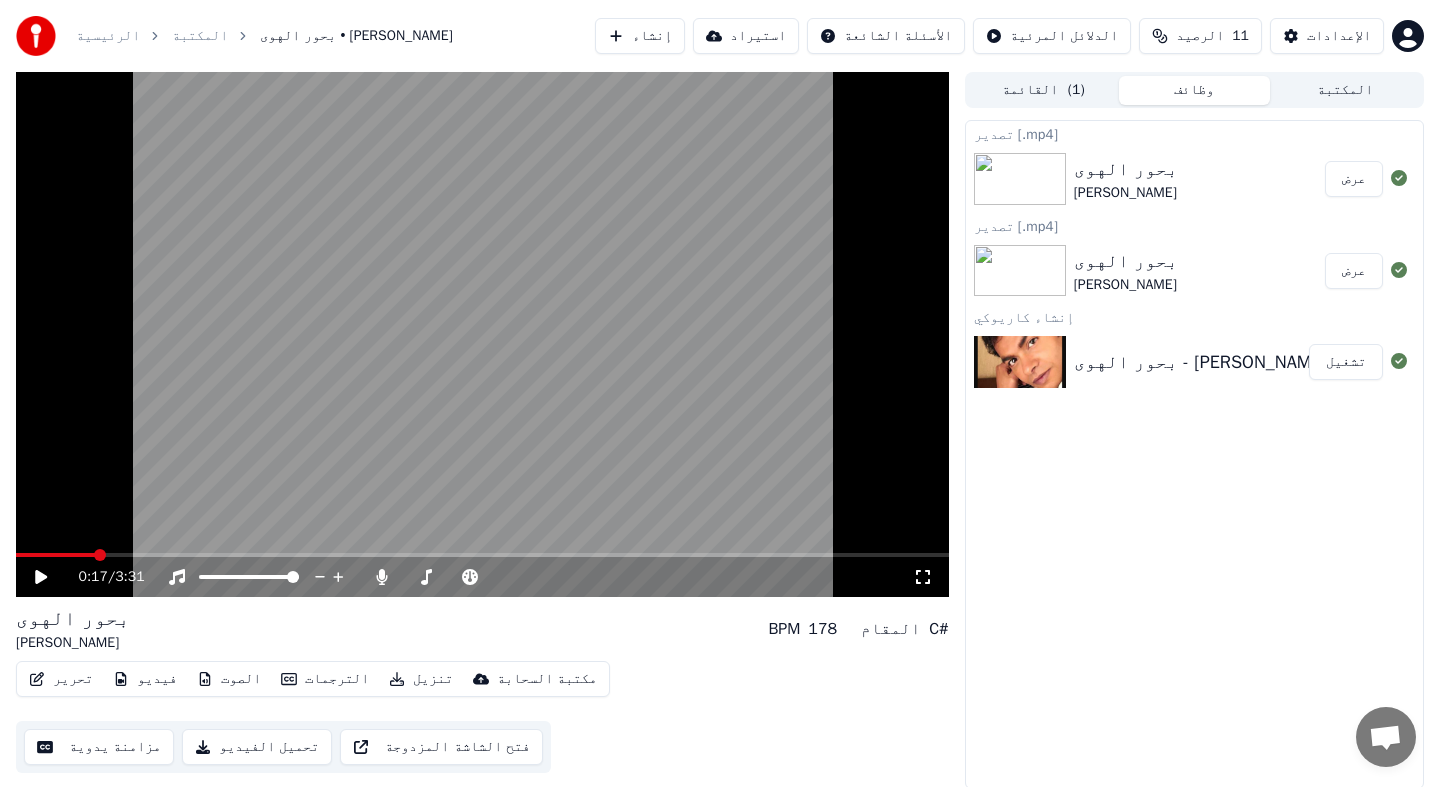 click on "بحور الهوى" at bounding box center [1126, 261] 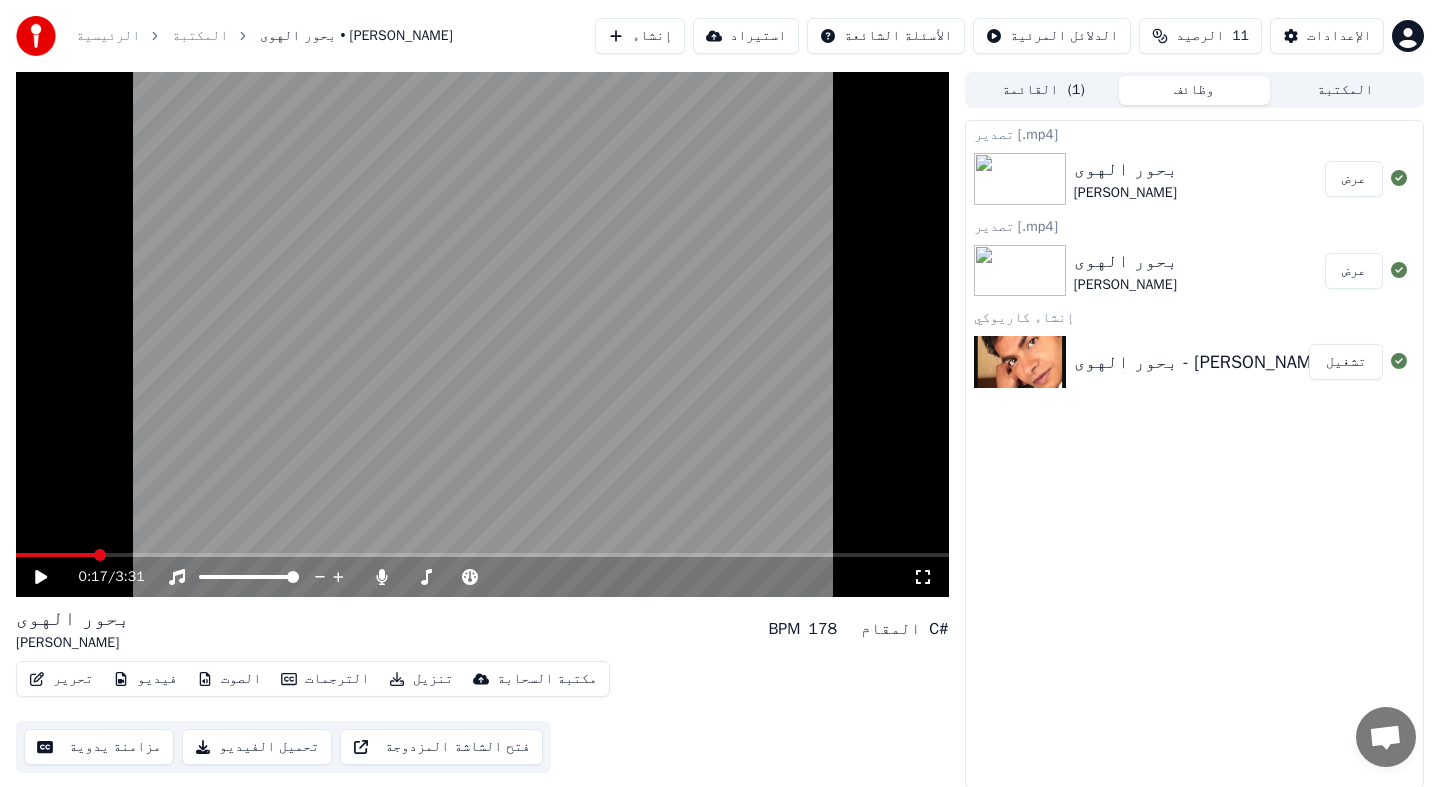 click on "بحور الهوى" at bounding box center (1126, 261) 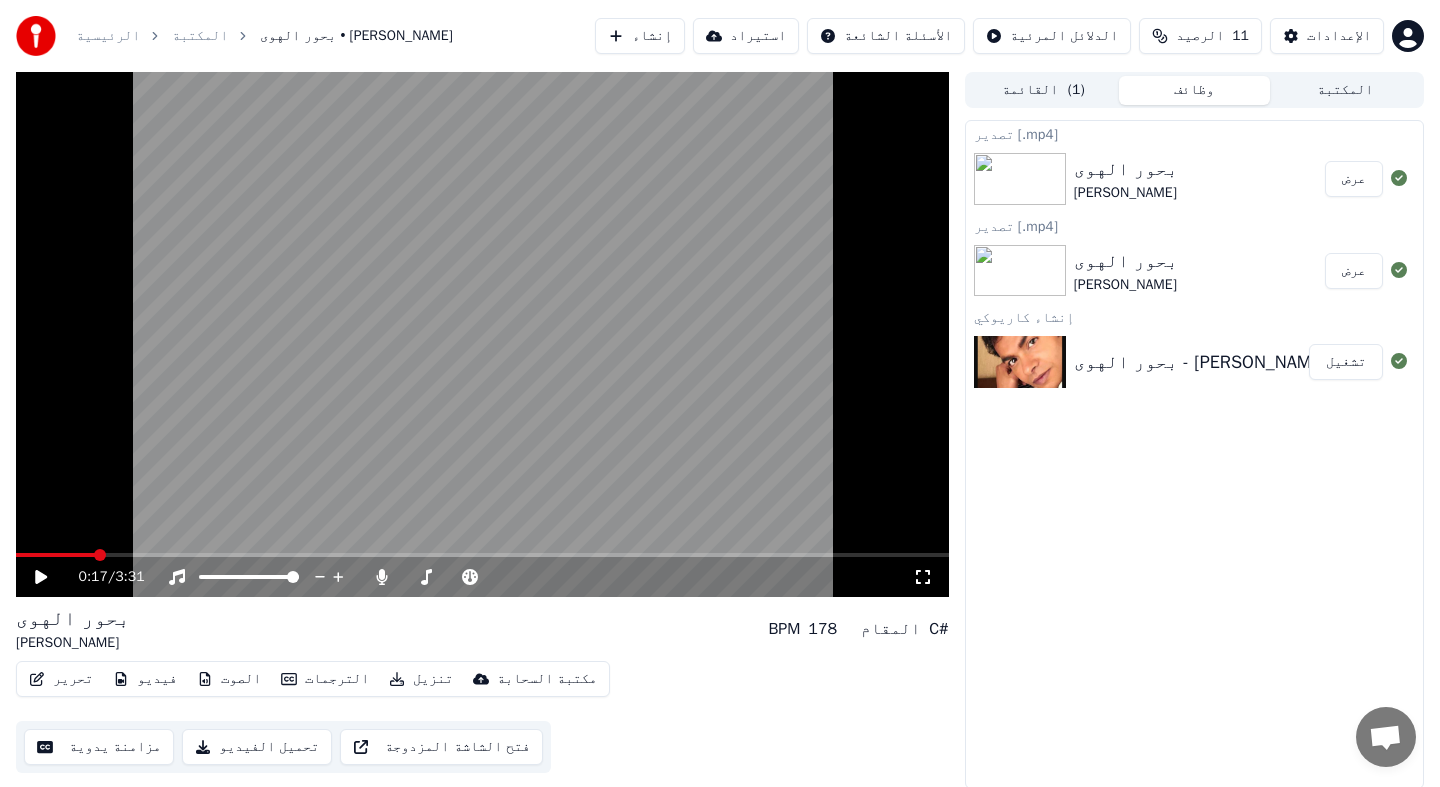 click on "بحور الهوى" at bounding box center [1126, 261] 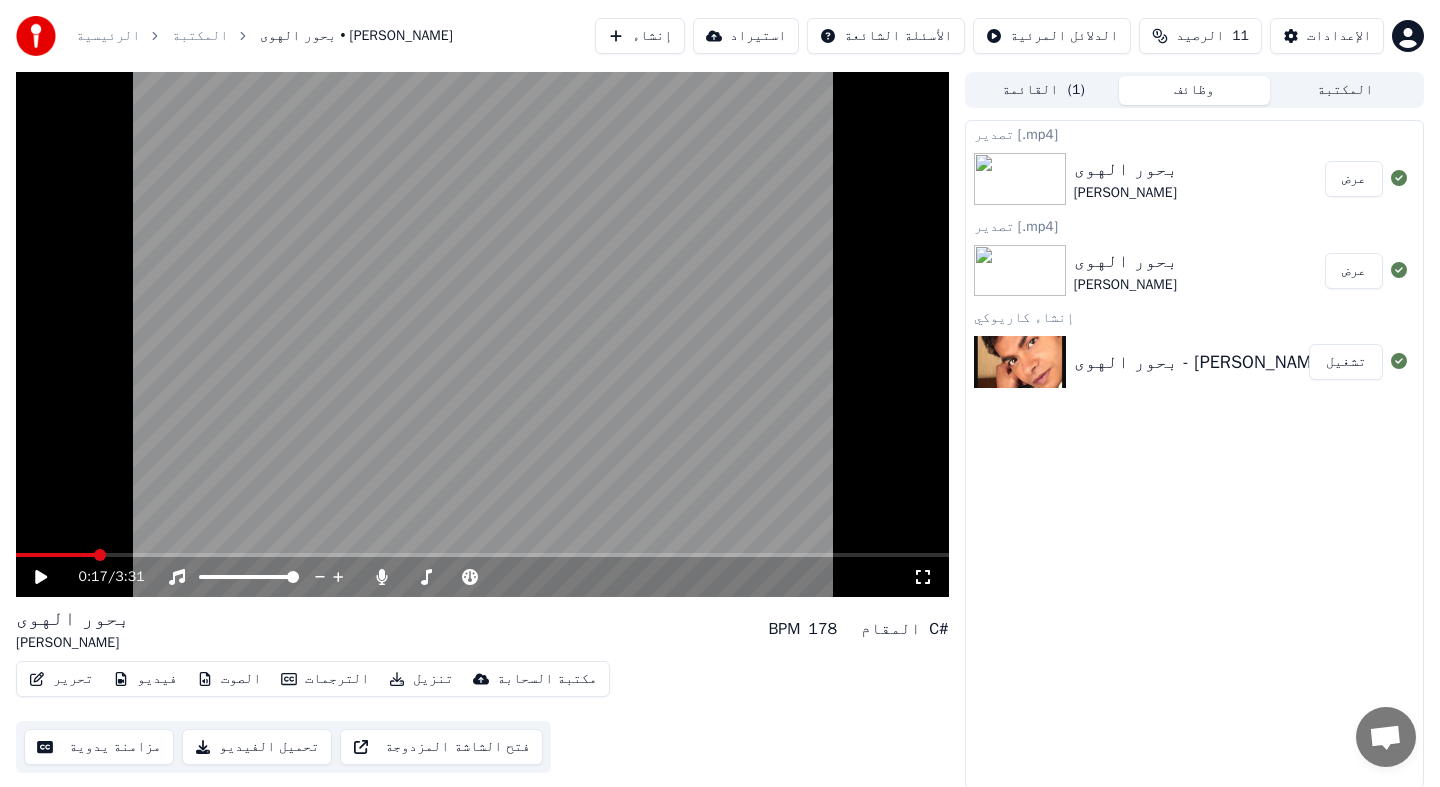 click on "إنشاء" at bounding box center [640, 36] 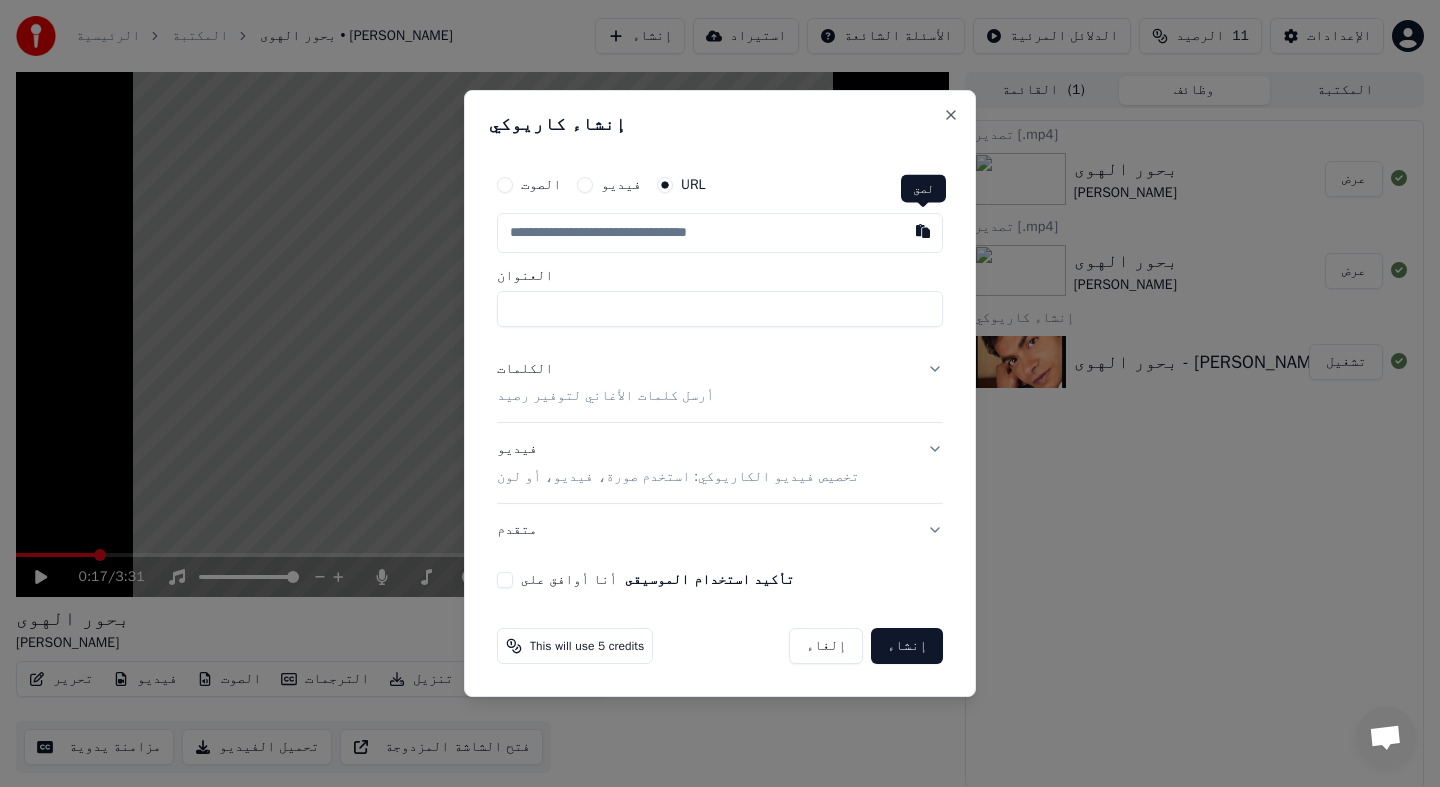 click at bounding box center [923, 231] 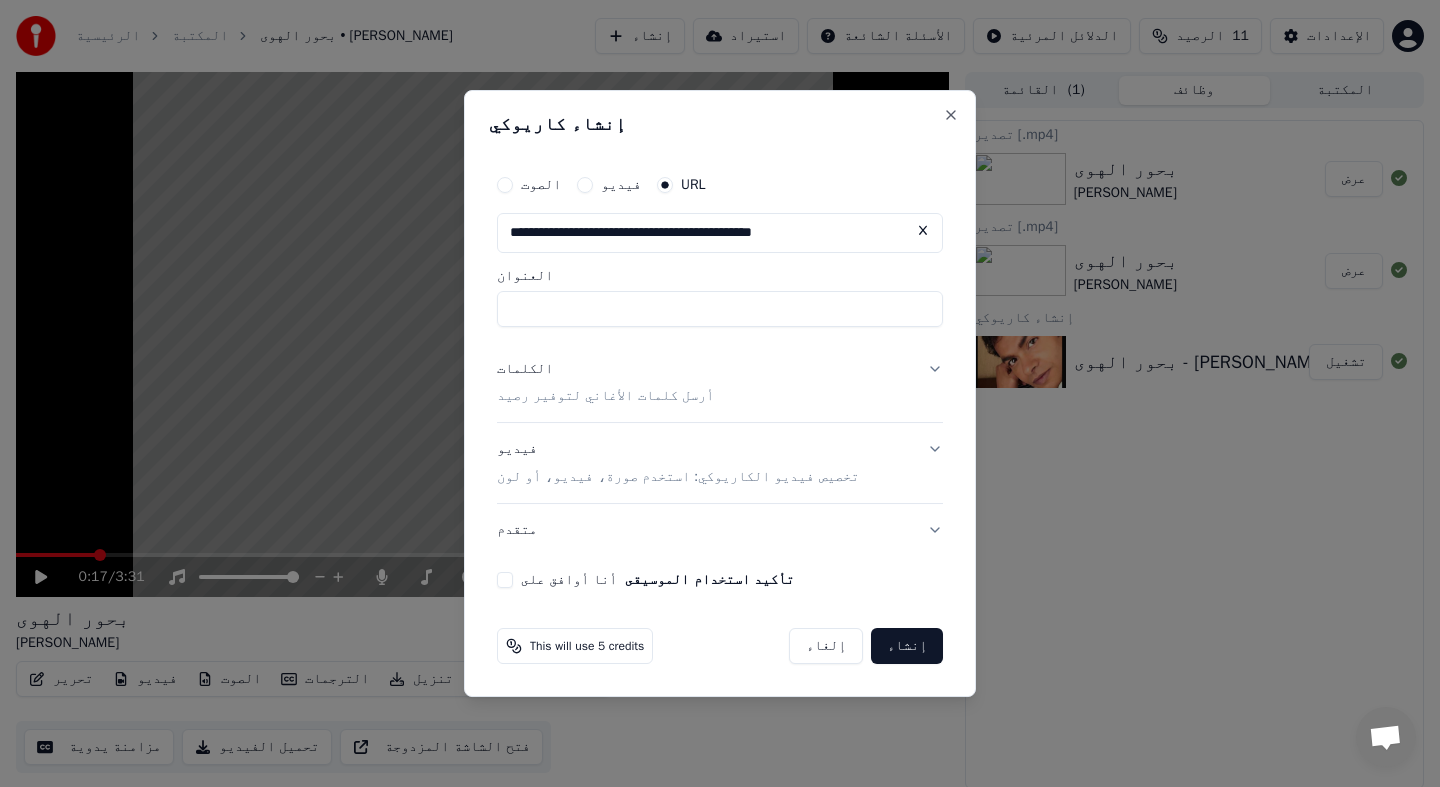 type on "**********" 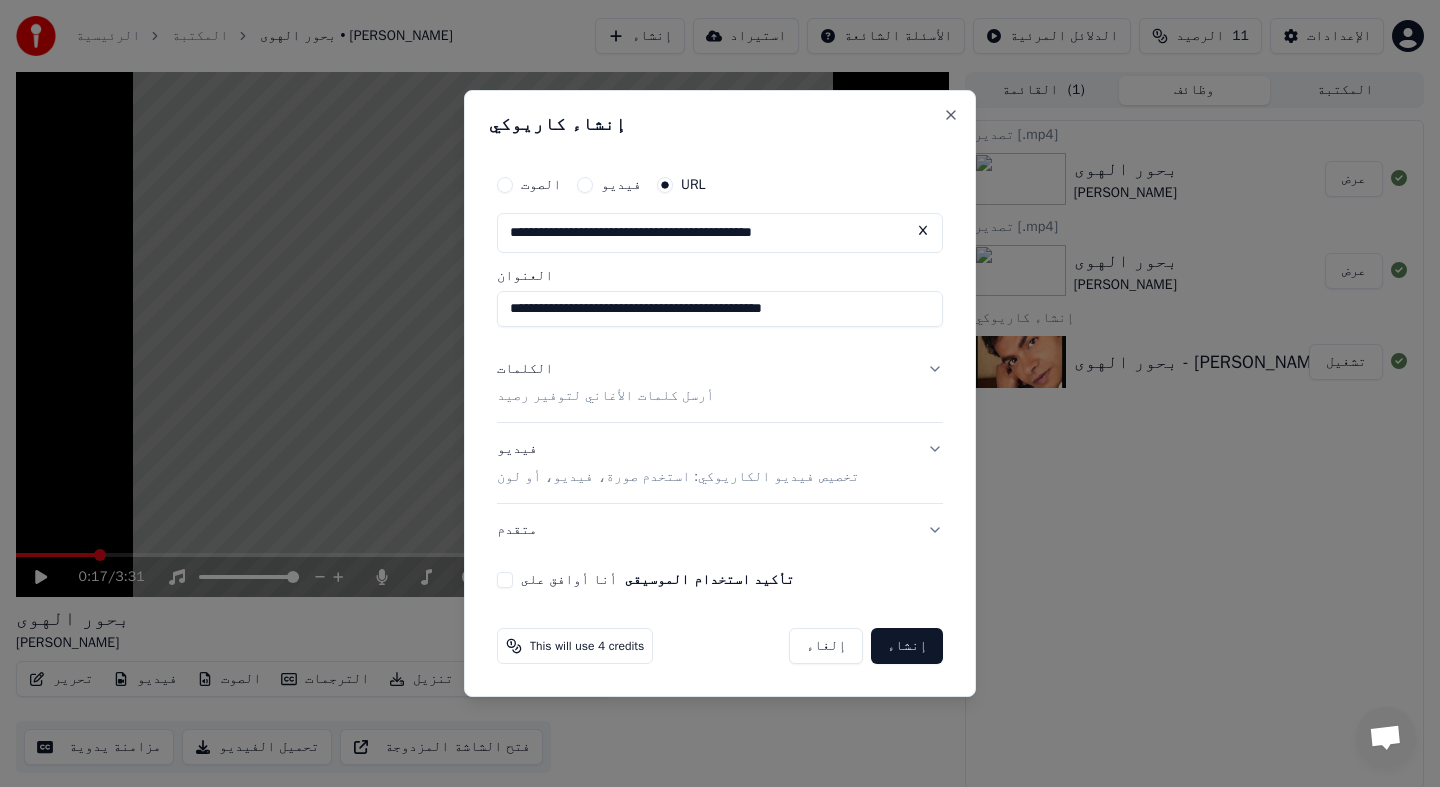 click on "الكلمات" at bounding box center [525, 369] 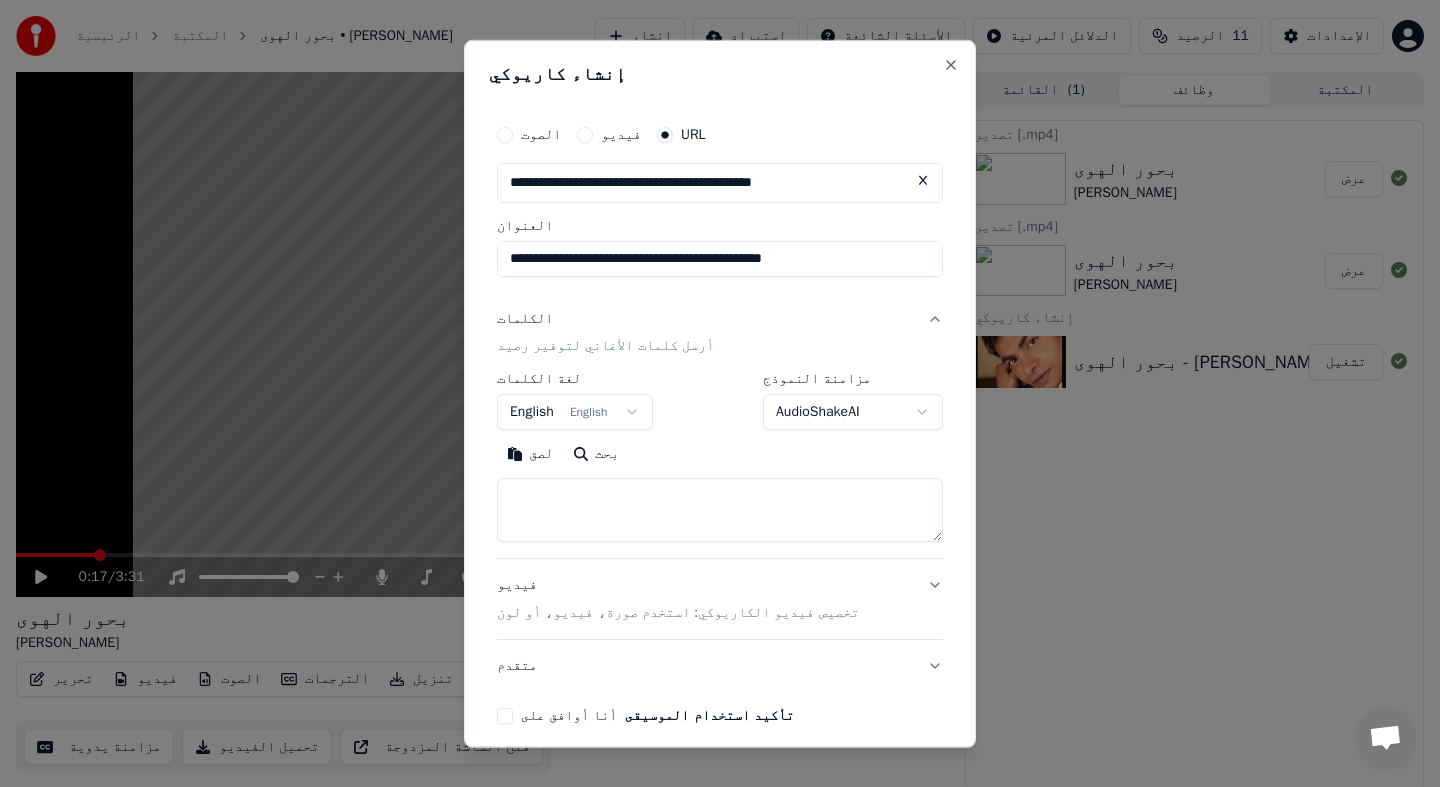 click on "أرسل كلمات الأغاني لتوفير رصيد" at bounding box center [605, 346] 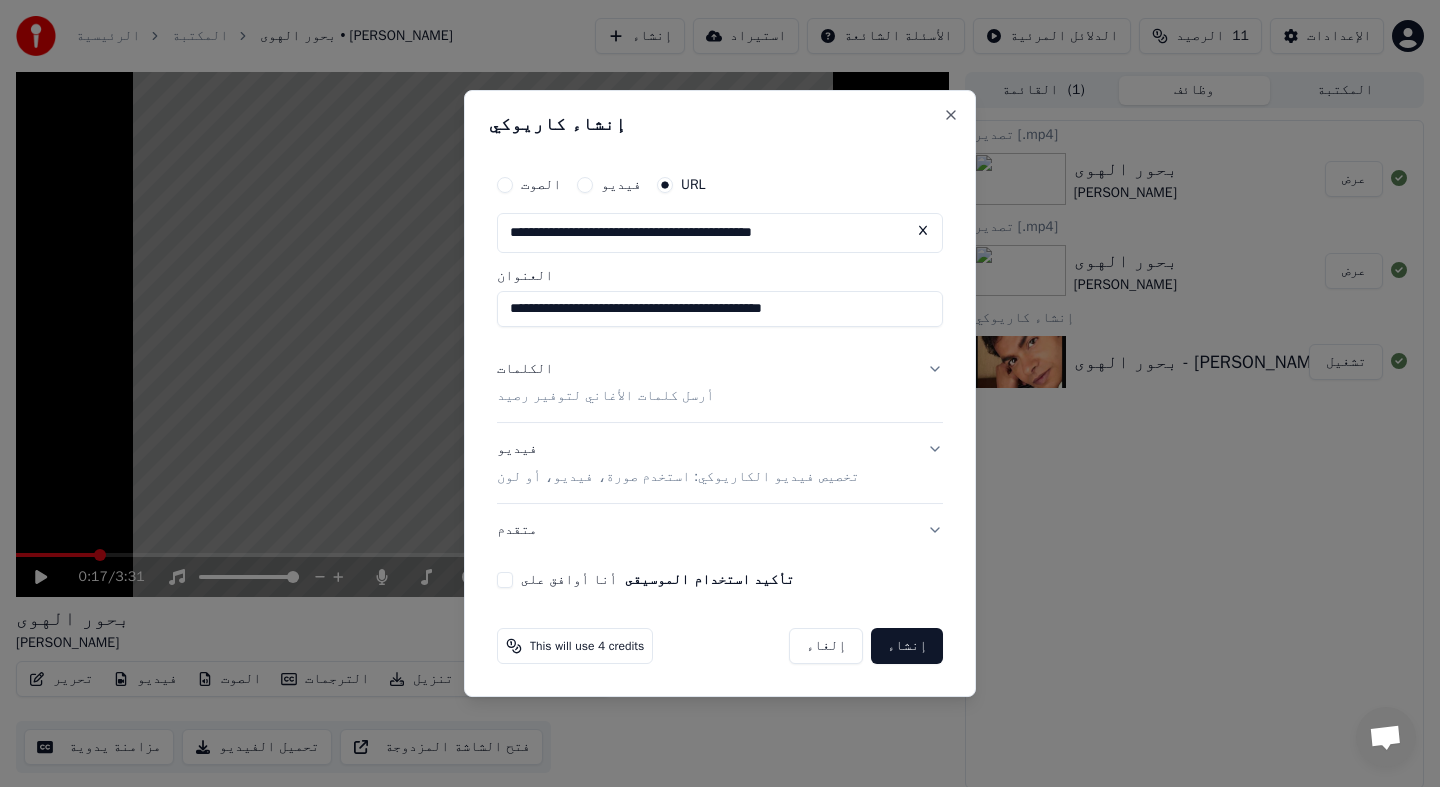 click on "الكلمات" at bounding box center [525, 369] 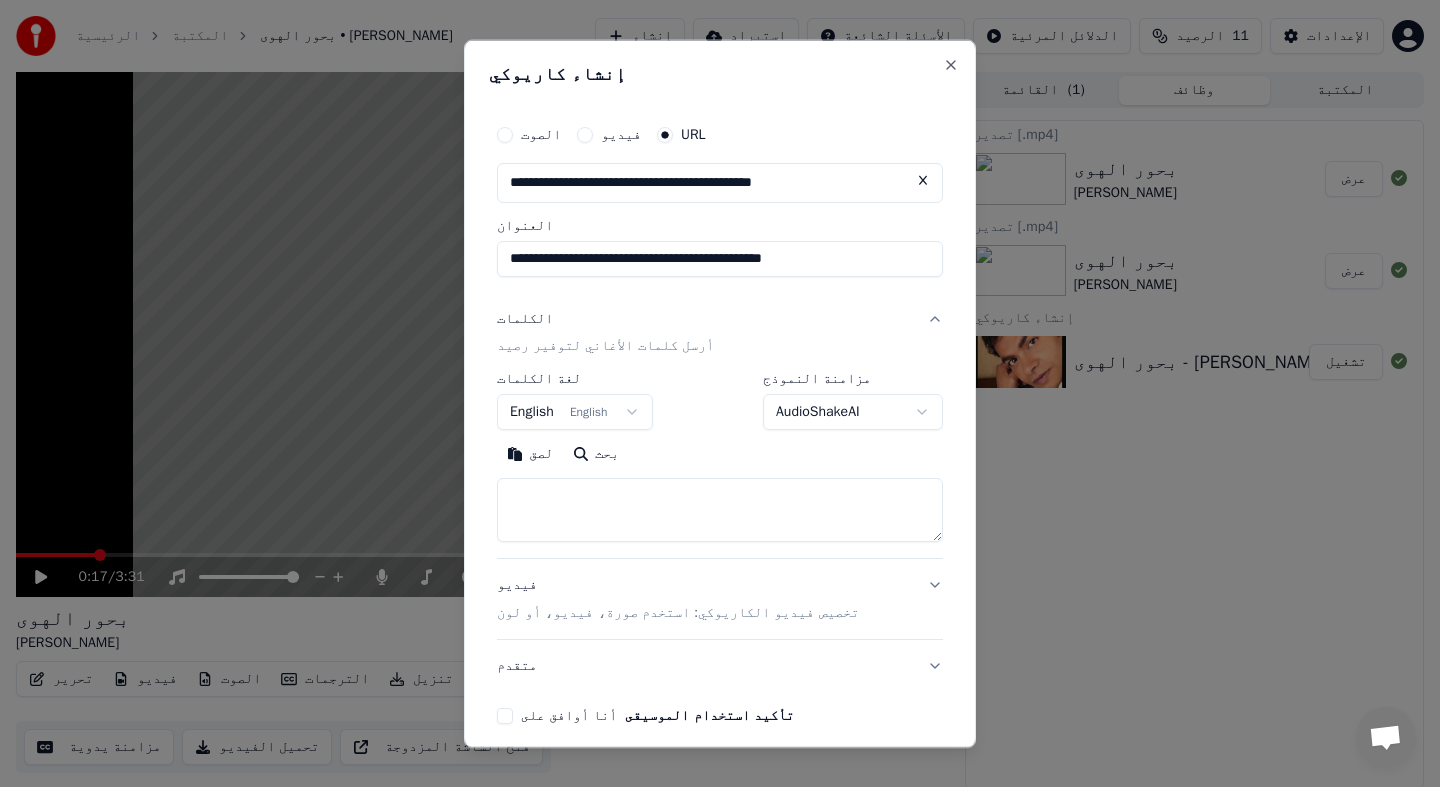 click at bounding box center (720, 510) 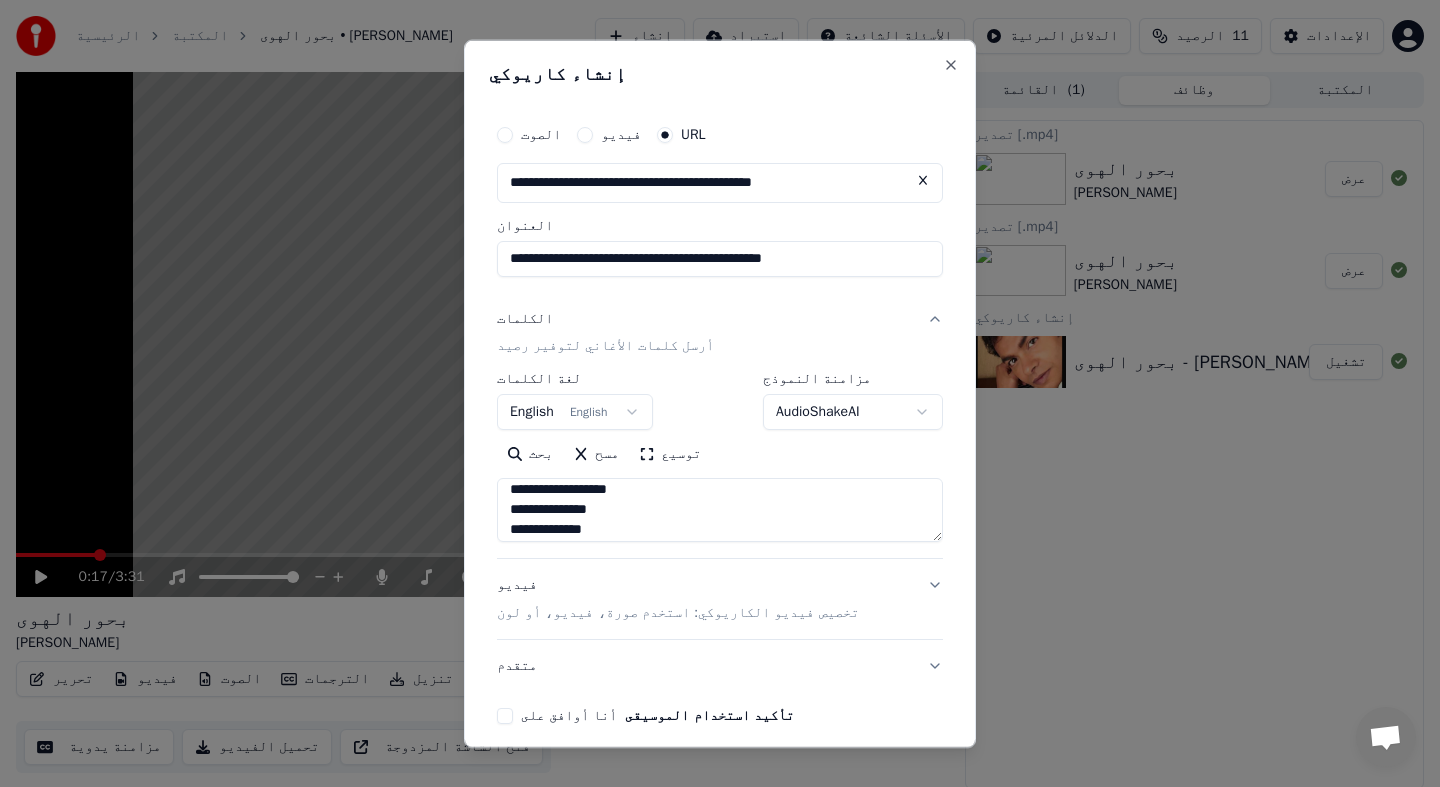 scroll, scrollTop: 0, scrollLeft: 0, axis: both 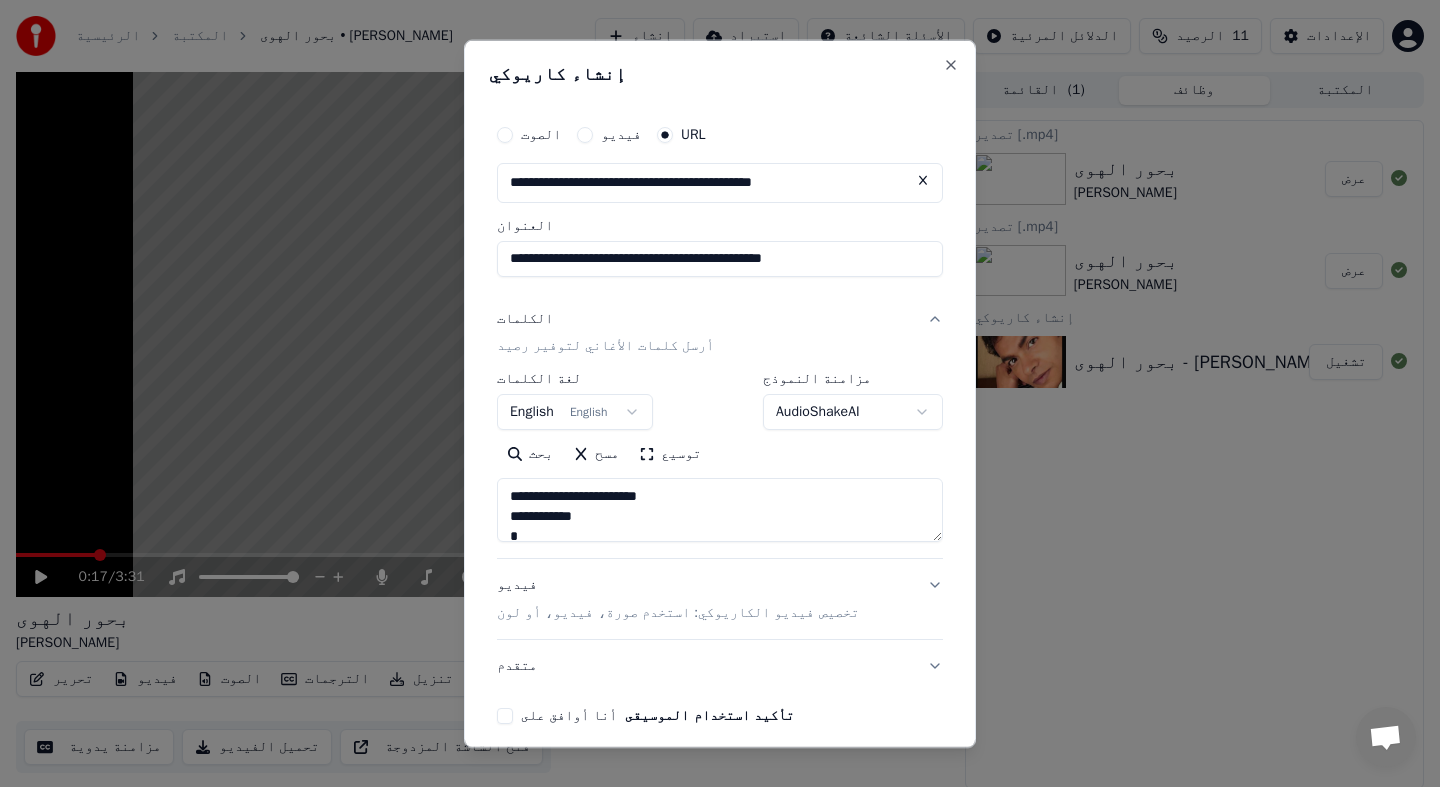 type on "**********" 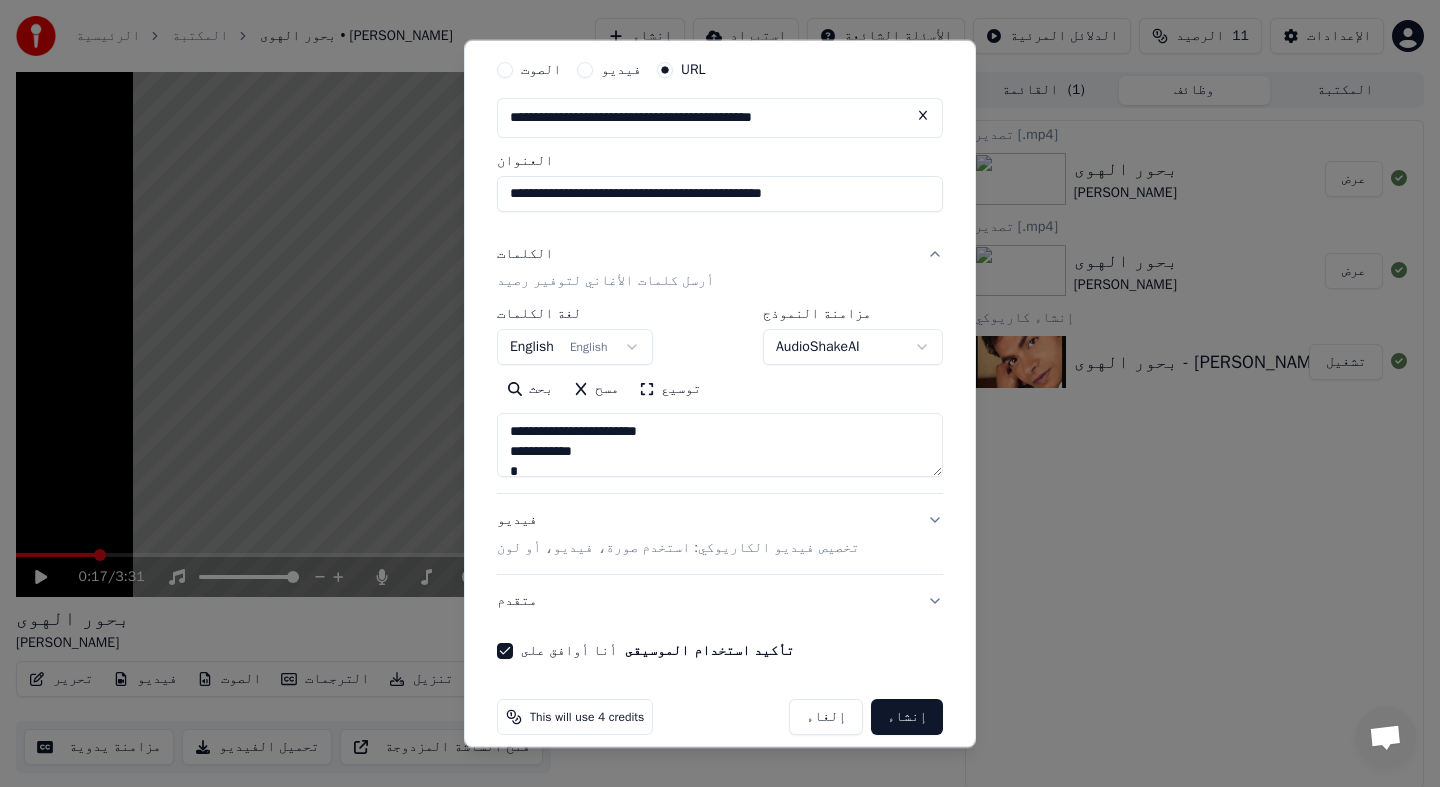 scroll, scrollTop: 85, scrollLeft: 0, axis: vertical 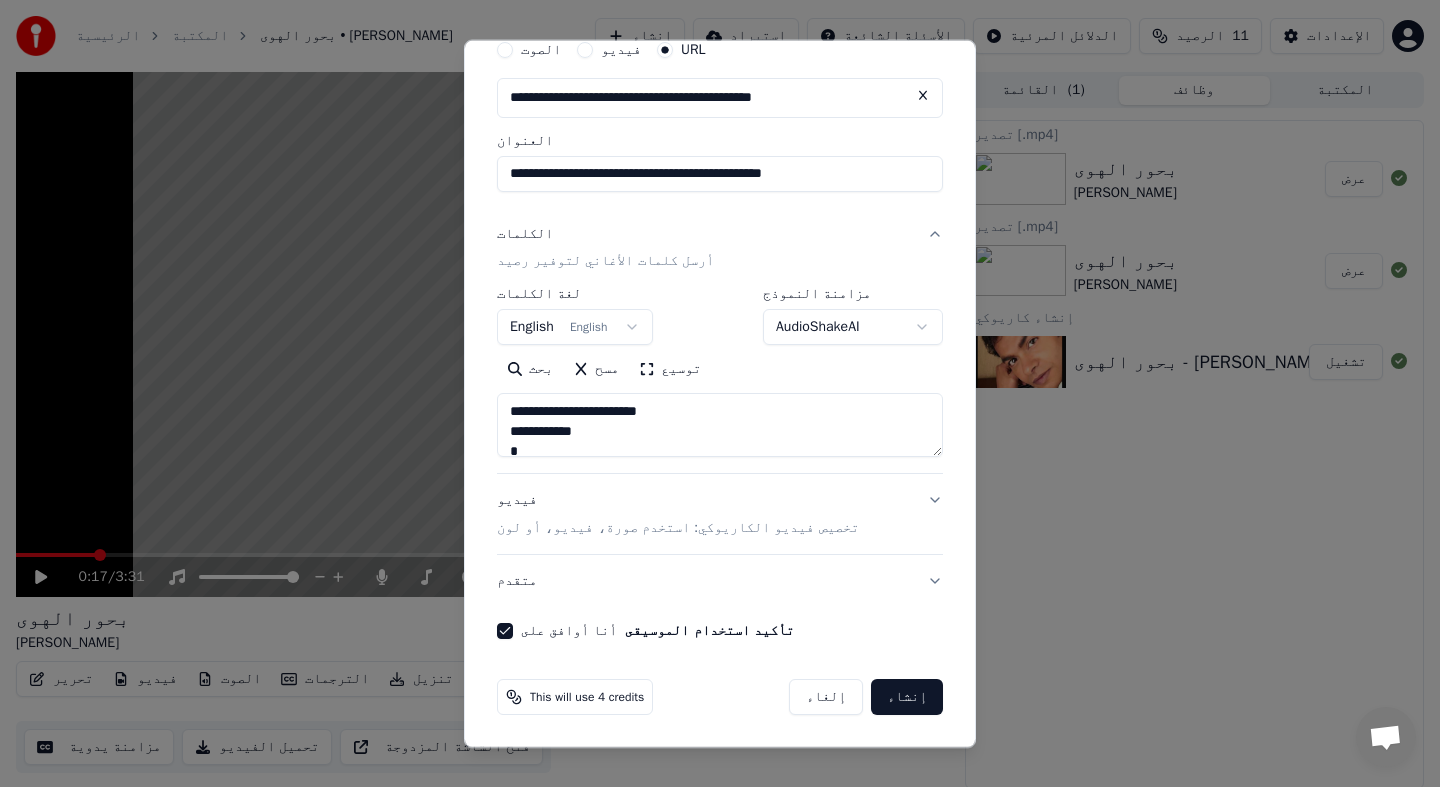 click on "إنشاء" at bounding box center (907, 697) 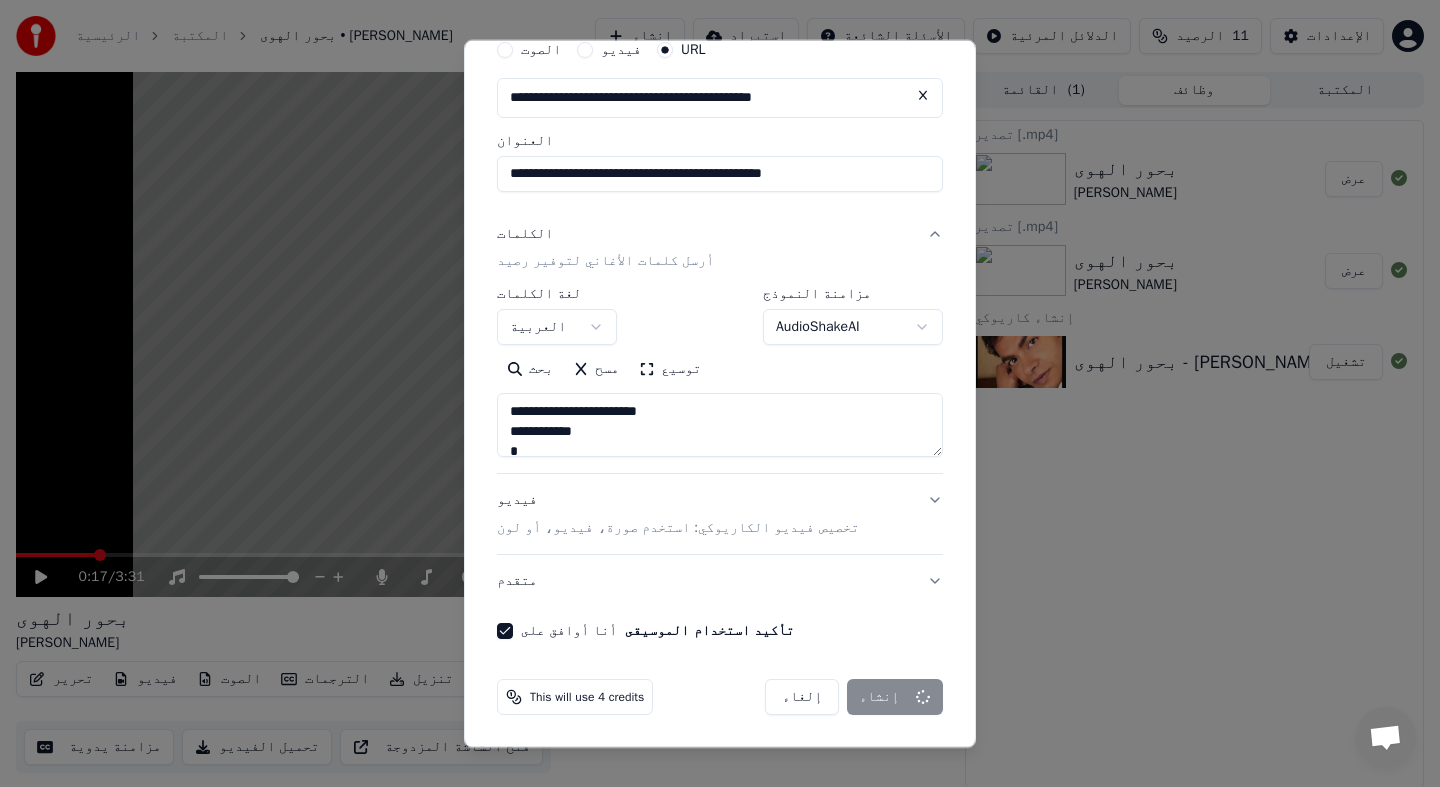 type 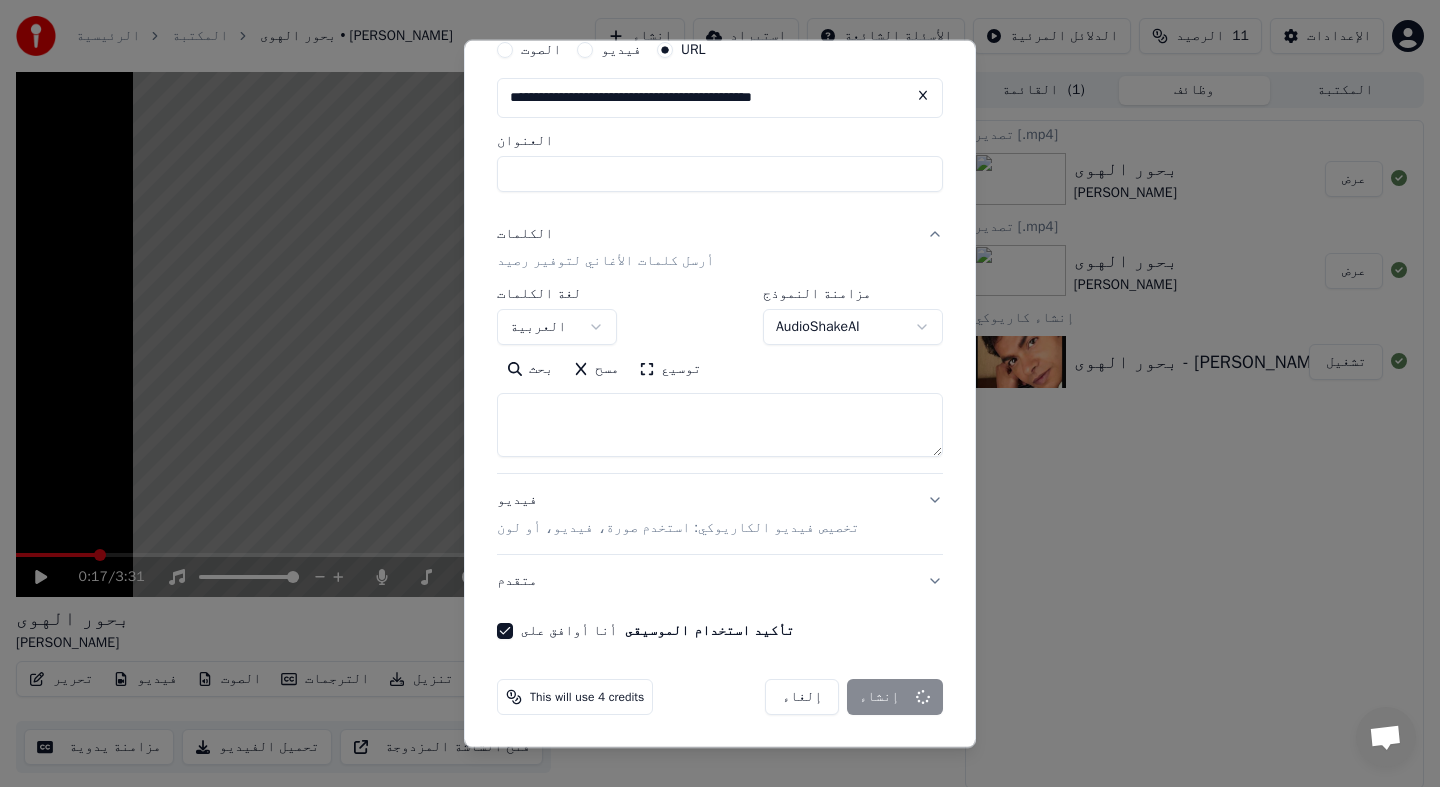 select 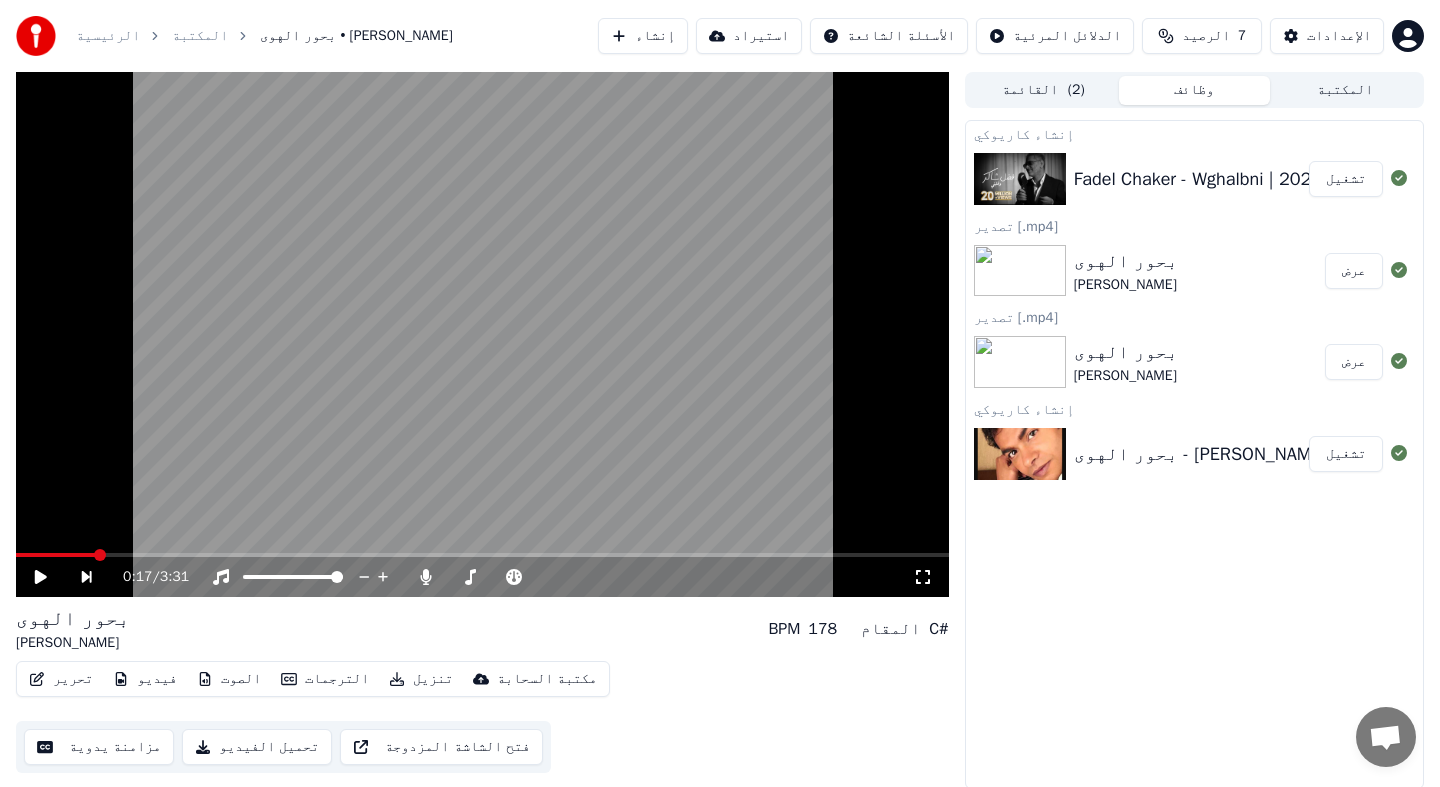 click on "تشغيل" at bounding box center (1346, 179) 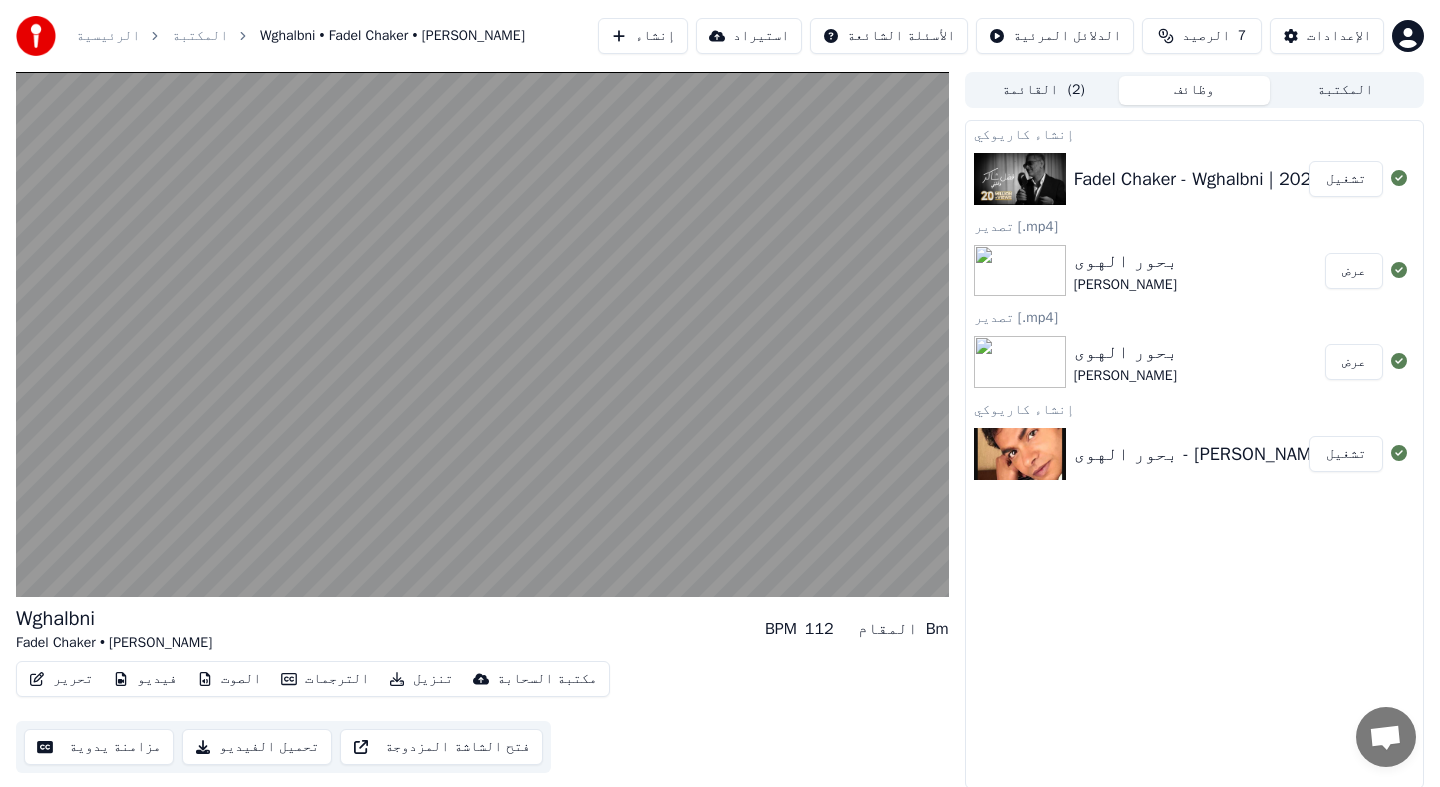 click on "الصوت" at bounding box center (229, 679) 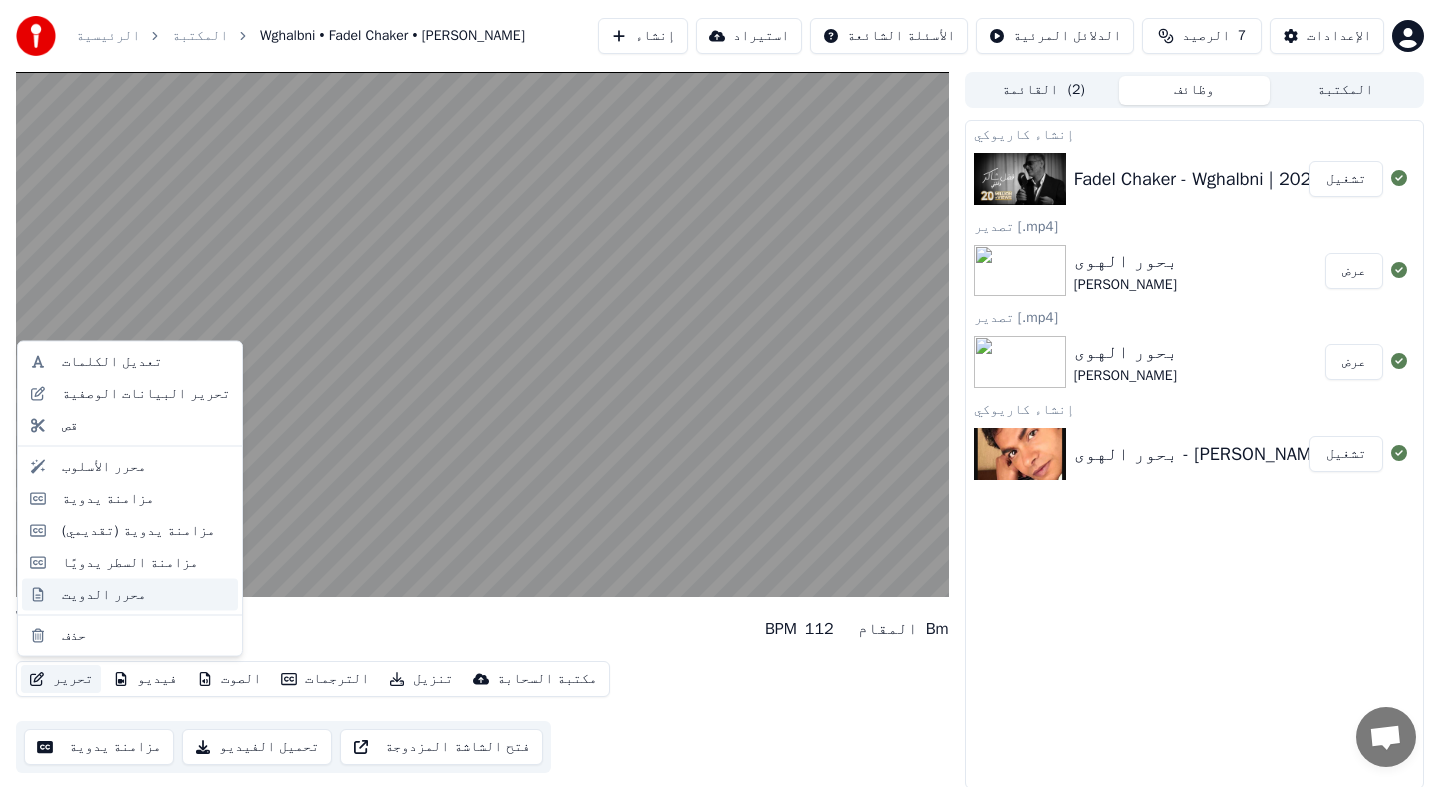 click on "محرر الدويت" at bounding box center [104, 594] 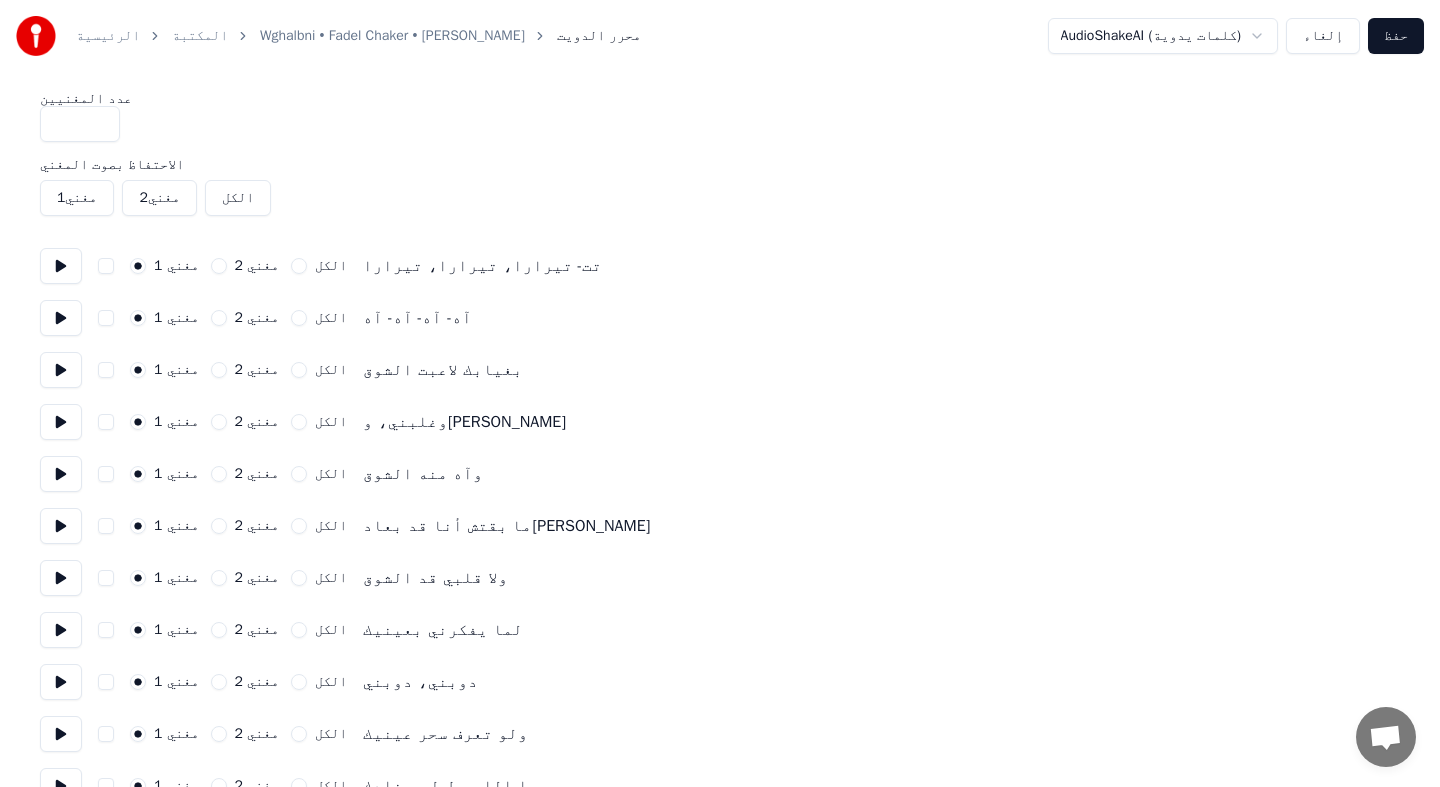 click at bounding box center [61, 266] 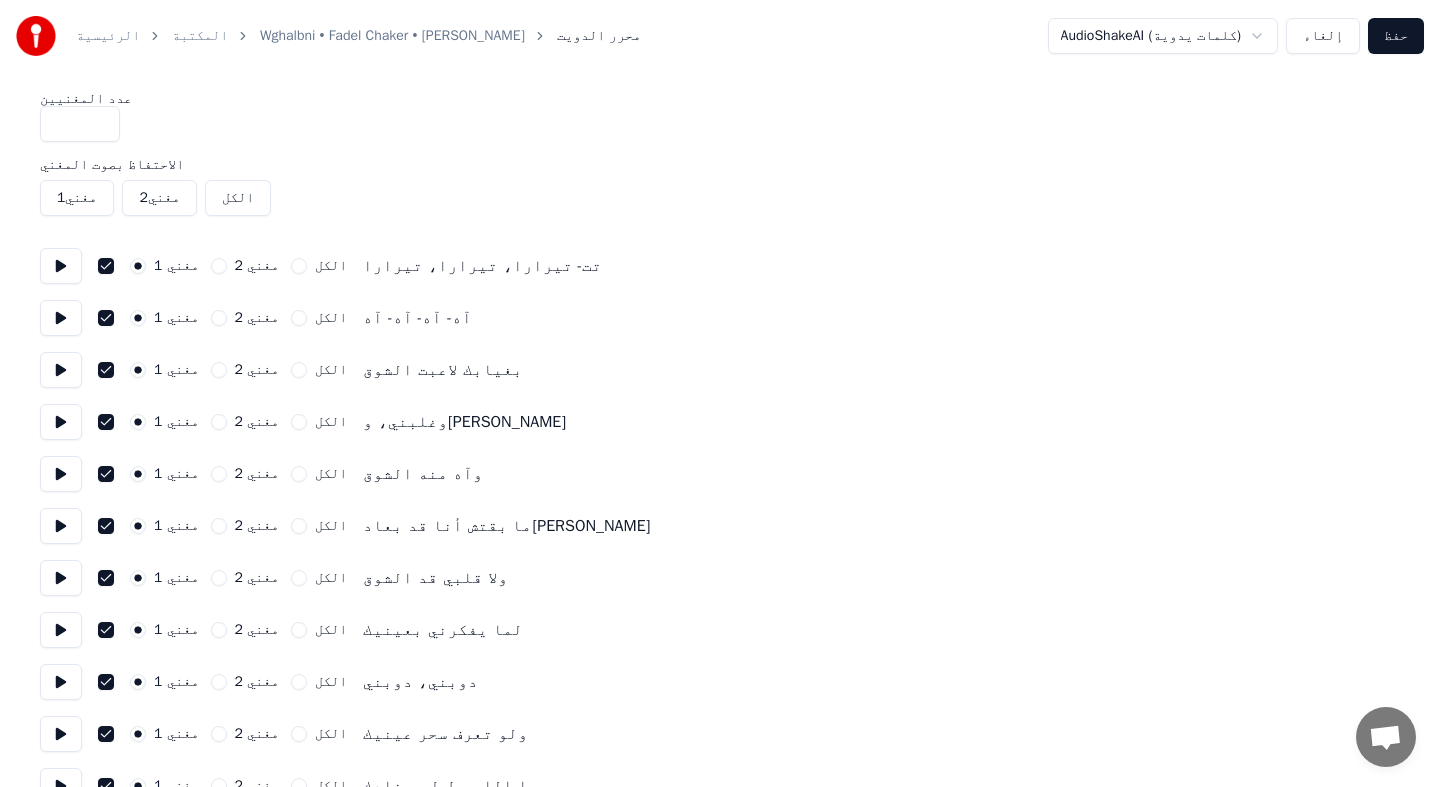 click at bounding box center [61, 266] 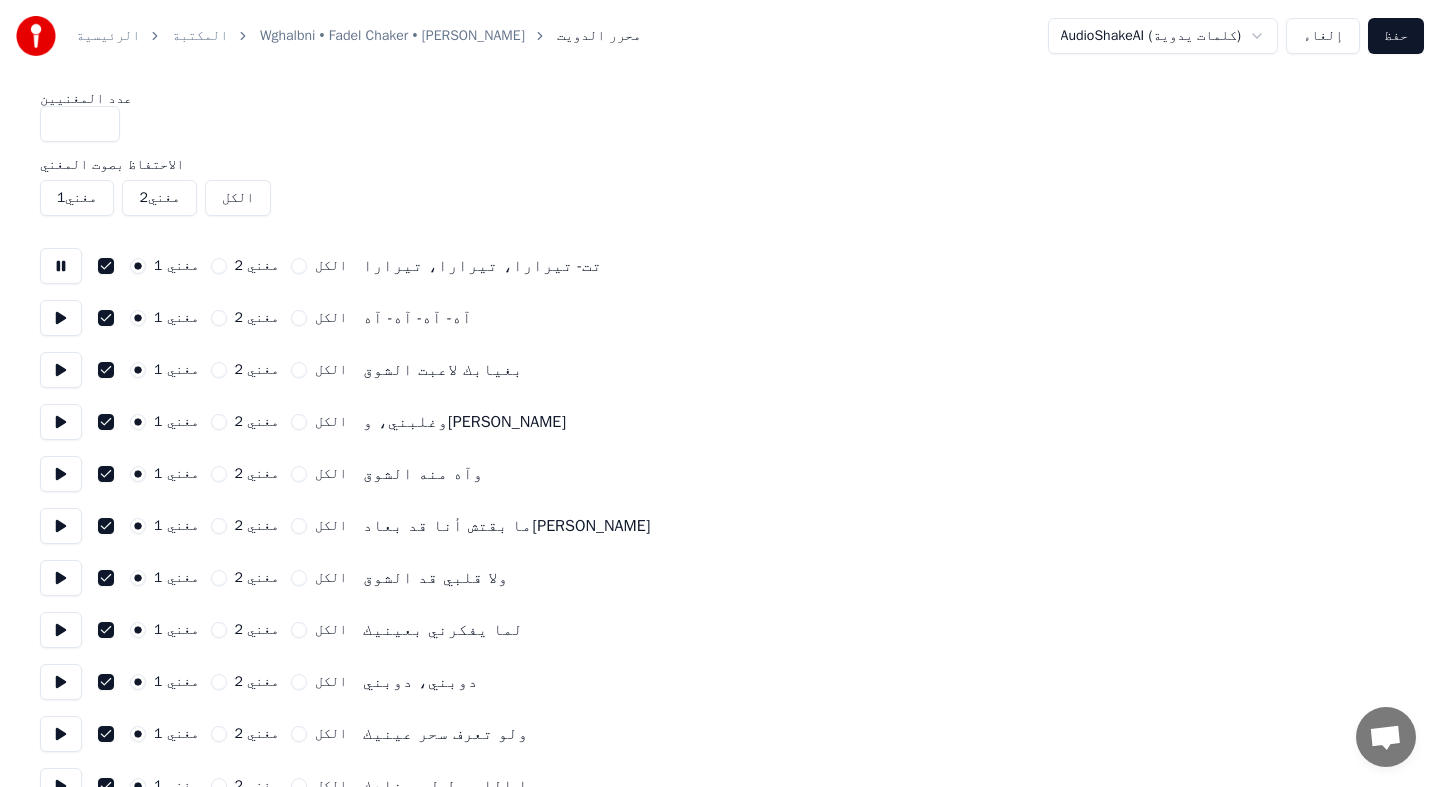 click at bounding box center (61, 266) 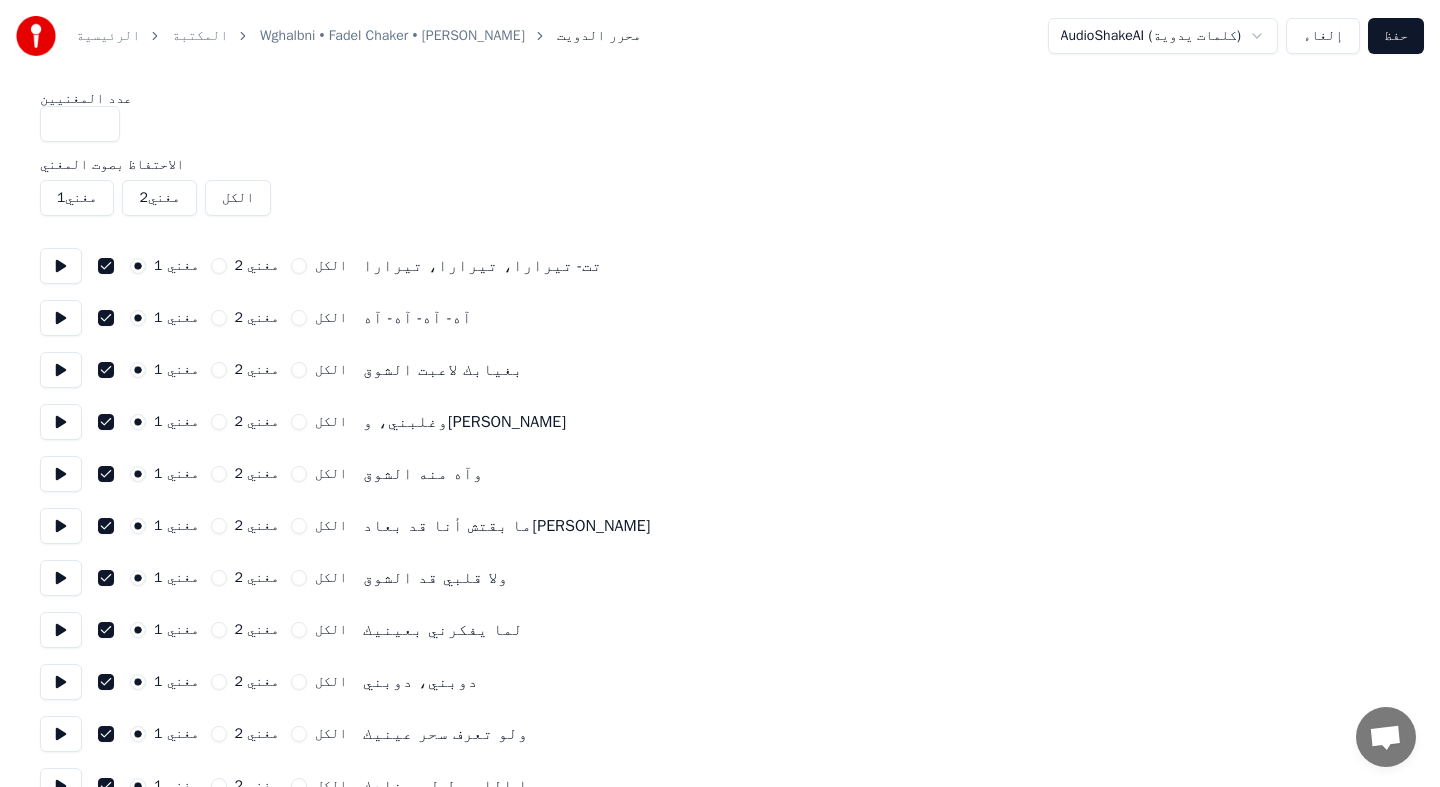 click on "مغني  1" at bounding box center (77, 198) 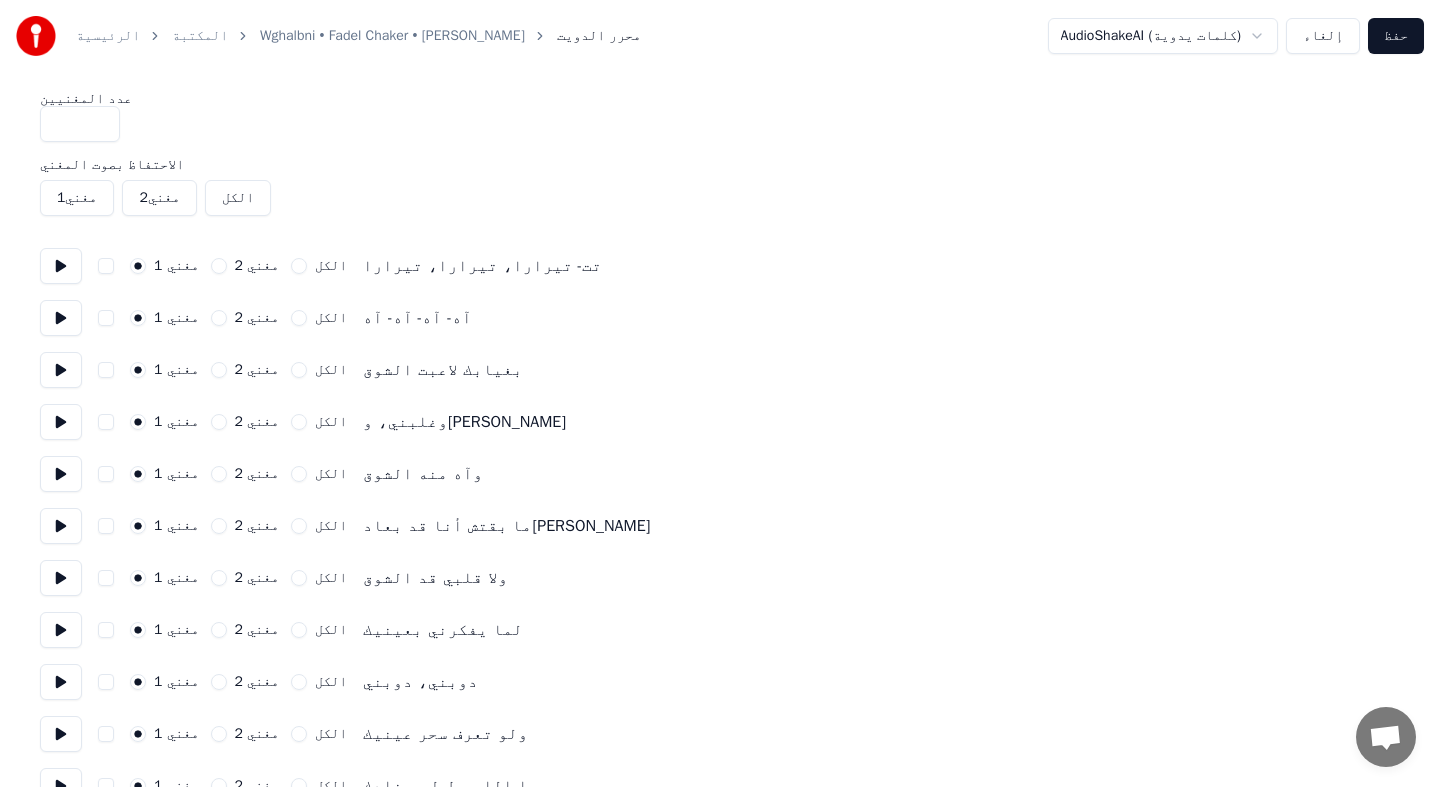 click on "مغني  2" at bounding box center [159, 198] 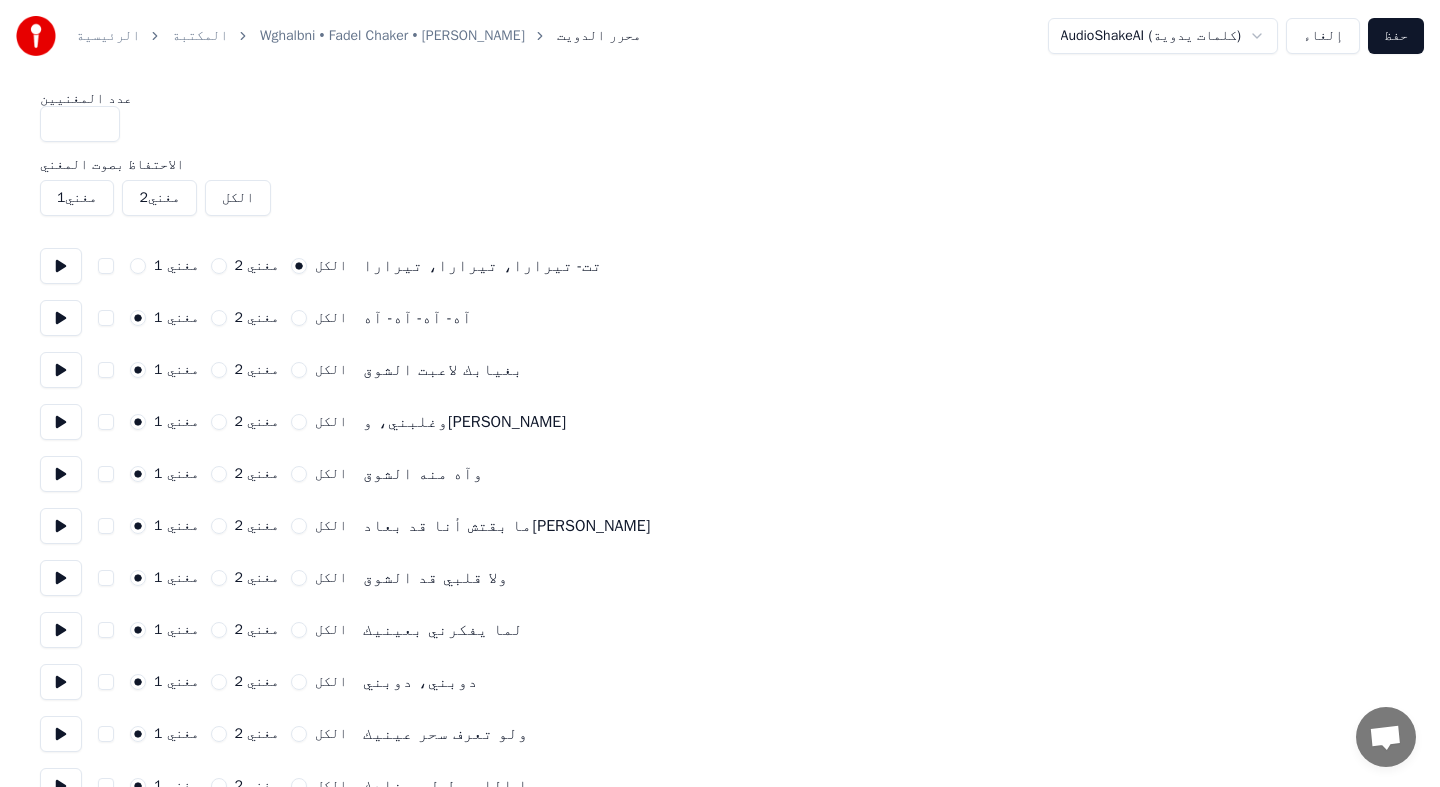 click 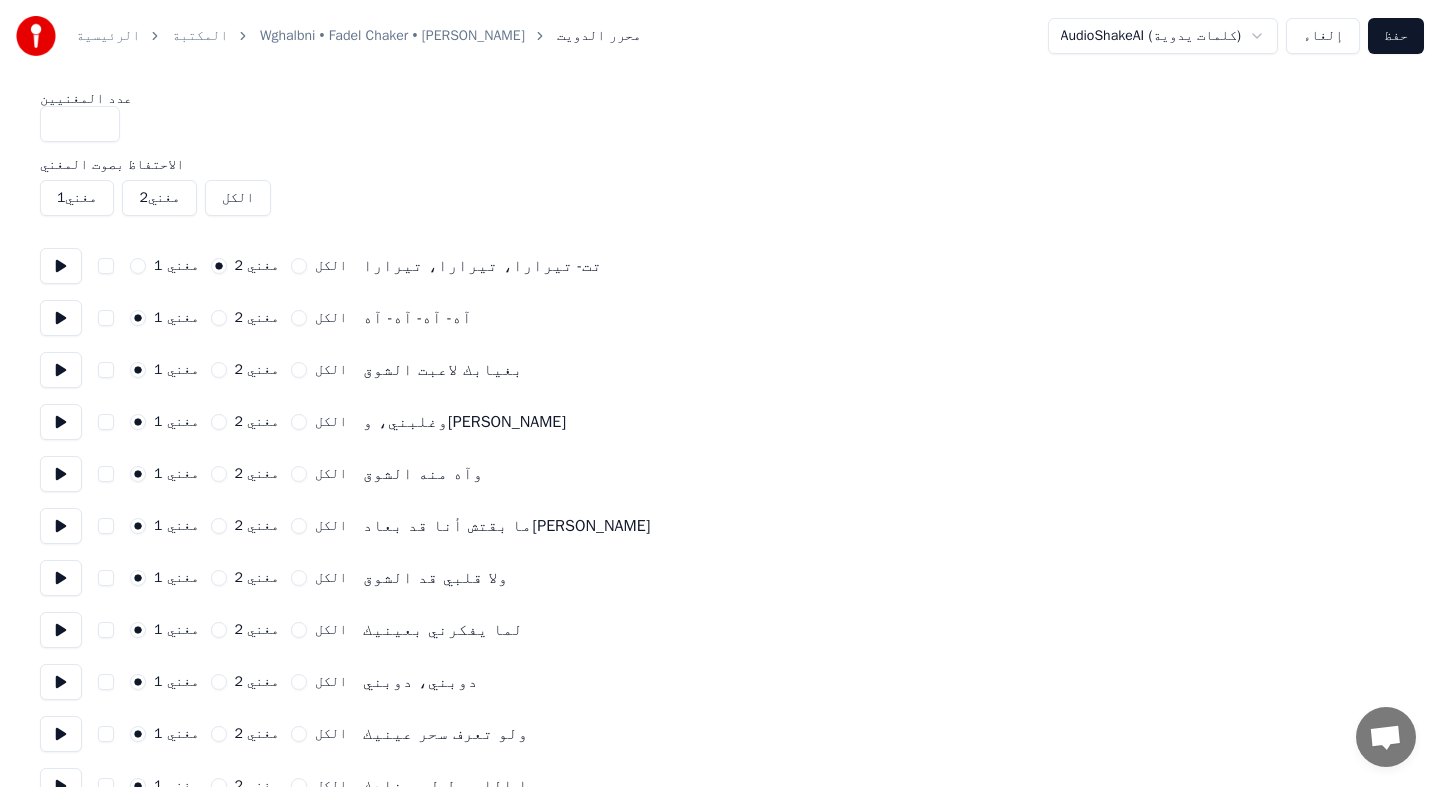 click at bounding box center [61, 266] 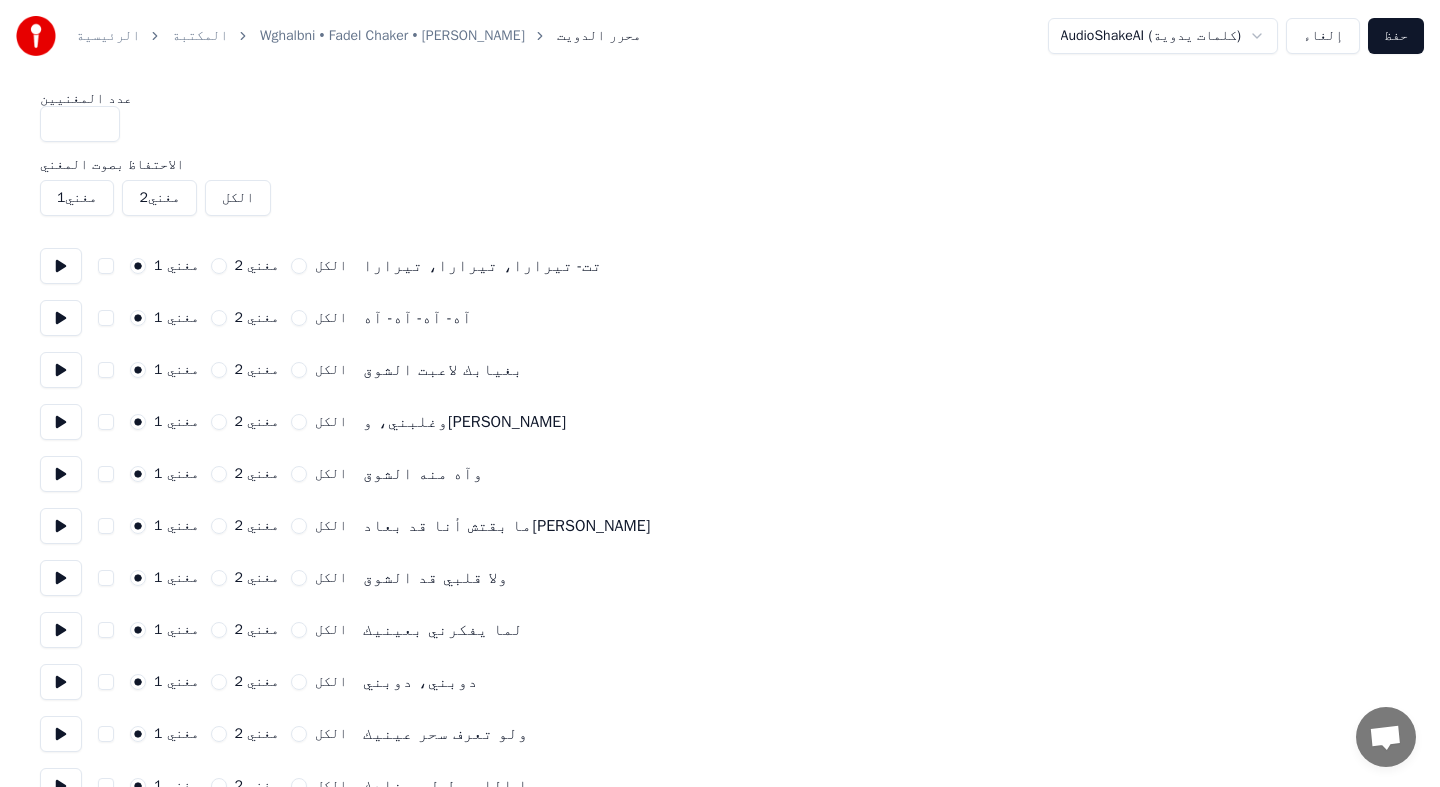click at bounding box center [61, 266] 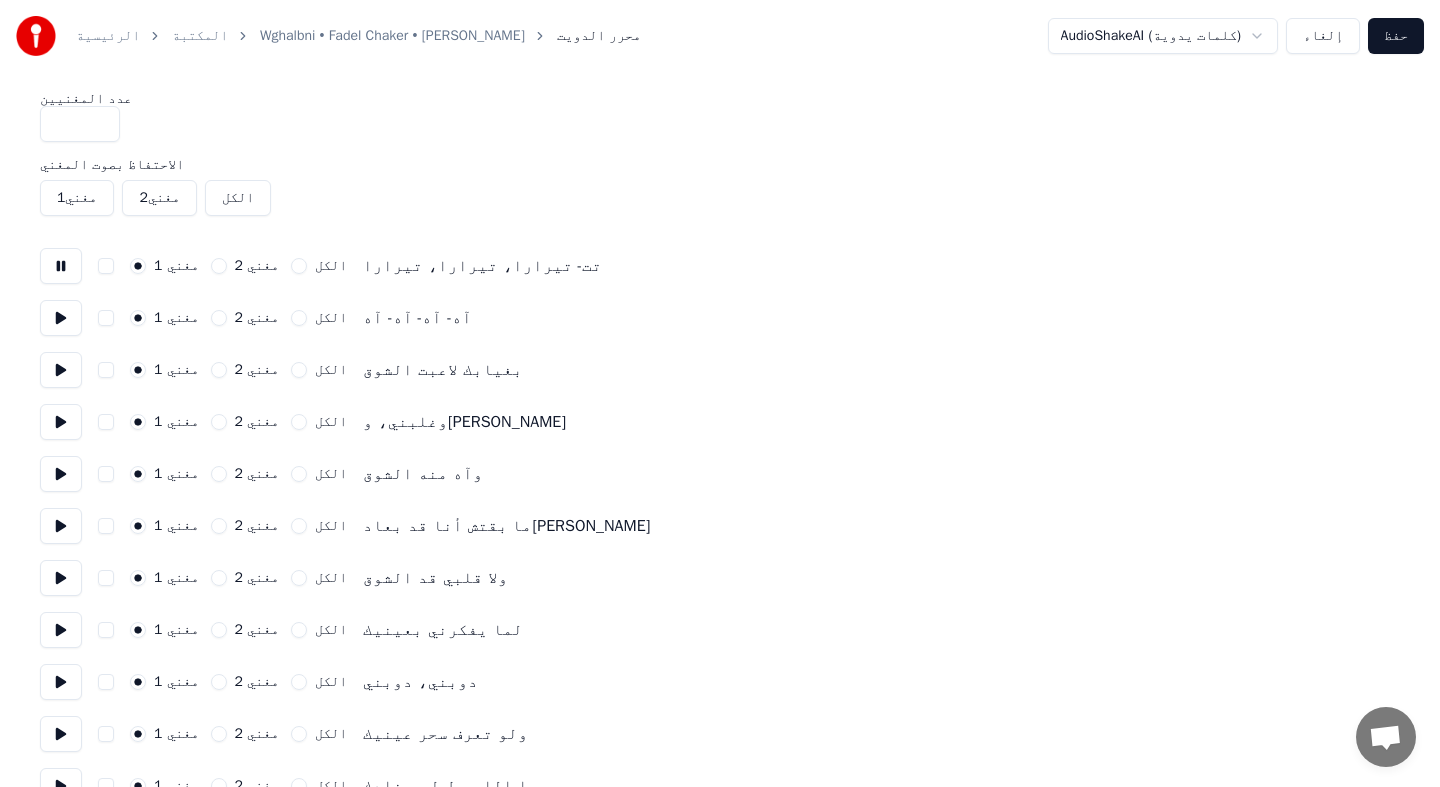 click on "مغني  1" at bounding box center [77, 198] 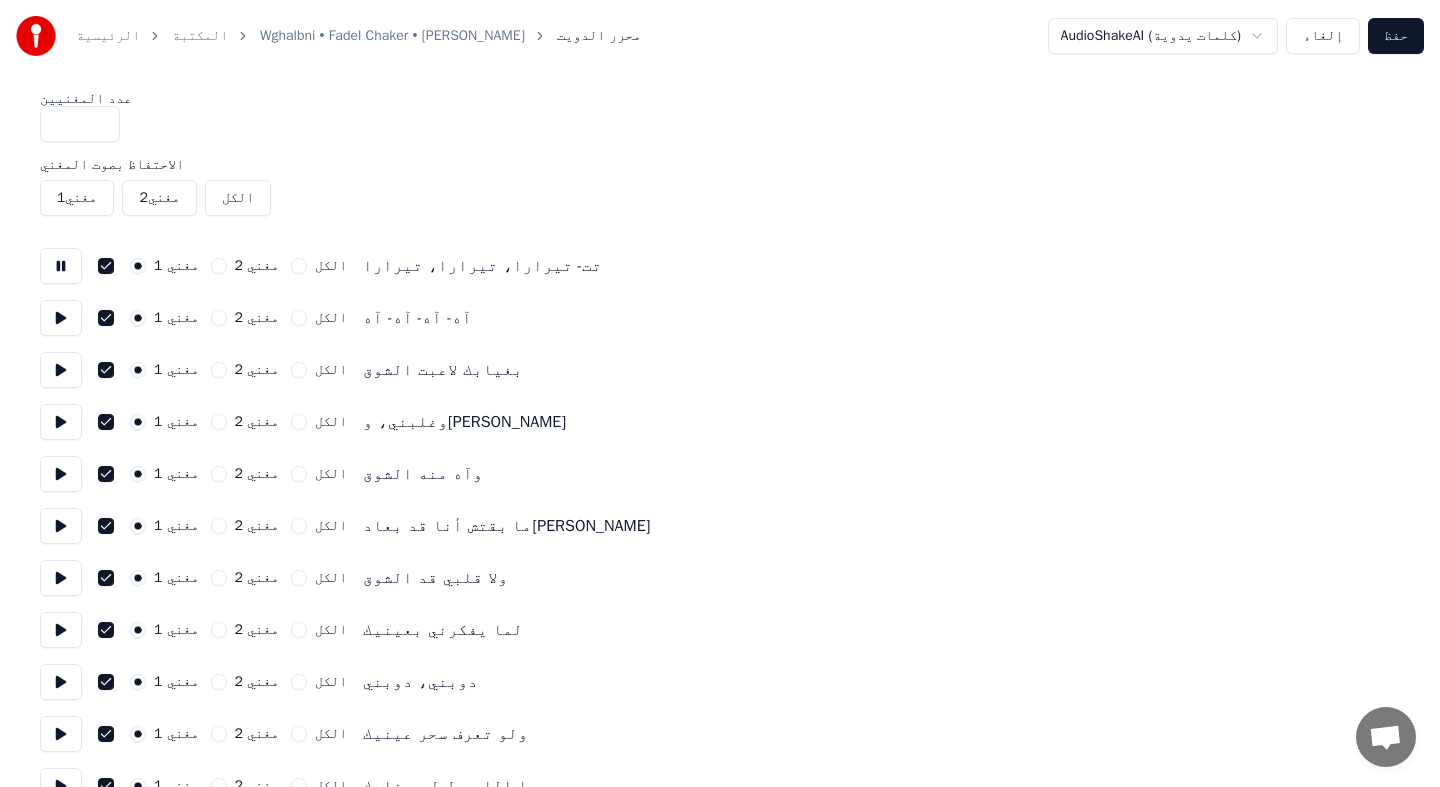 click on "مغني  1" at bounding box center [77, 198] 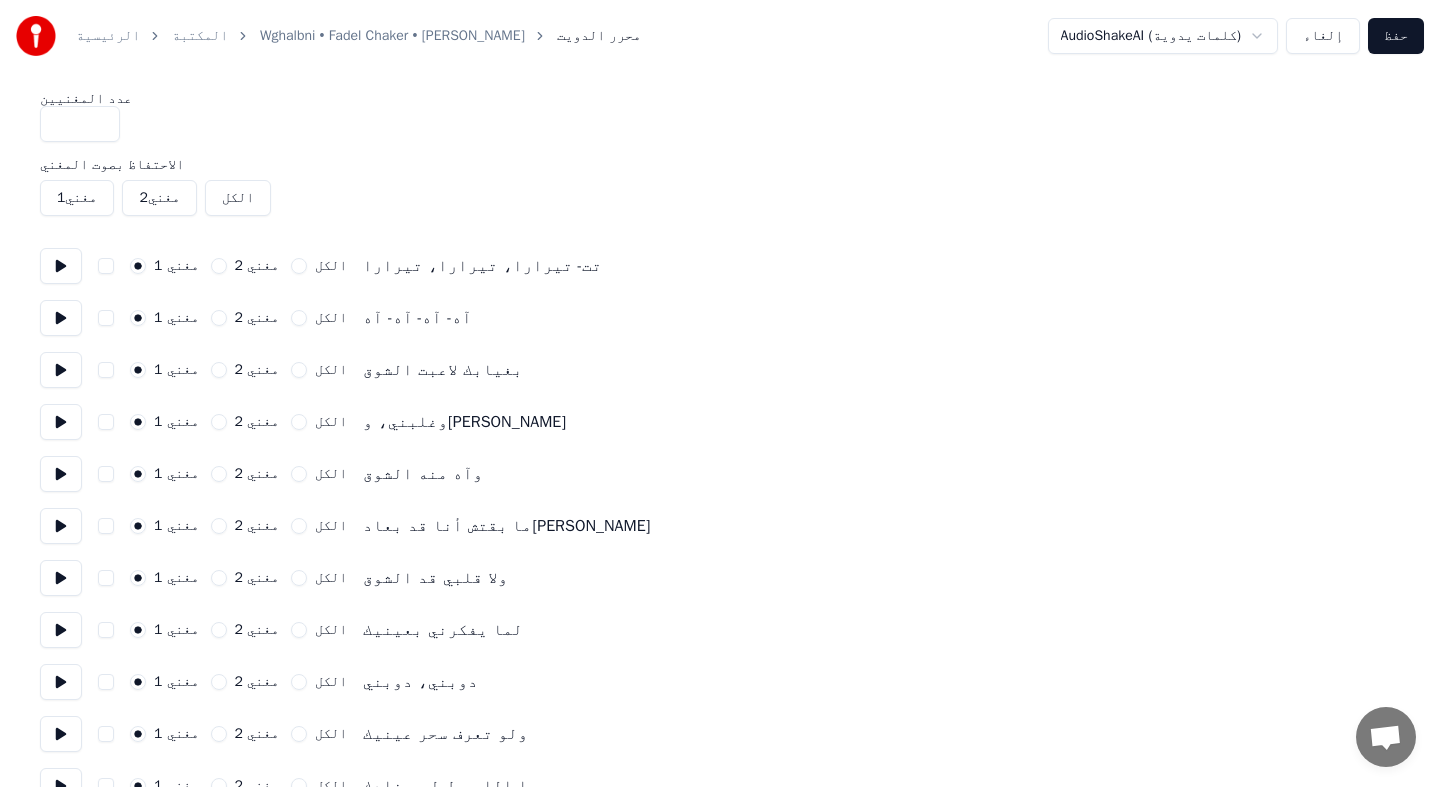 click on "مغني  1" at bounding box center (77, 198) 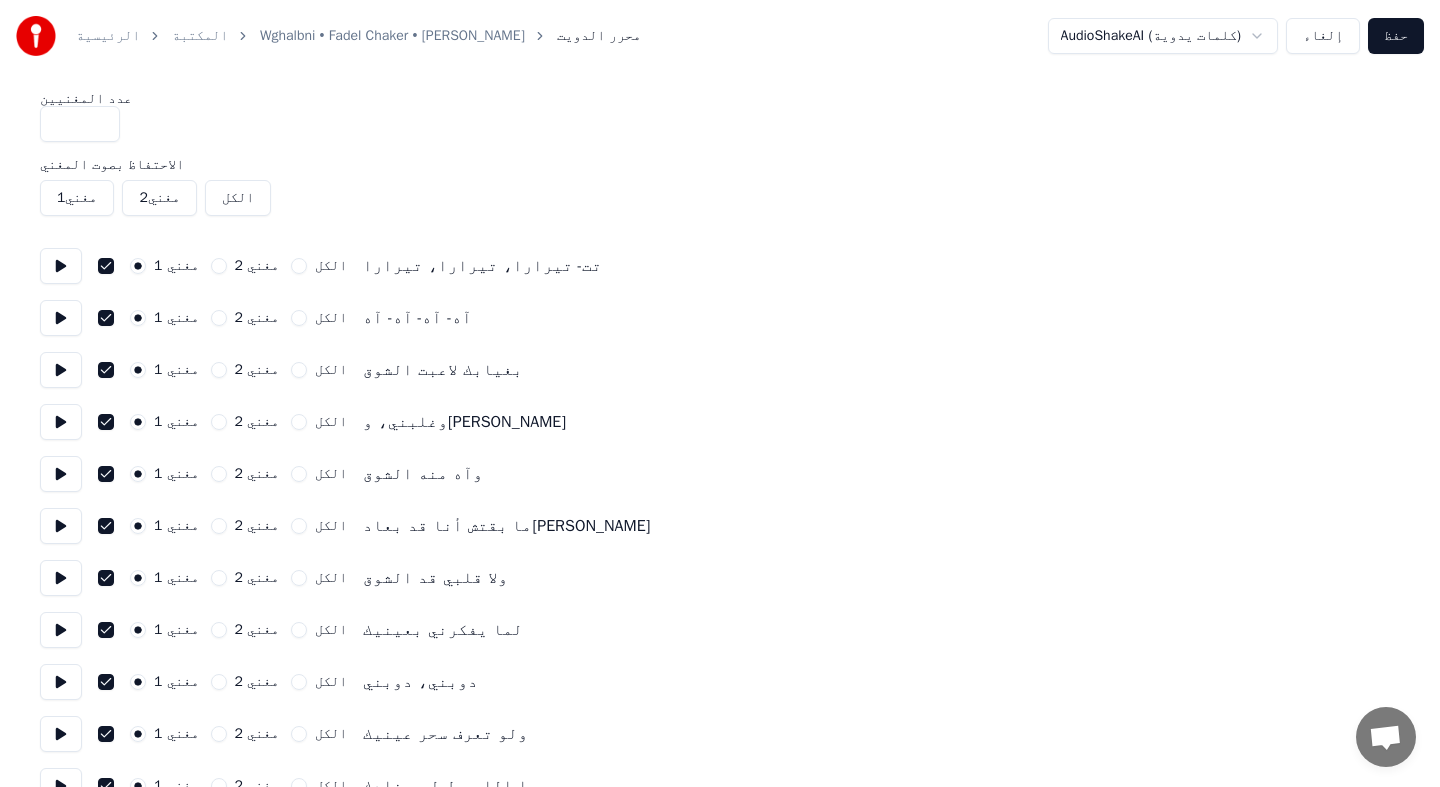 click on "مغني  1" at bounding box center [77, 198] 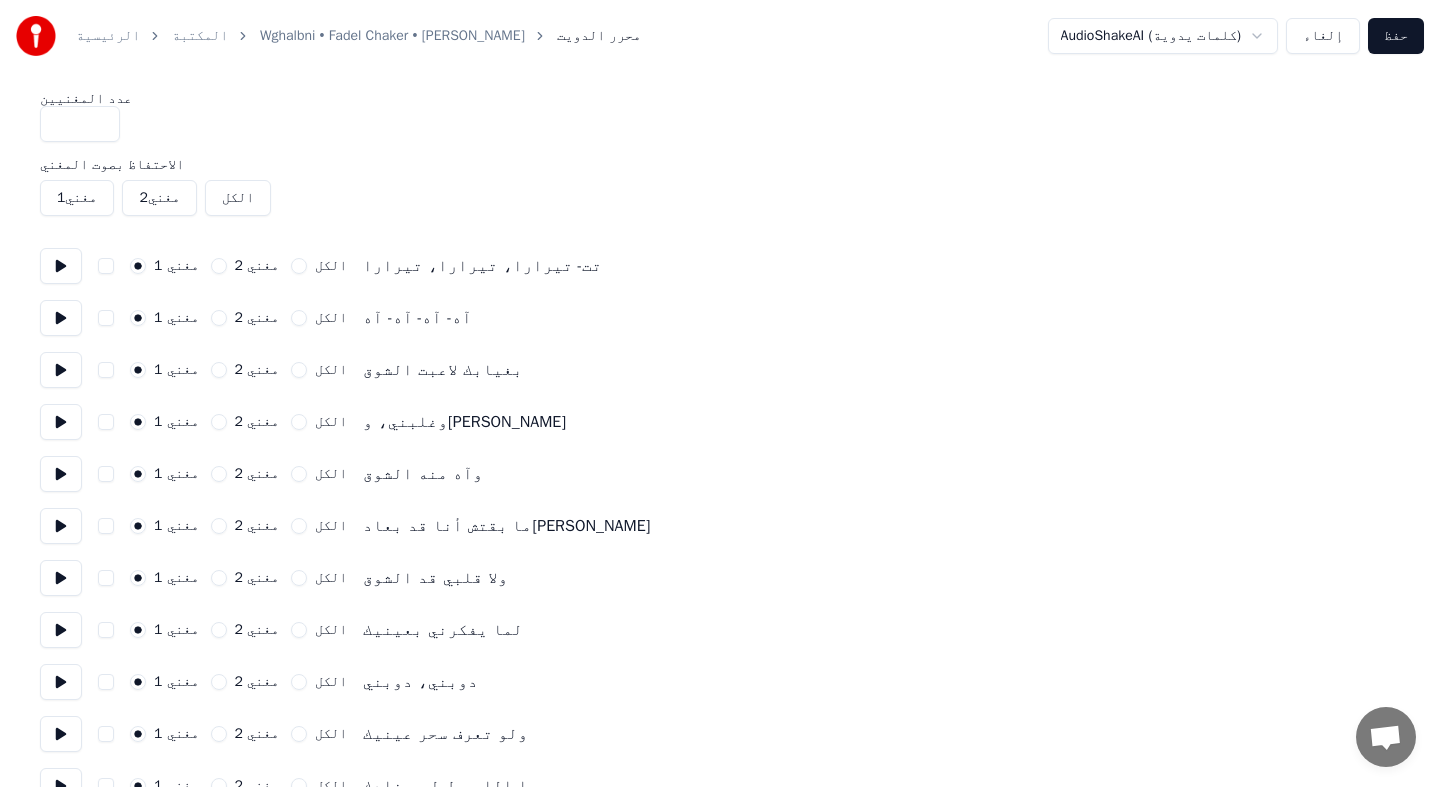click at bounding box center (106, 266) 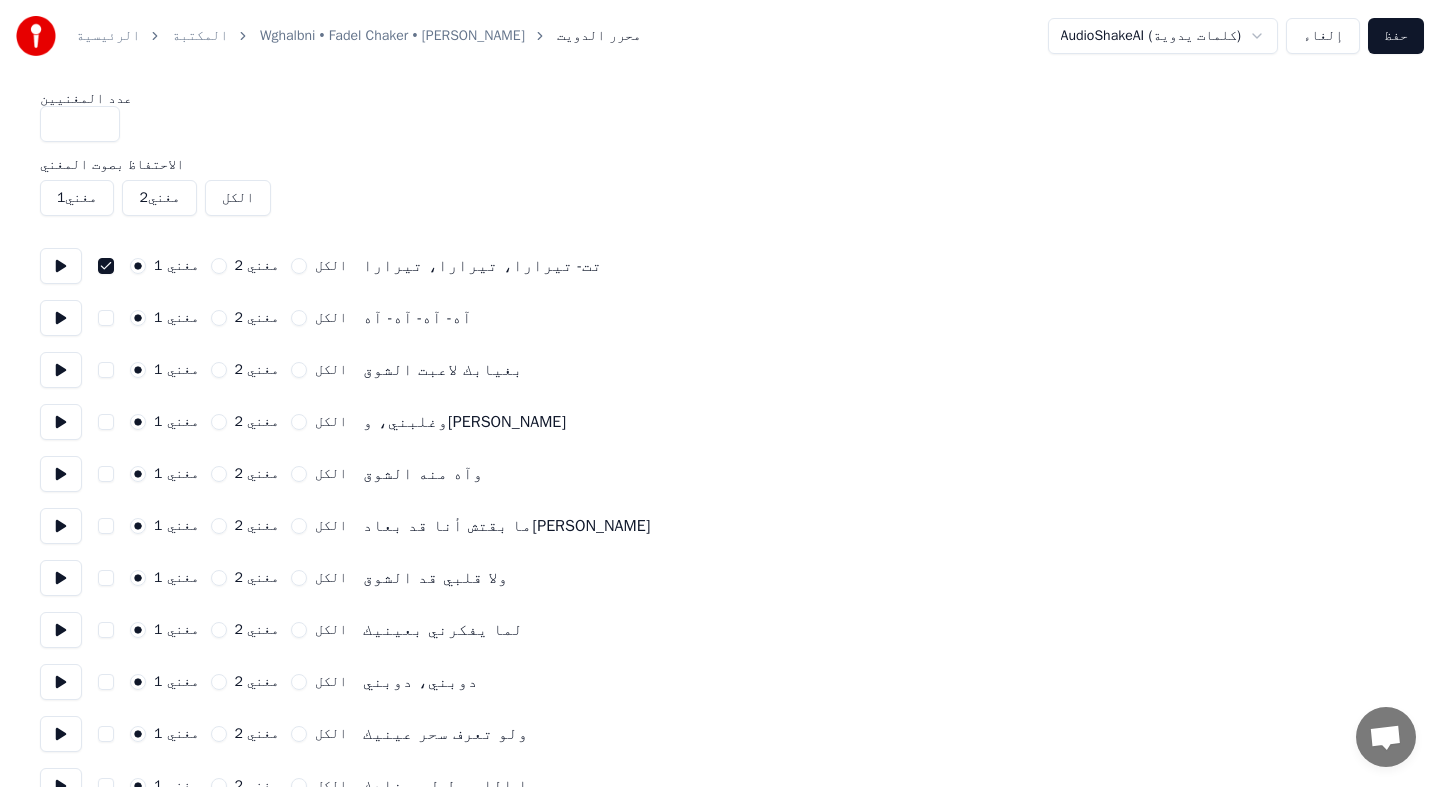 click at bounding box center [61, 266] 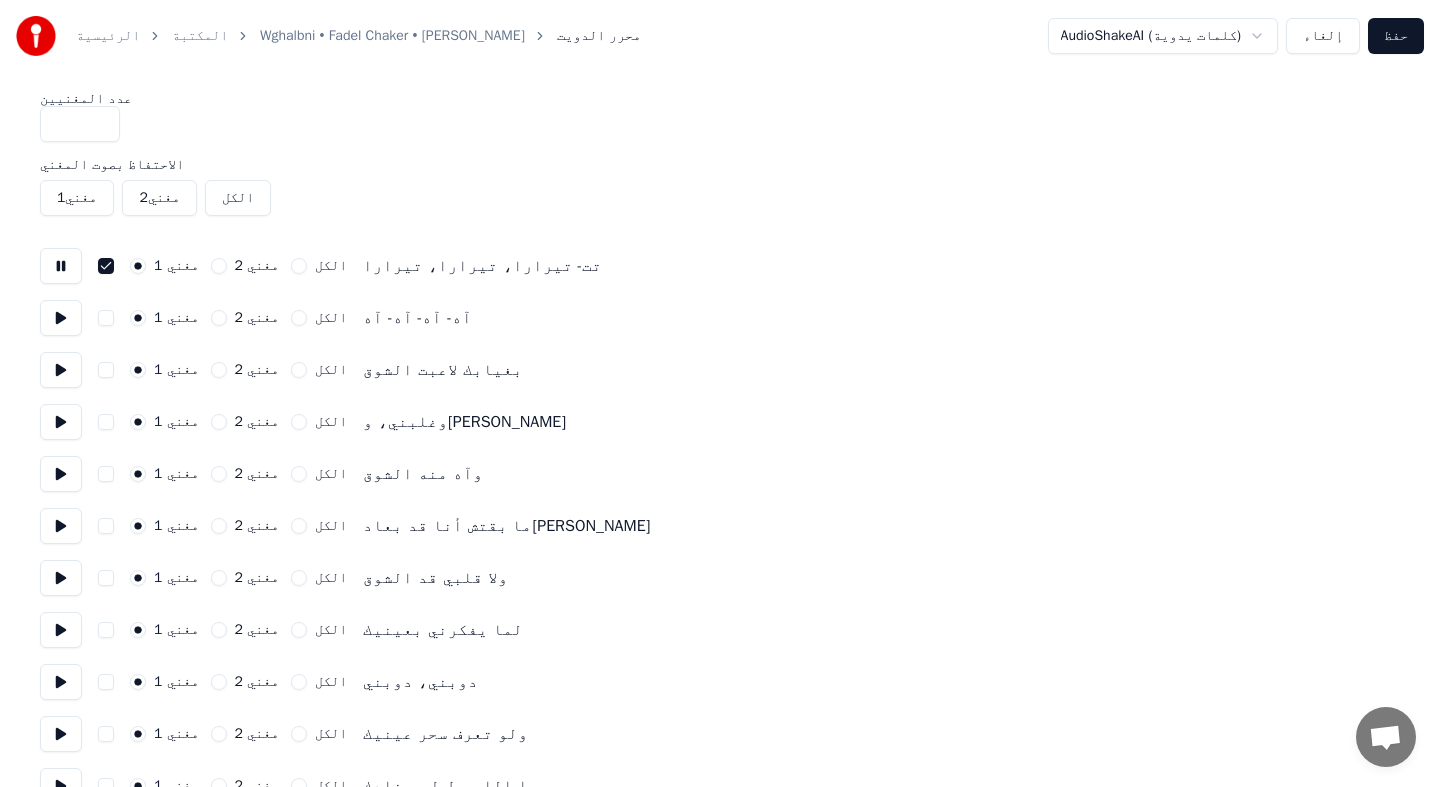 click at bounding box center (61, 266) 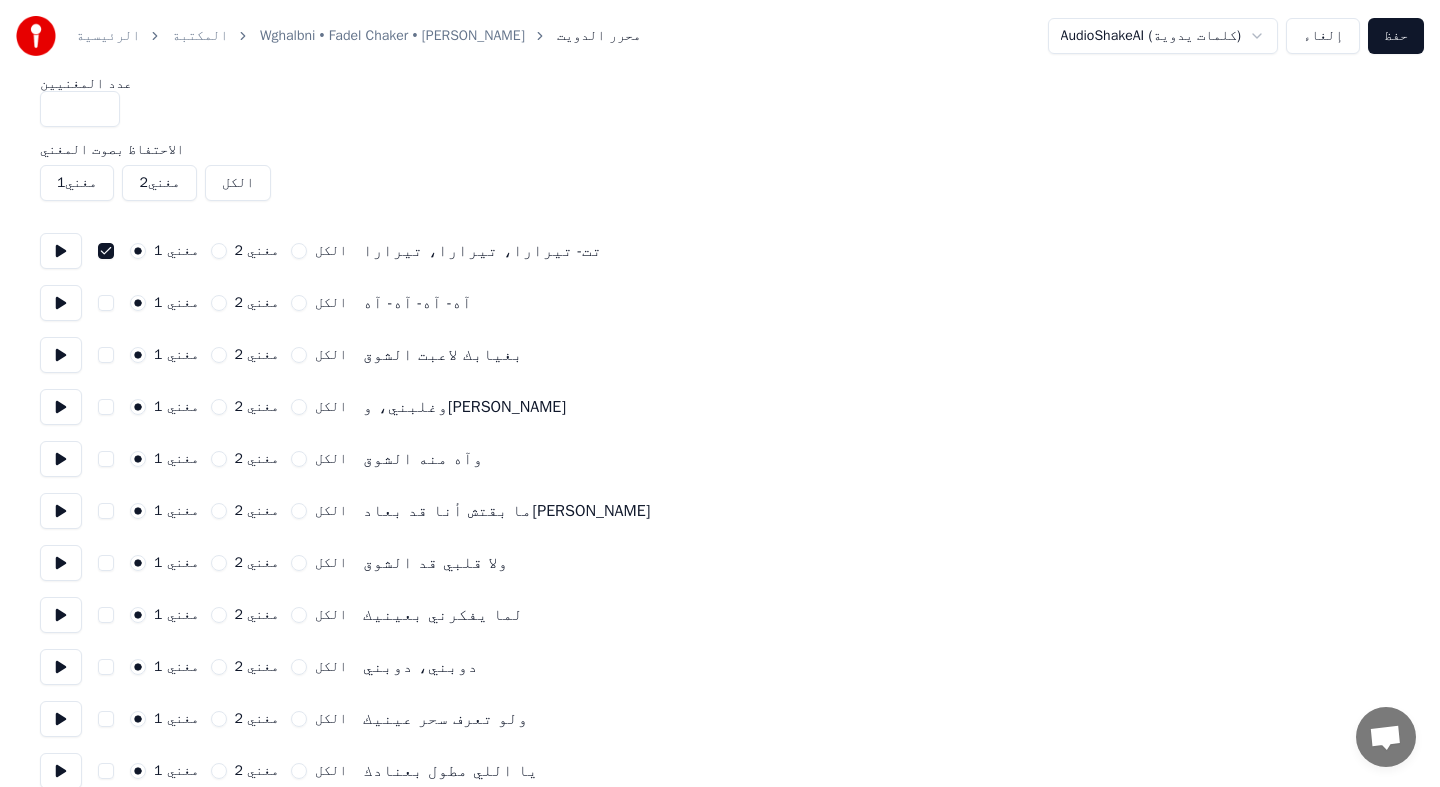 scroll, scrollTop: 5, scrollLeft: 0, axis: vertical 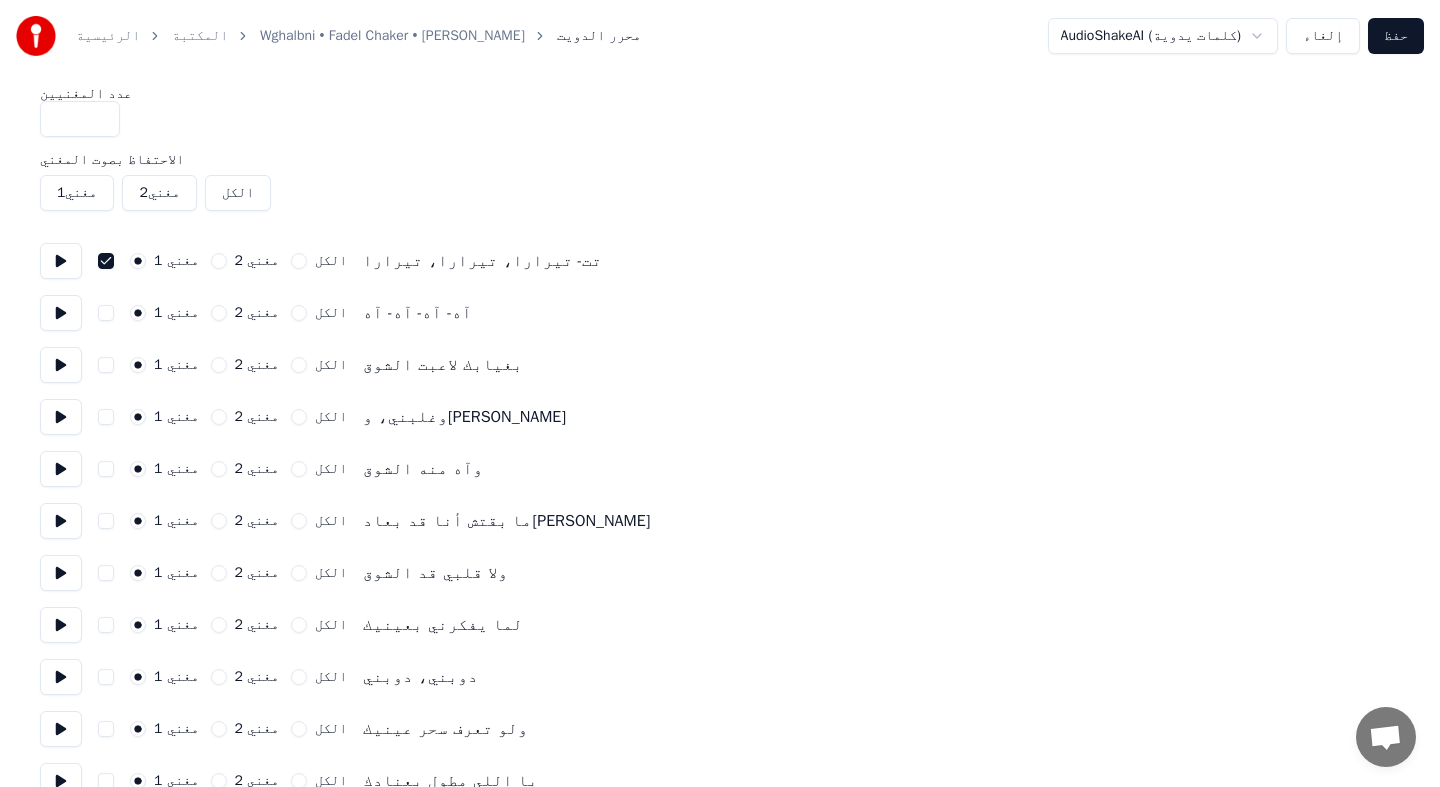 click on "*" at bounding box center (80, 119) 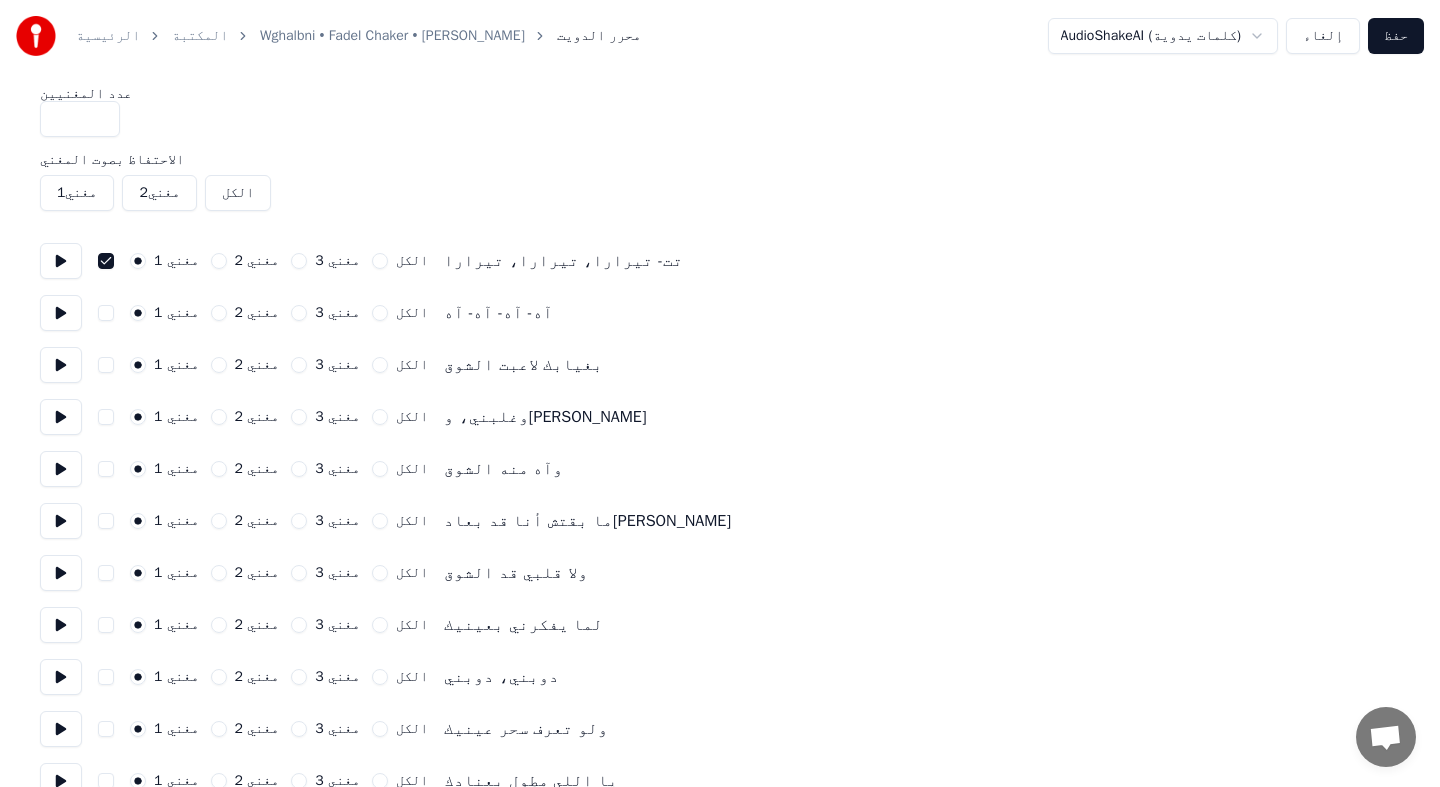 click on "*" at bounding box center (80, 119) 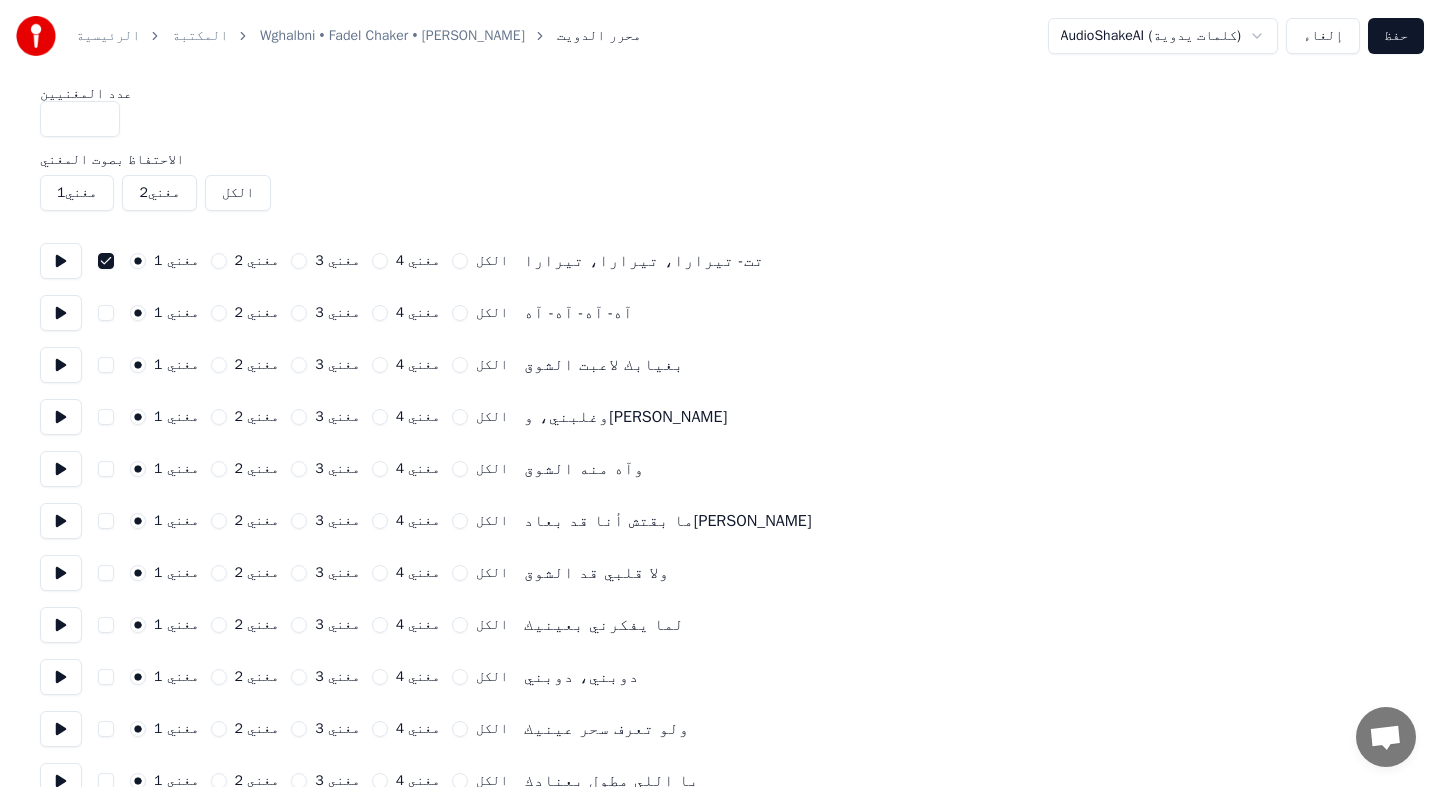 click on "*" at bounding box center [80, 119] 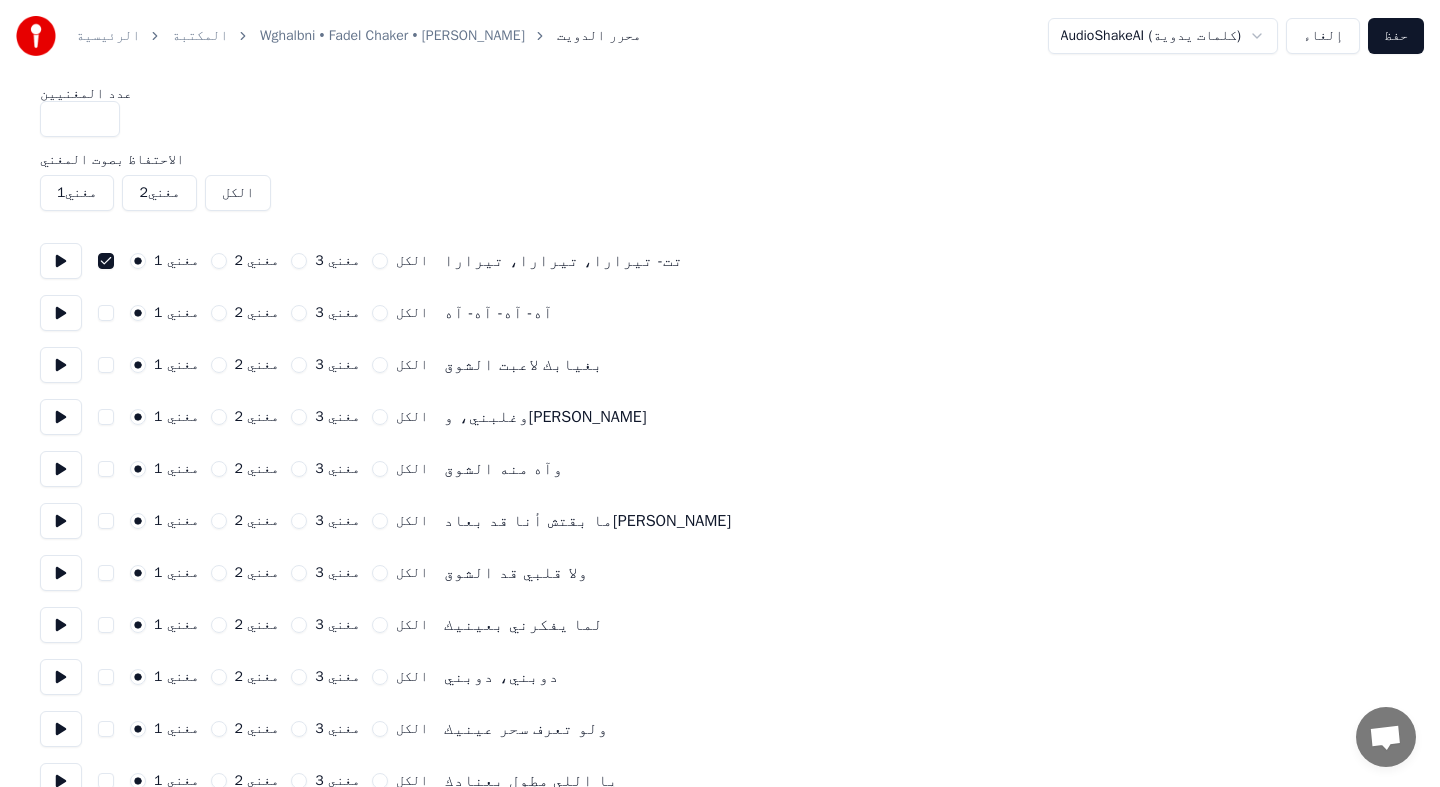 click on "*" at bounding box center (80, 119) 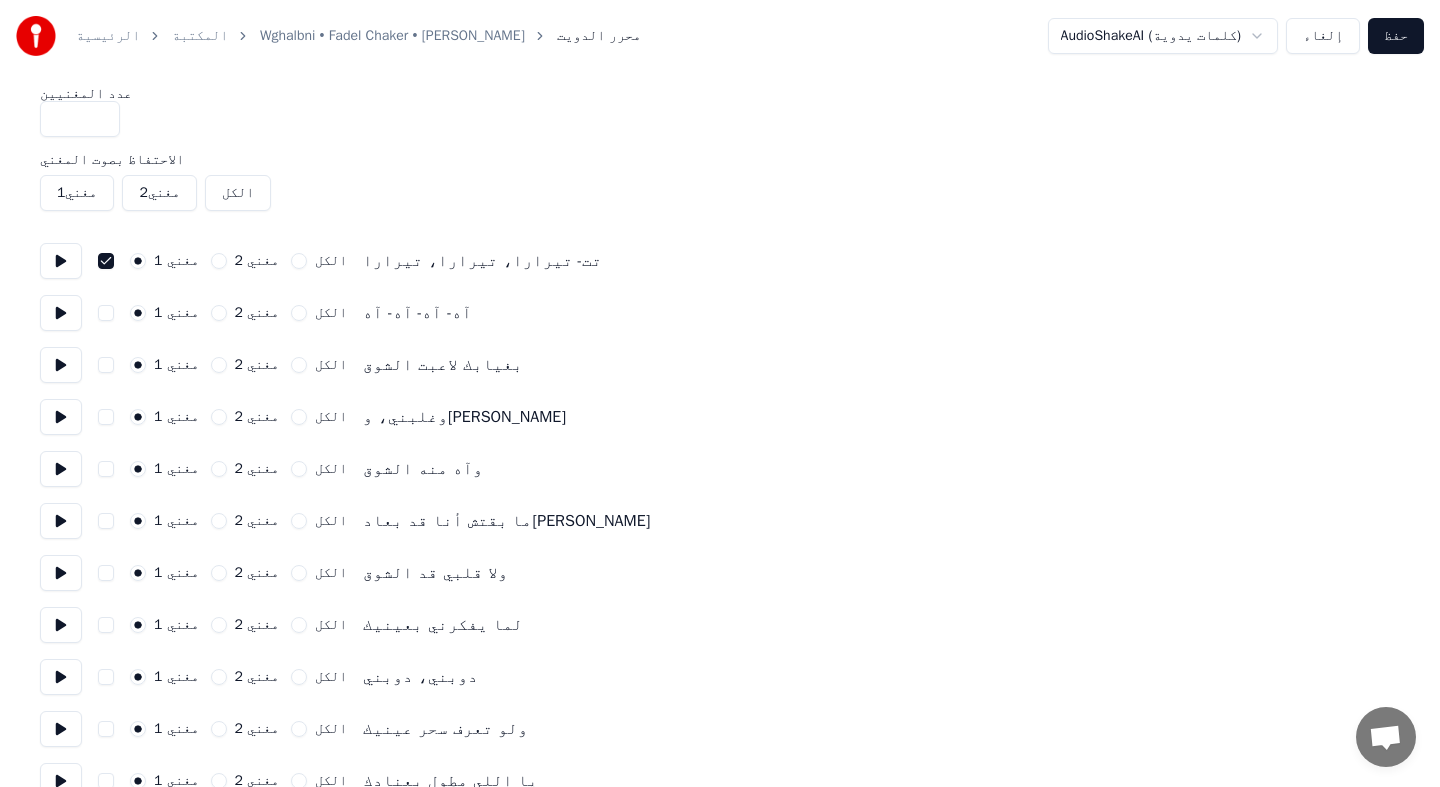 click on "*" at bounding box center [80, 119] 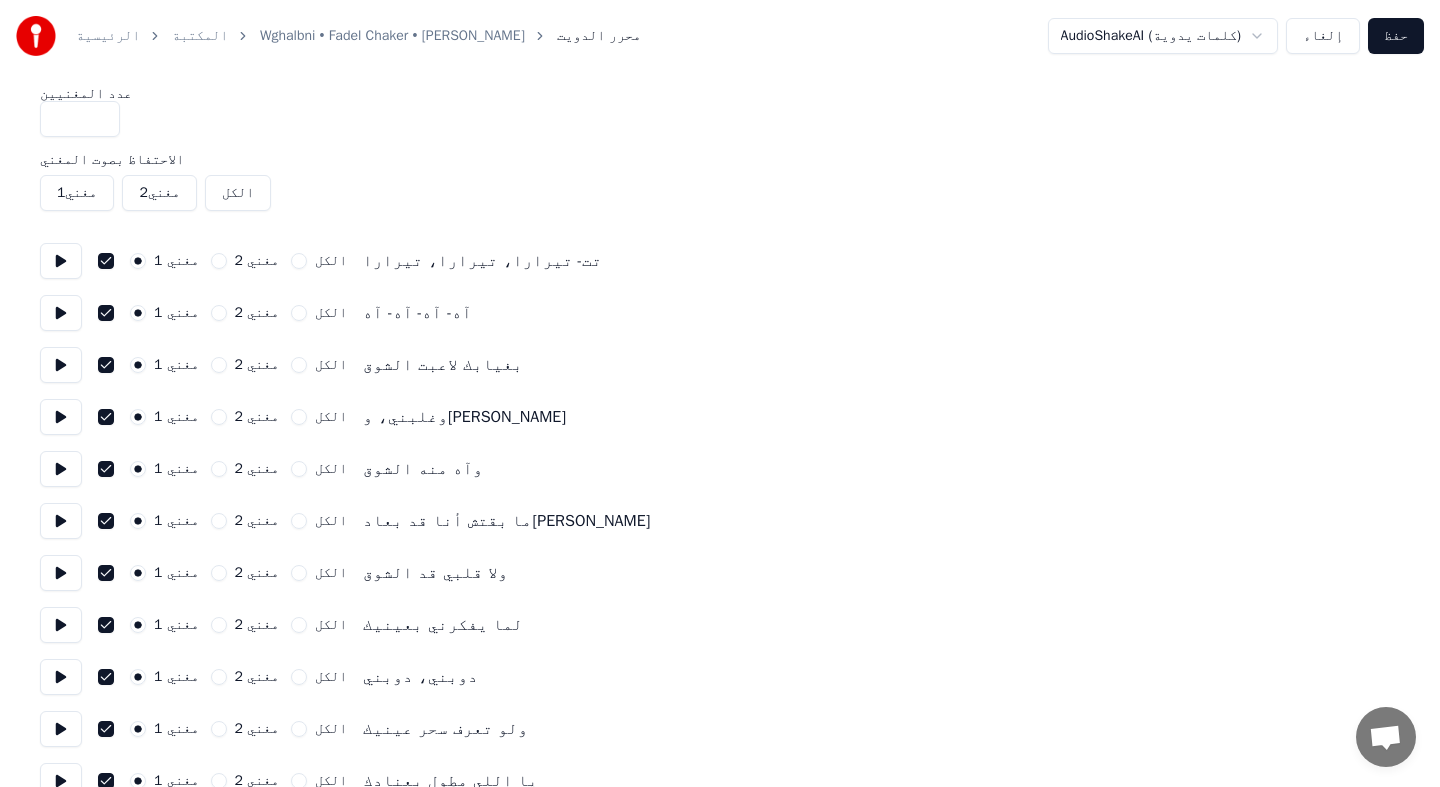 click on "مغني  1" at bounding box center [77, 193] 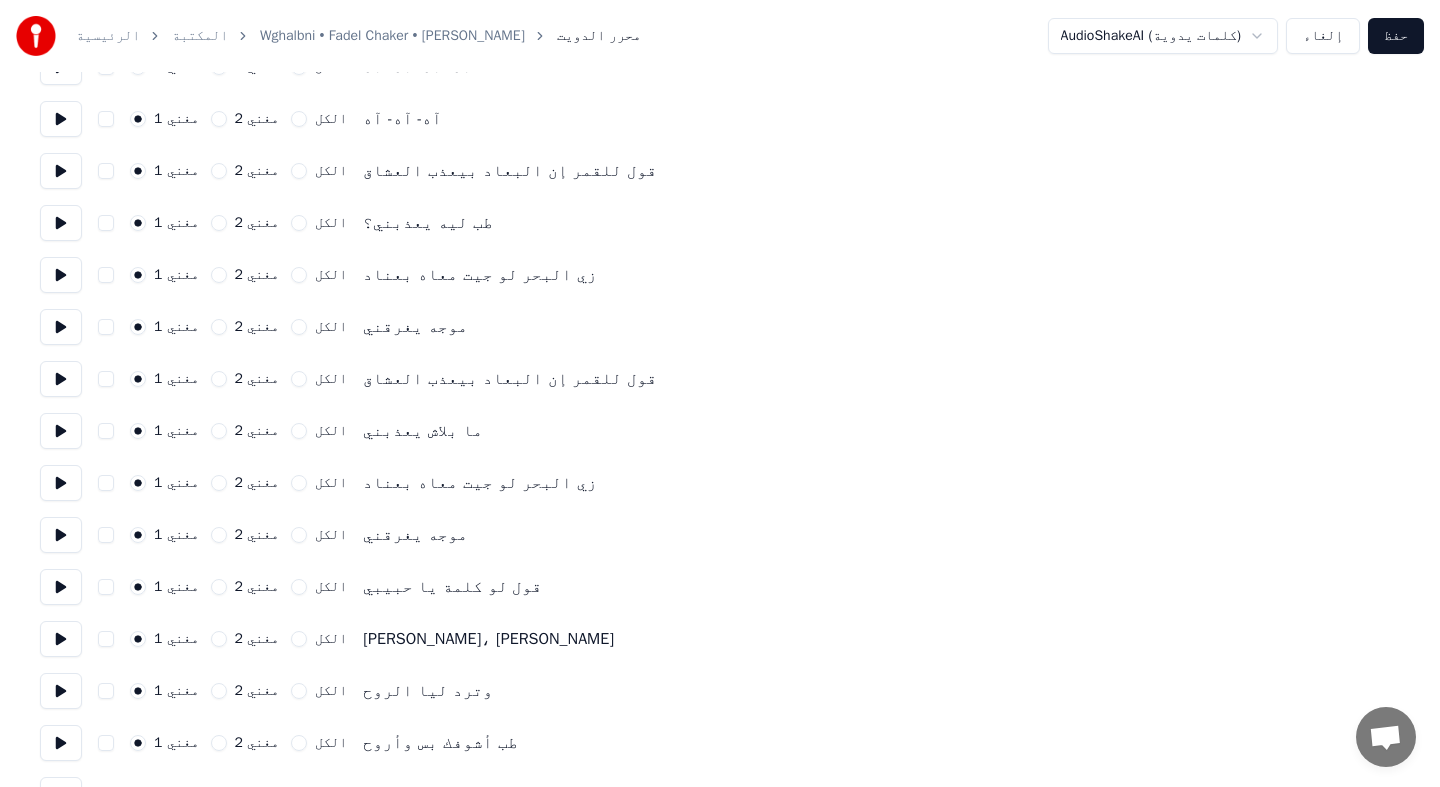 scroll, scrollTop: 811, scrollLeft: 0, axis: vertical 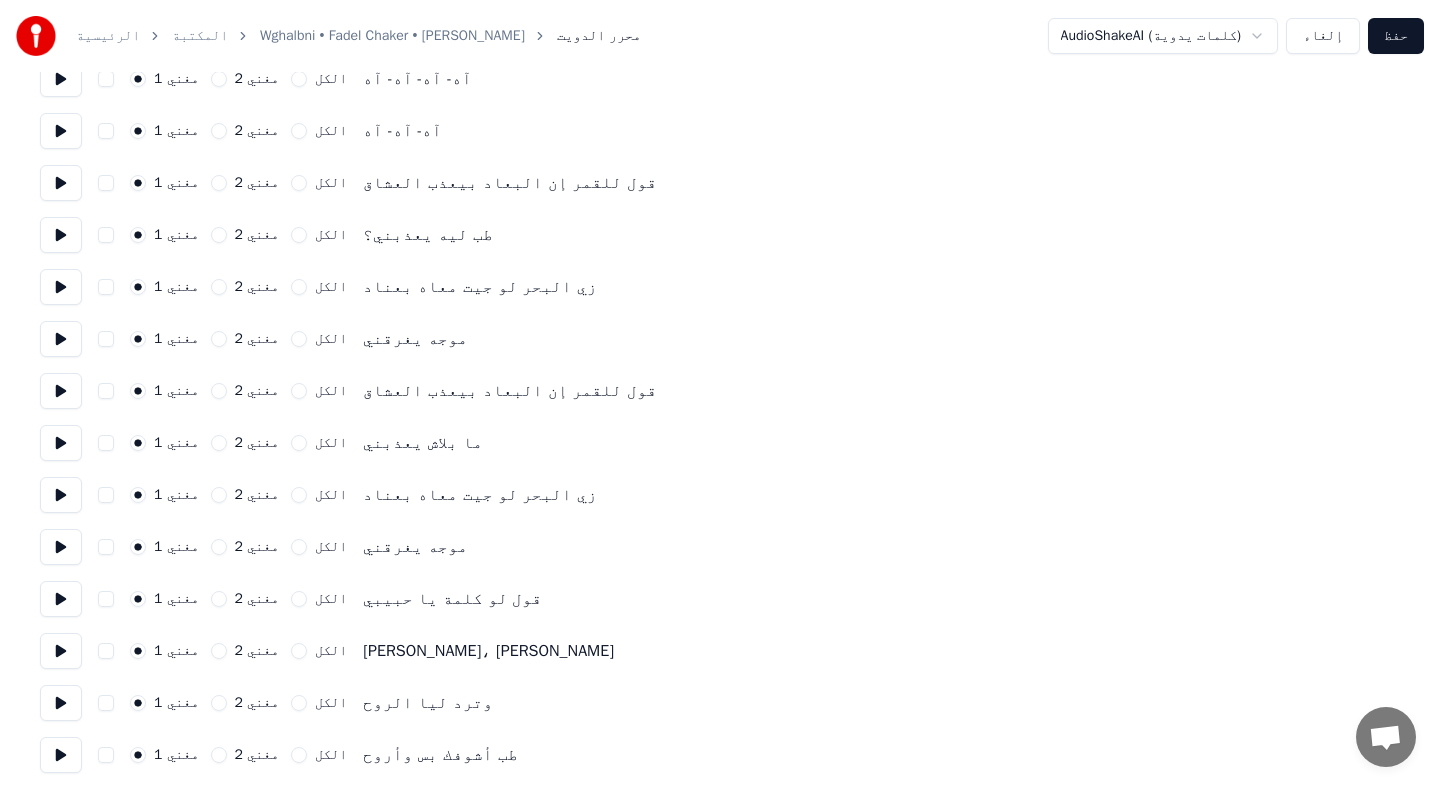 click at bounding box center (61, 235) 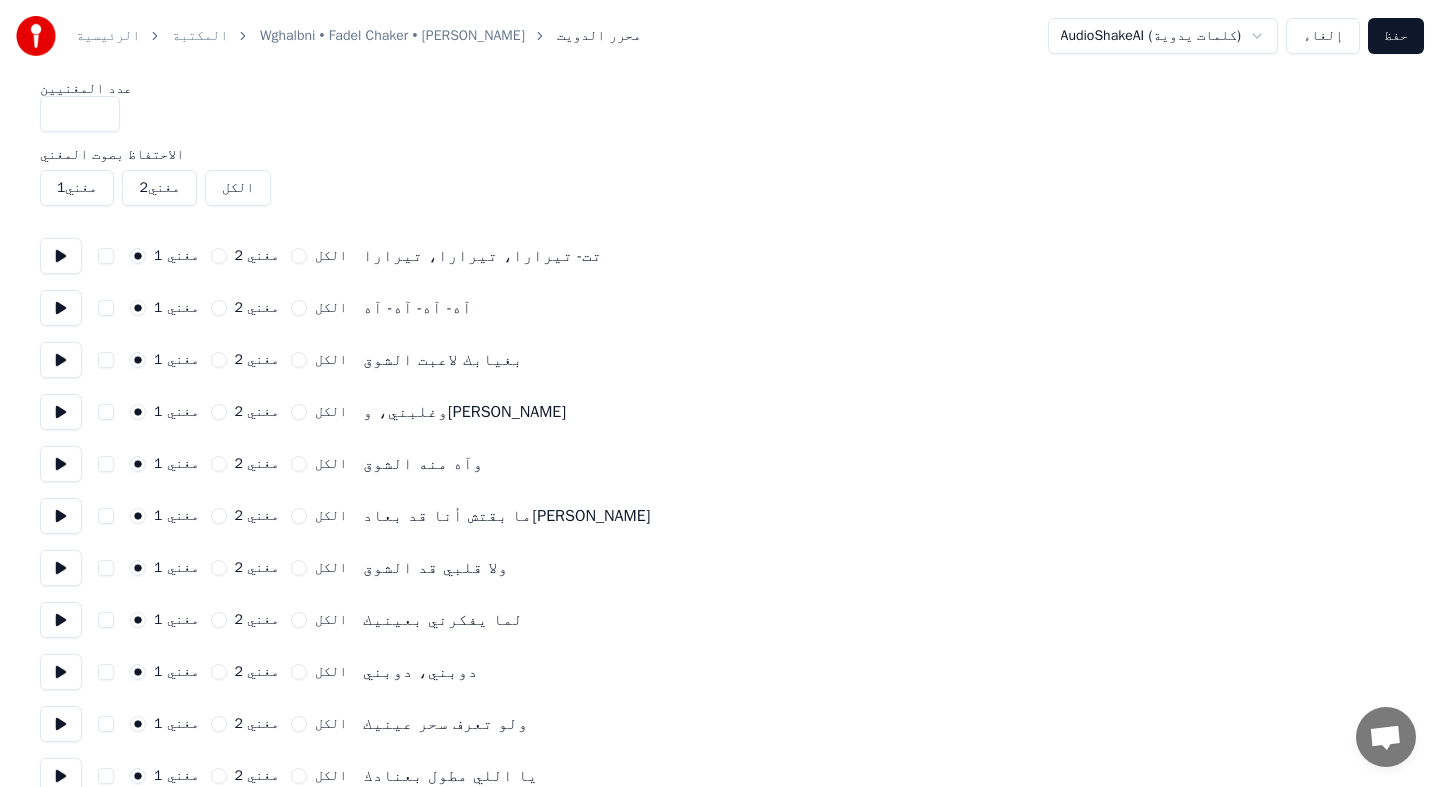 scroll, scrollTop: 0, scrollLeft: 0, axis: both 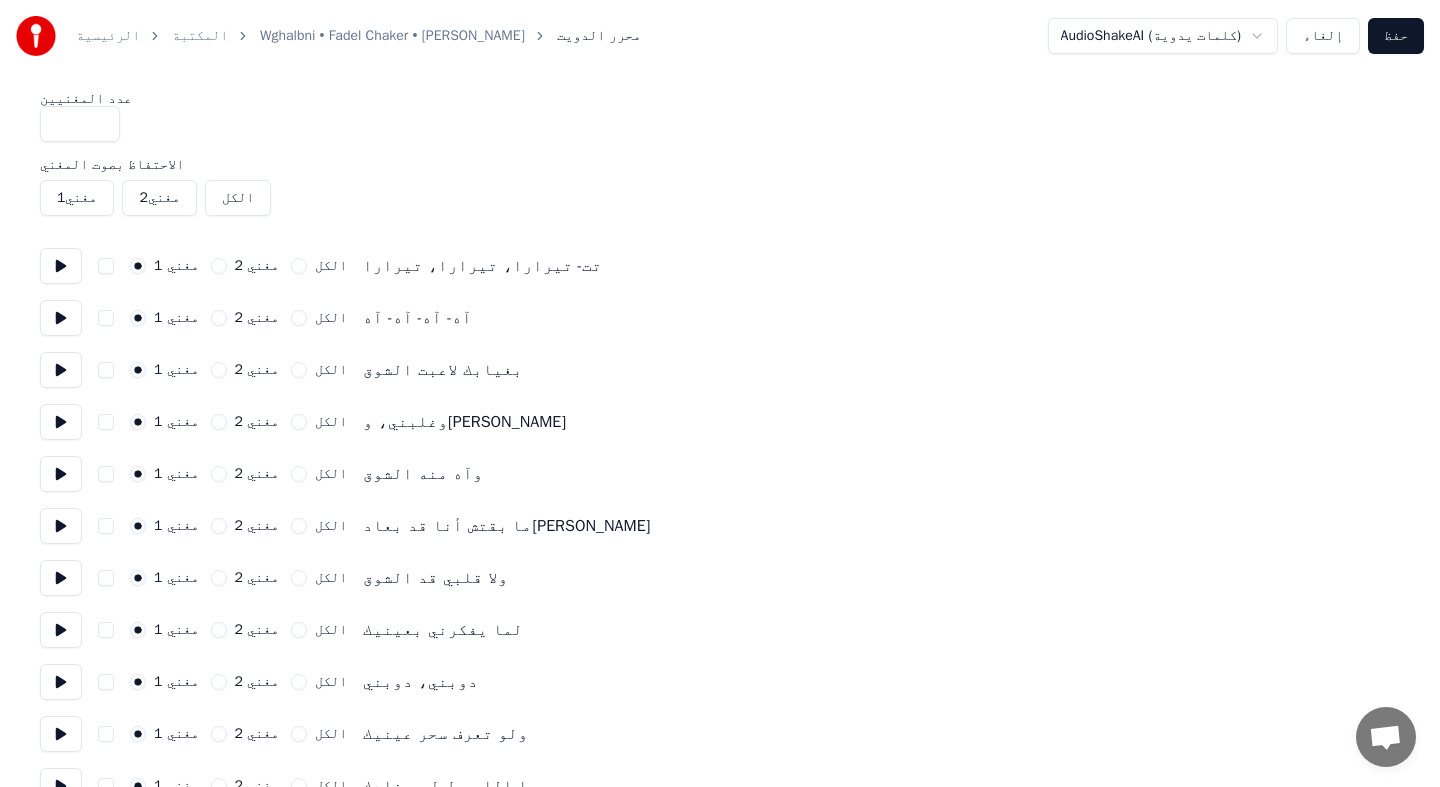 click on "الكل" at bounding box center [238, 198] 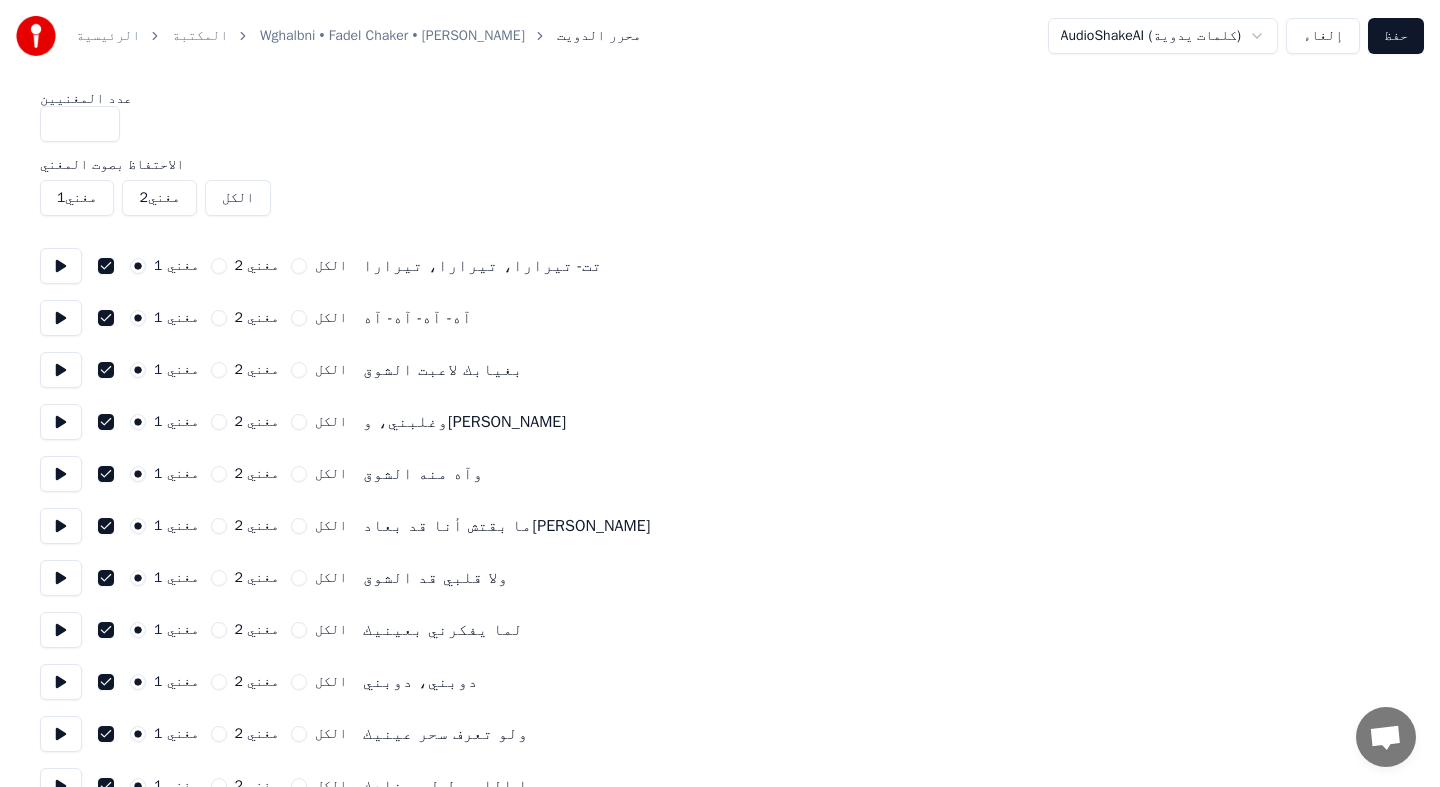 click on "مغني  1" at bounding box center [77, 198] 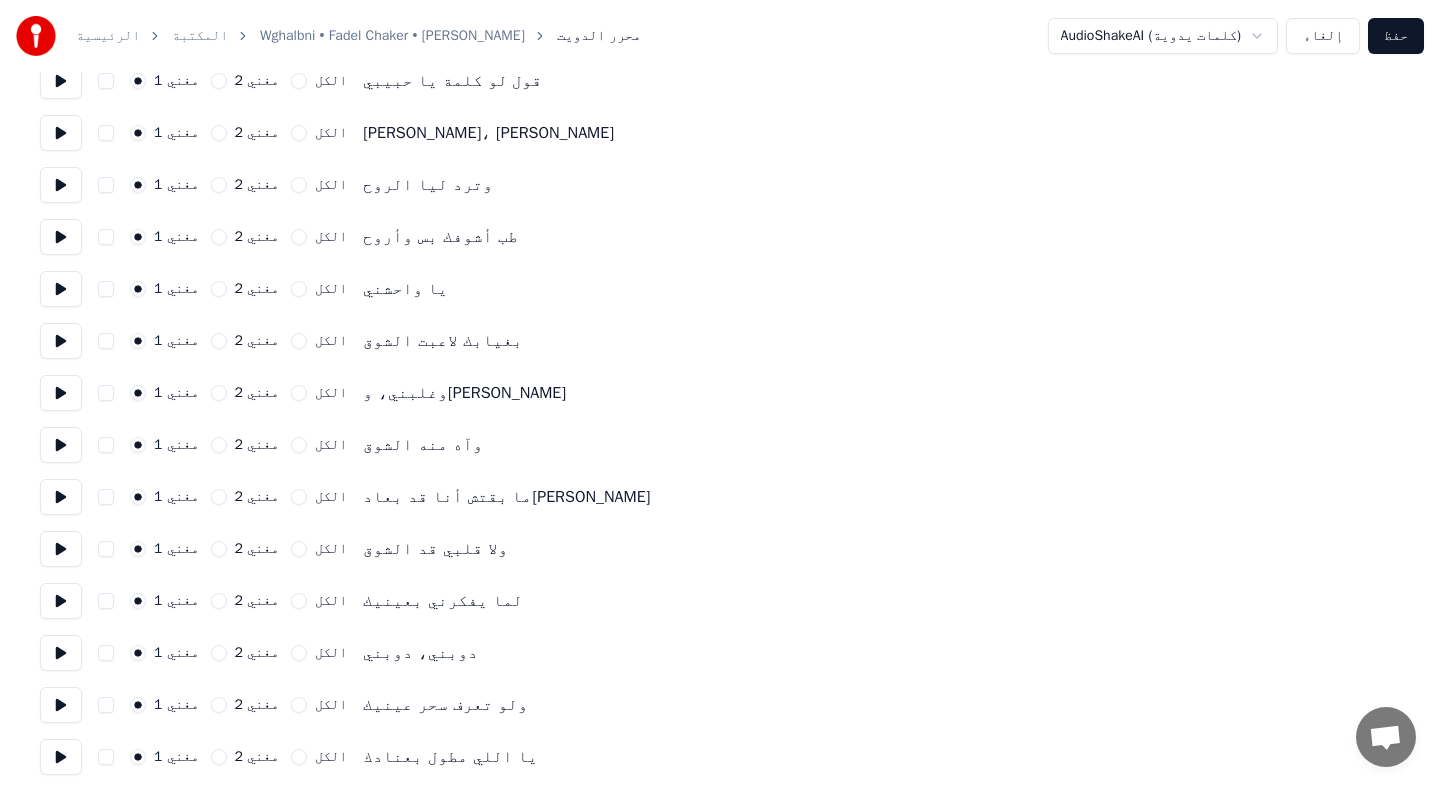 scroll, scrollTop: 1389, scrollLeft: 0, axis: vertical 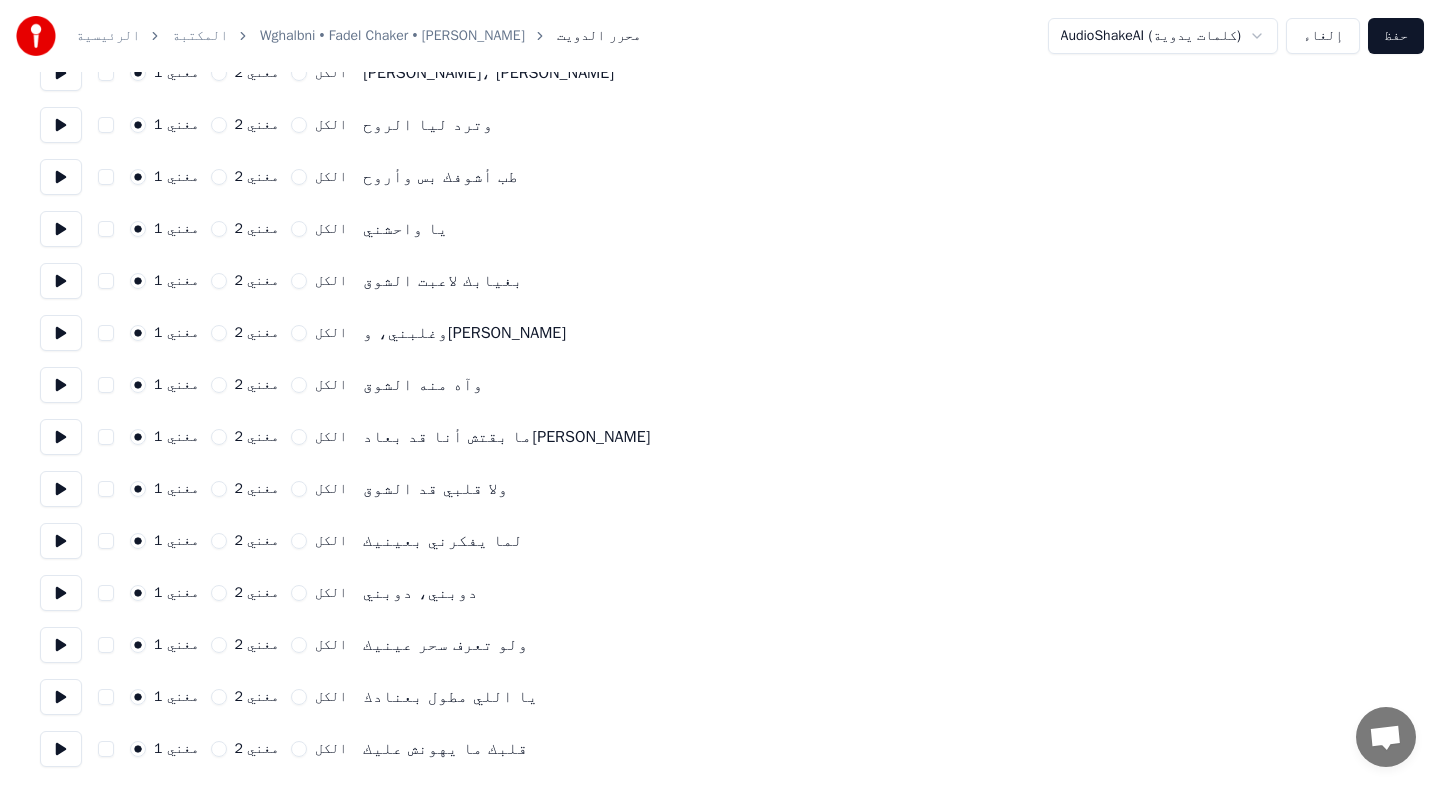 click on "الرئيسية المكتبة Wghalbni • [PERSON_NAME] محرر الدويت AudioShakeAI (كلمات يدوية) إلغاء حفظ عدد المغنيين * الاحتفاظ بصوت المغني مغني  1 مغني  2 الكل مغني 1 مغني 2 الكل تت- تيرارا، تيرارا، تيرارا مغني 1 مغني 2 الكل آه- آه- آه- آه مغني 1 مغني 2 الكل بغيابك لاعبت الشوق مغني 1 مغني 2 الكل وغلبني، وغلبني مغني 1 مغني 2 الكل وآه منه الشوق مغني 1 مغني 2 الكل ما بقتش أنا قد بعادك مغني 1 مغني 2 الكل ولا قلبي قد الشوق مغني 1 مغني 2 الكل لما يفكرني بعينيك مغني 1 مغني 2 الكل دوبني، دوبني مغني 1 مغني 2 الكل ولو تعرف سحر عينيك مغني 1 مغني 2 الكل يا اللي مطول بعنادك مغني 1 مغني 2 الكل قلبك ما يهونش عليك الكل" at bounding box center [720, -301] 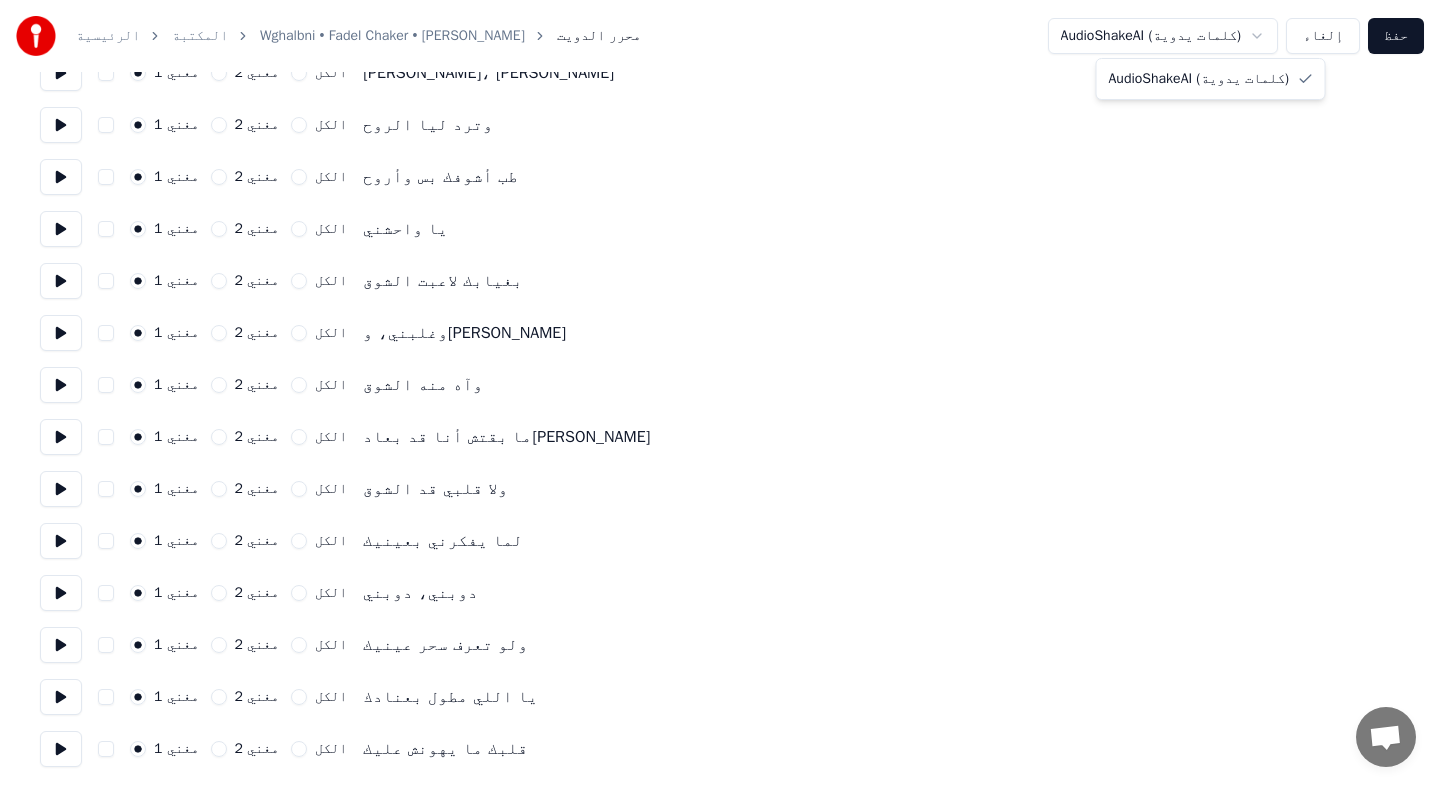 click on "الرئيسية المكتبة Wghalbni • [PERSON_NAME] محرر الدويت AudioShakeAI (كلمات يدوية) إلغاء حفظ عدد المغنيين * الاحتفاظ بصوت المغني مغني  1 مغني  2 الكل مغني 1 مغني 2 الكل تت- تيرارا، تيرارا، تيرارا مغني 1 مغني 2 الكل آه- آه- آه- آه مغني 1 مغني 2 الكل بغيابك لاعبت الشوق مغني 1 مغني 2 الكل وغلبني، وغلبني مغني 1 مغني 2 الكل وآه منه الشوق مغني 1 مغني 2 الكل ما بقتش أنا قد بعادك مغني 1 مغني 2 الكل ولا قلبي قد الشوق مغني 1 مغني 2 الكل لما يفكرني بعينيك مغني 1 مغني 2 الكل دوبني، دوبني مغني 1 مغني 2 الكل ولو تعرف سحر عينيك مغني 1 مغني 2 الكل يا اللي مطول بعنادك مغني 1 مغني 2 الكل قلبك ما يهونش عليك الكل" at bounding box center (720, -301) 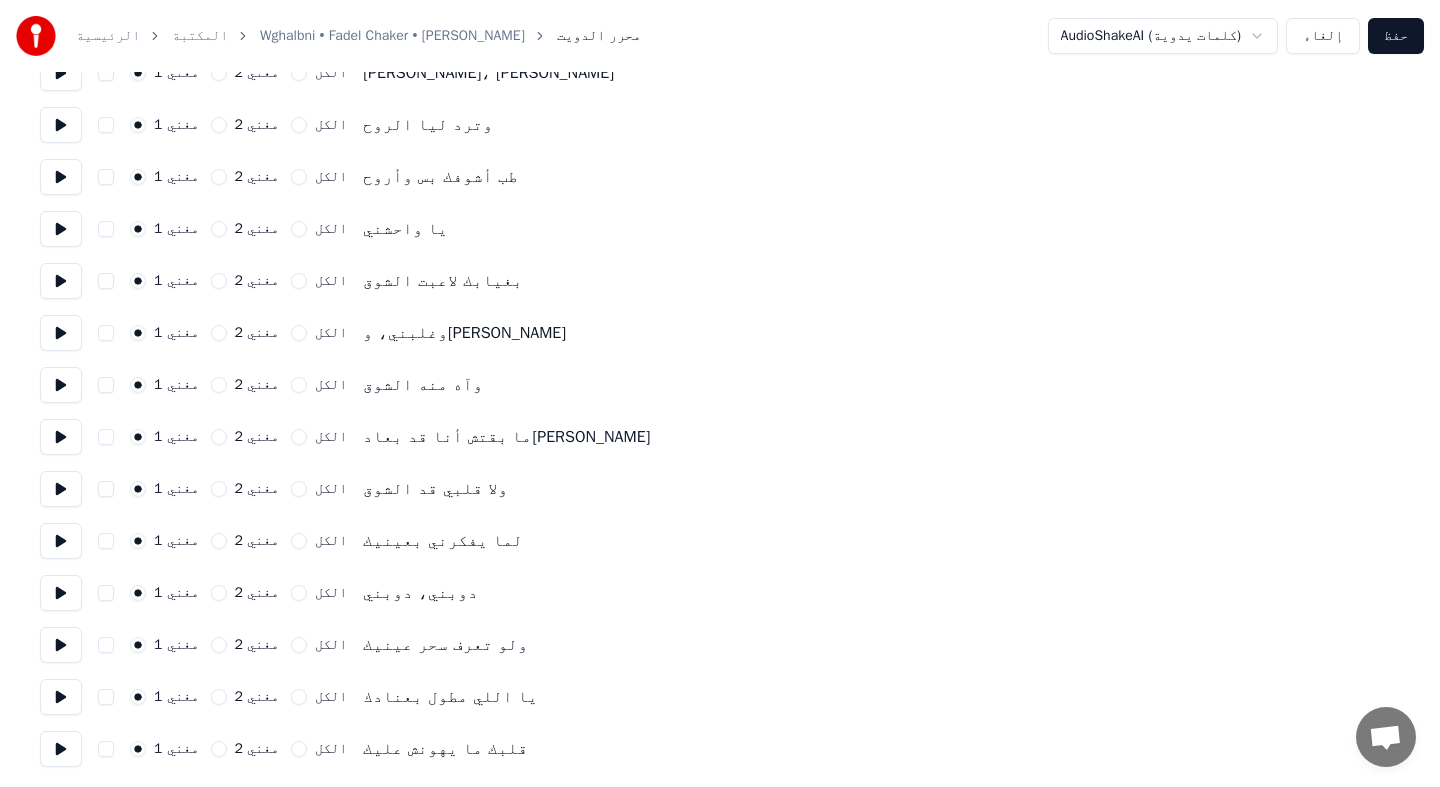 click on "حفظ" at bounding box center [1396, 36] 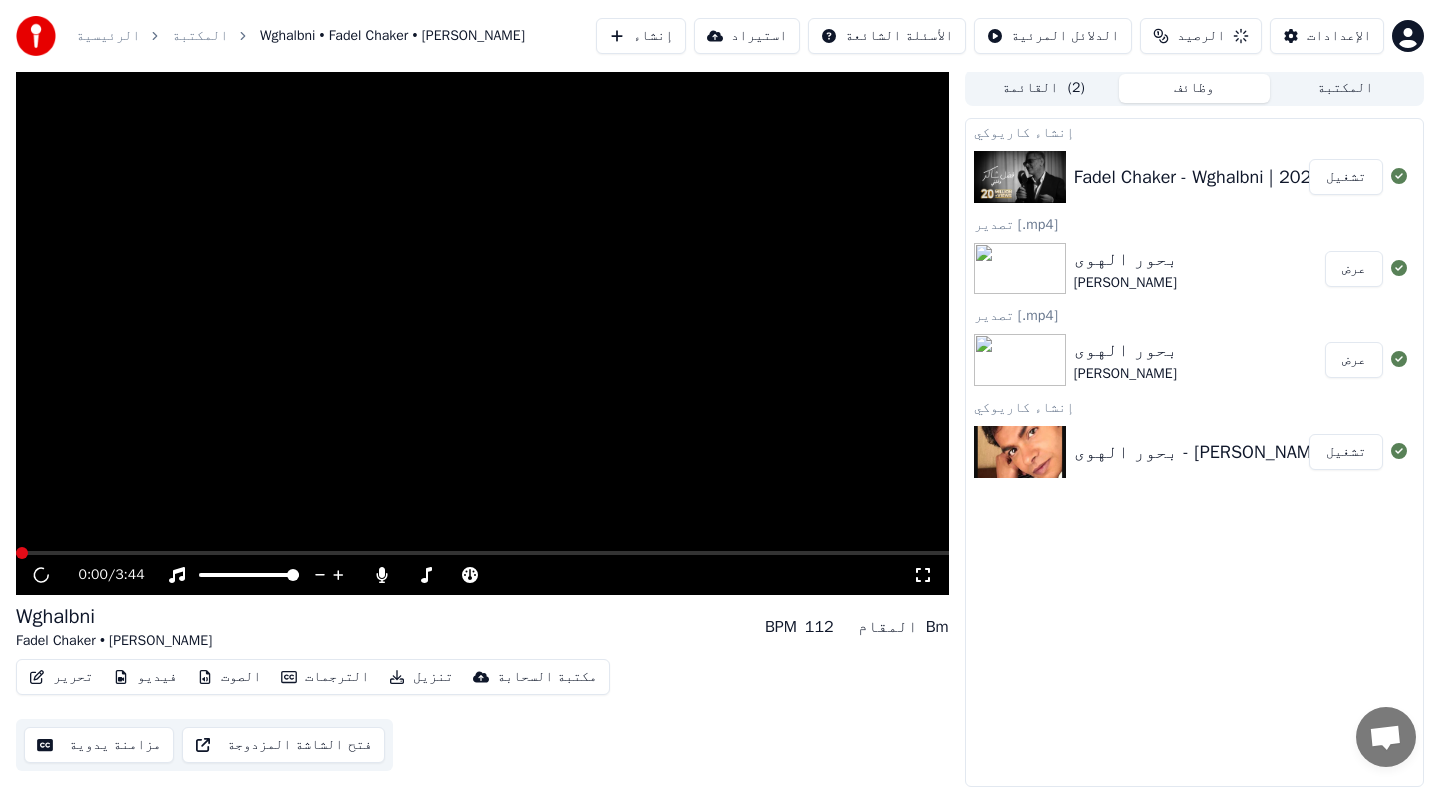 scroll, scrollTop: 2, scrollLeft: 0, axis: vertical 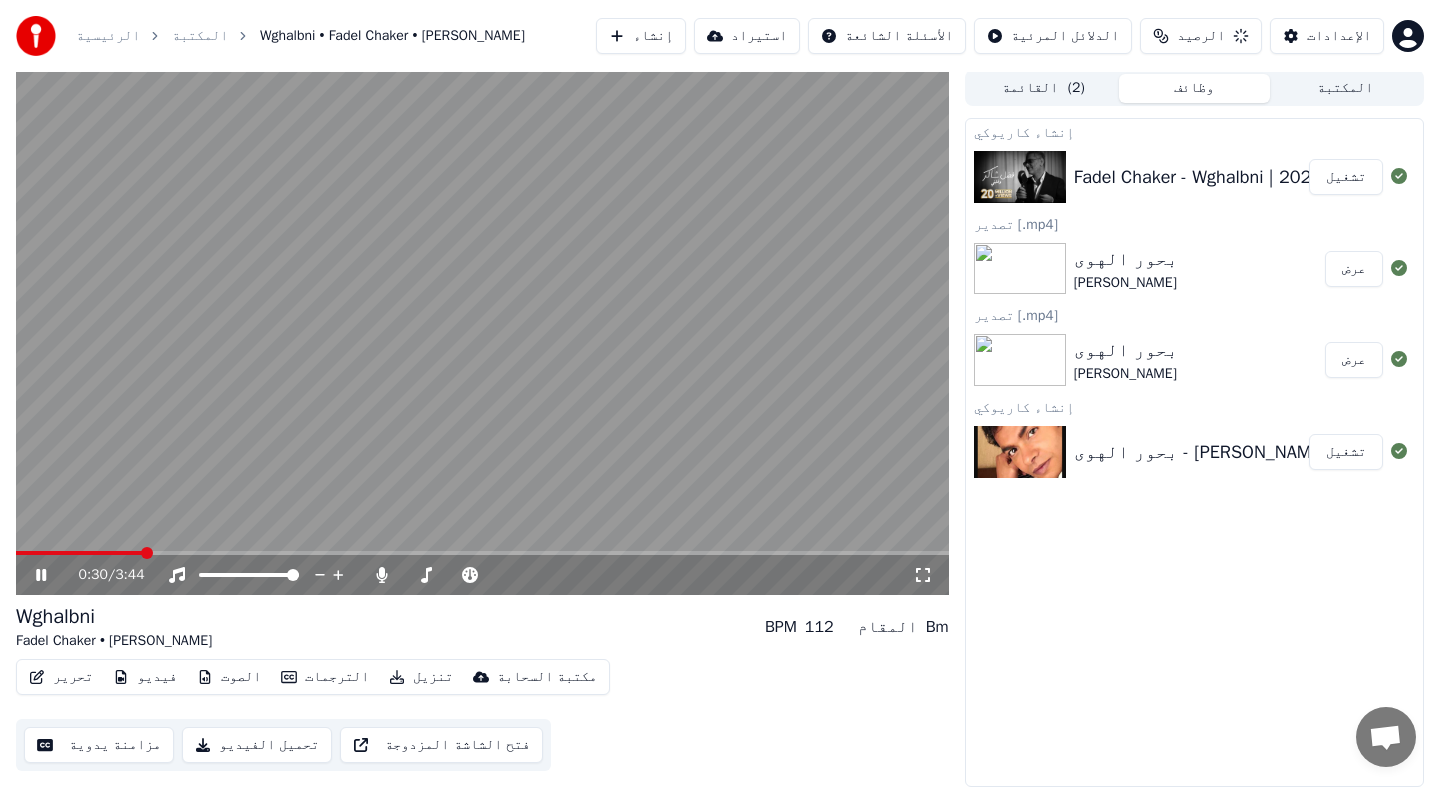 click on "تحرير" at bounding box center (61, 677) 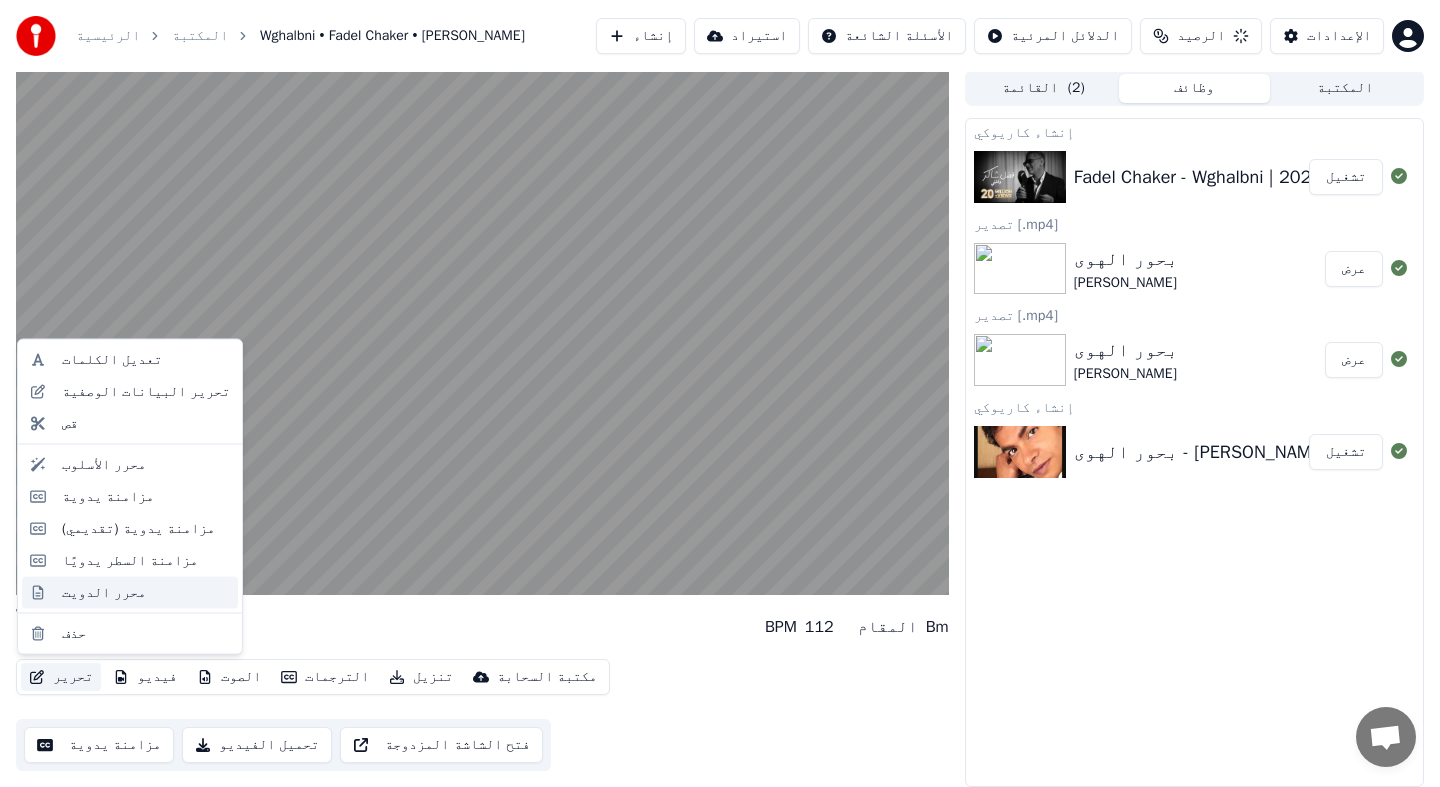 click on "محرر الدويت" at bounding box center (104, 592) 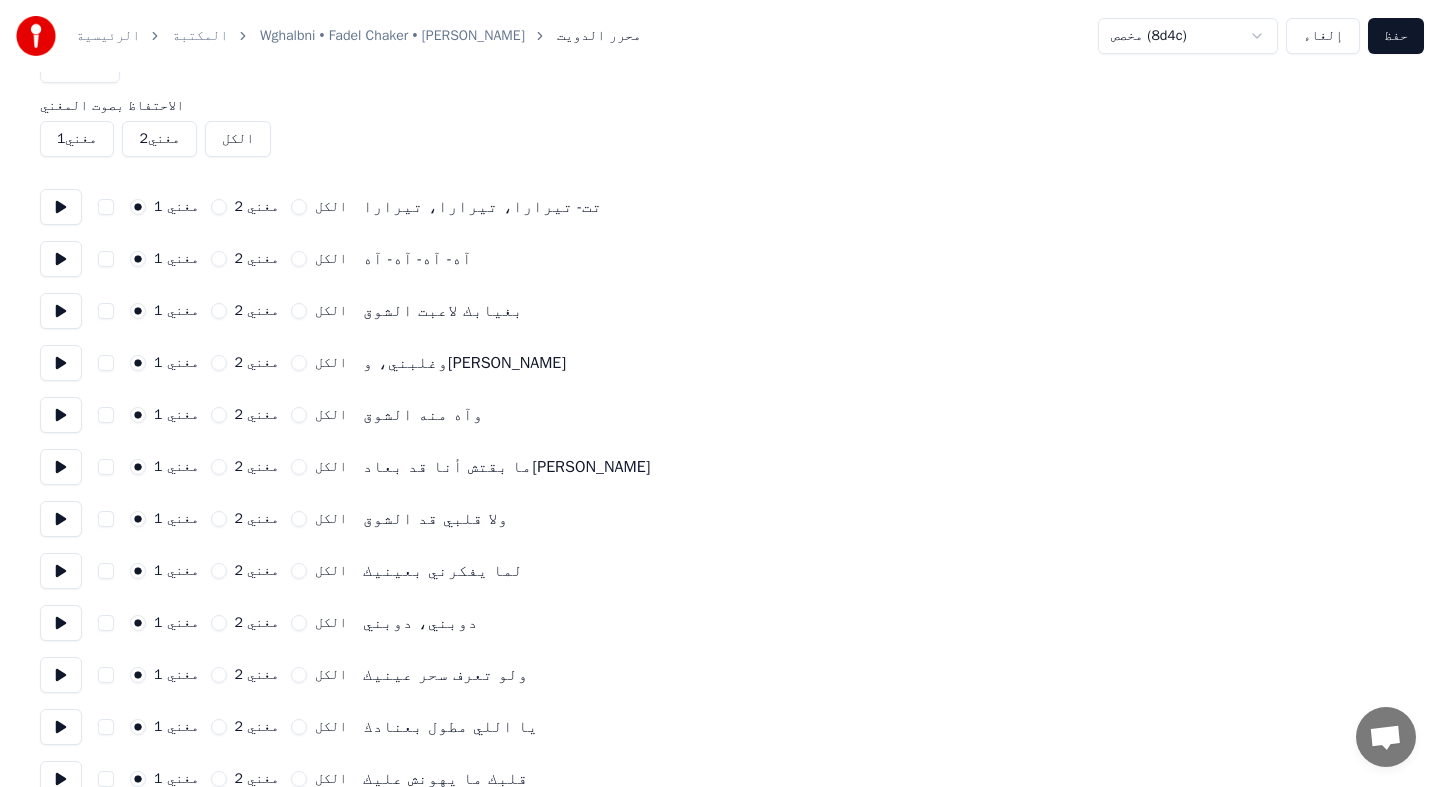 scroll, scrollTop: 0, scrollLeft: 0, axis: both 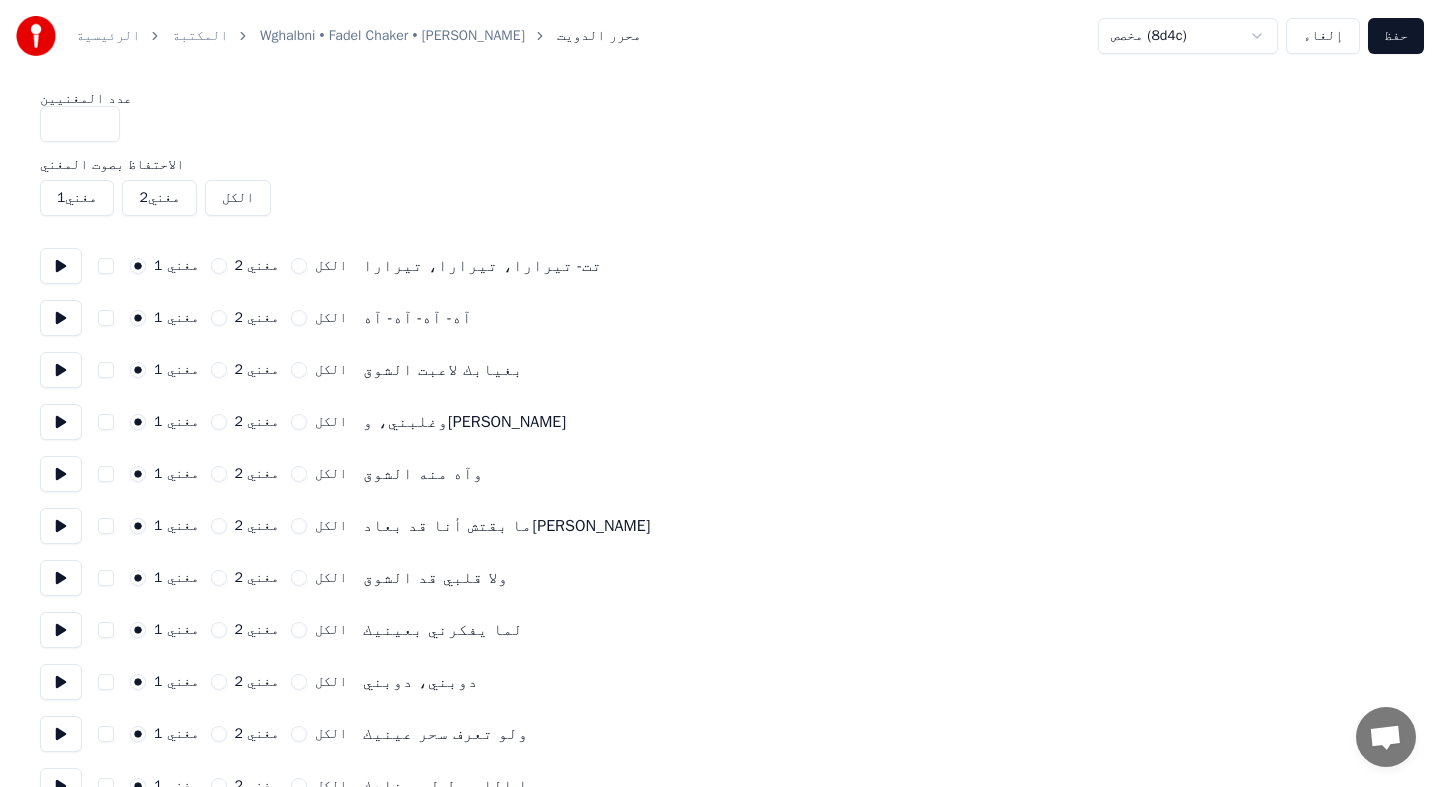 click on "الرئيسية المكتبة Wghalbni • [PERSON_NAME] محرر الدويت مخصص (8d4c) إلغاء حفظ عدد المغنيين * الاحتفاظ بصوت المغني مغني  1 مغني  2 الكل مغني 1 مغني 2 الكل تت- تيرارا، تيرارا، تيرارا مغني 1 مغني 2 الكل آه- آه- آه- آه مغني 1 مغني 2 الكل بغيابك لاعبت الشوق مغني 1 مغني 2 الكل وغلبني، وغلبني مغني 1 مغني 2 الكل وآه منه الشوق مغني 1 مغني 2 الكل ما بقتش أنا قد بعادك مغني 1 مغني 2 الكل ولا قلبي قد الشوق مغني 1 مغني 2 الكل لما يفكرني بعينيك مغني 1 مغني 2 الكل دوبني، دوبني مغني 1 مغني 2 الكل ولو تعرف سحر عينيك مغني 1 مغني 2 الكل يا اللي مطول بعنادك مغني 1 مغني 2 الكل قلبك ما يهونش عليك مغني 1 مغني 2 الكل" at bounding box center (720, 1088) 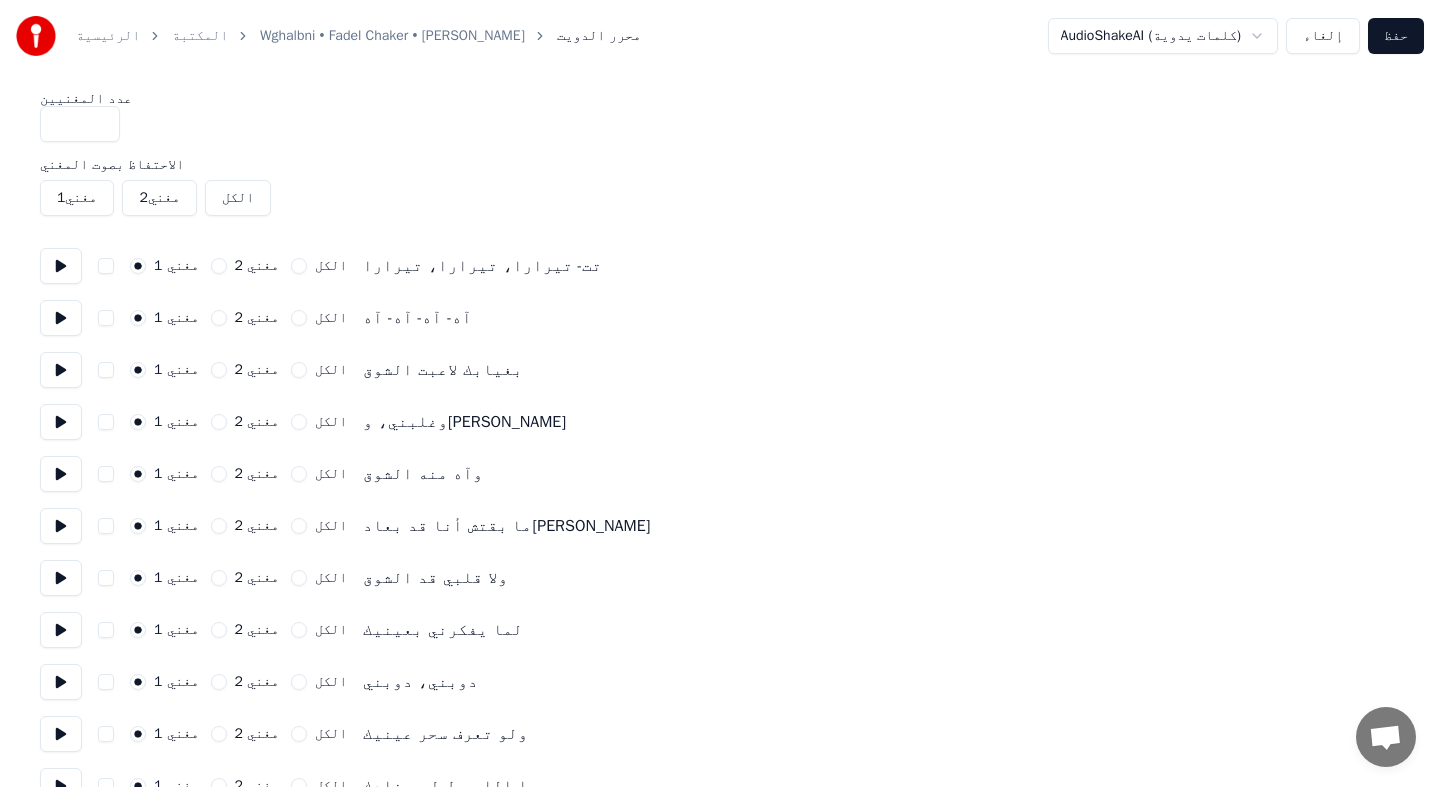 click on "حفظ" at bounding box center (1396, 36) 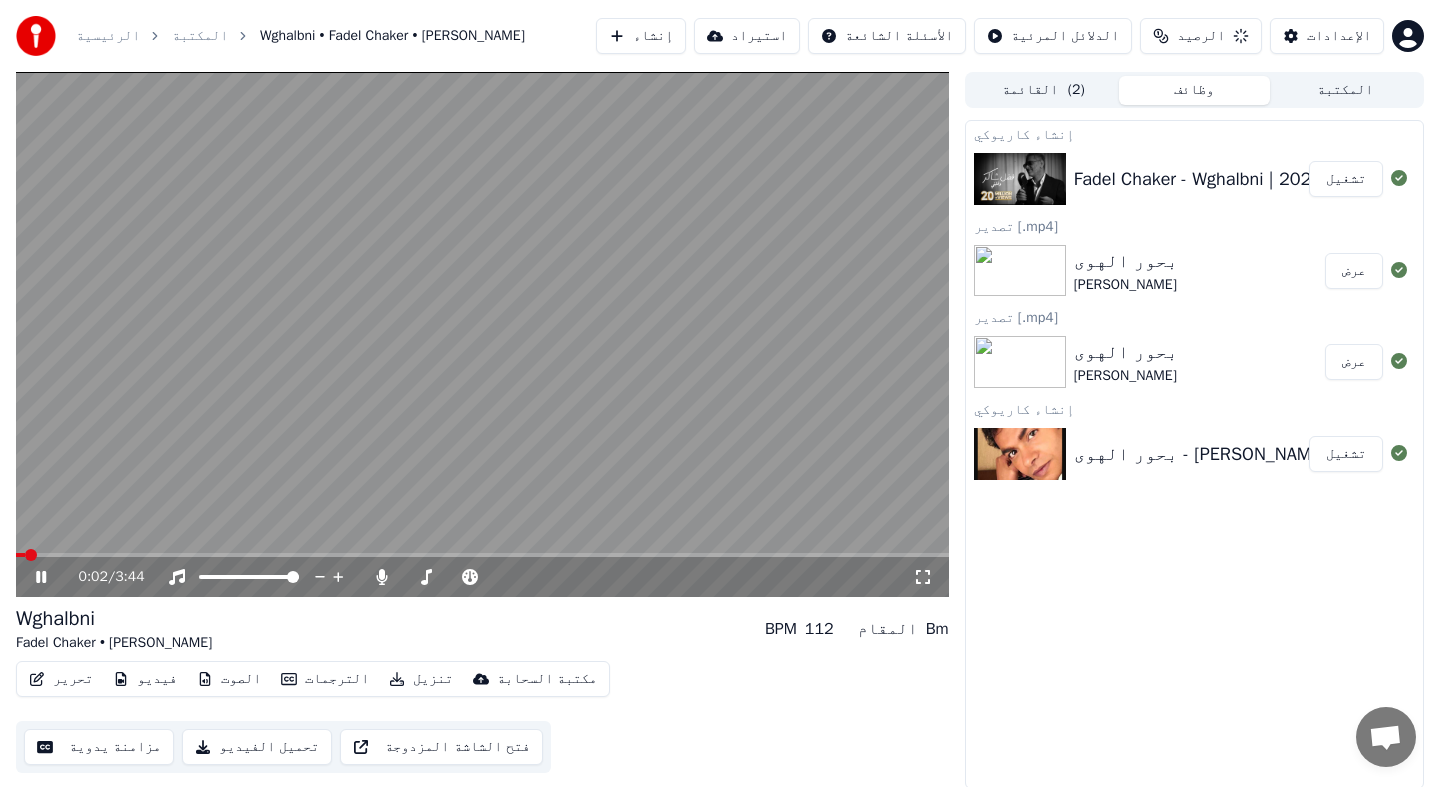 click at bounding box center (482, 555) 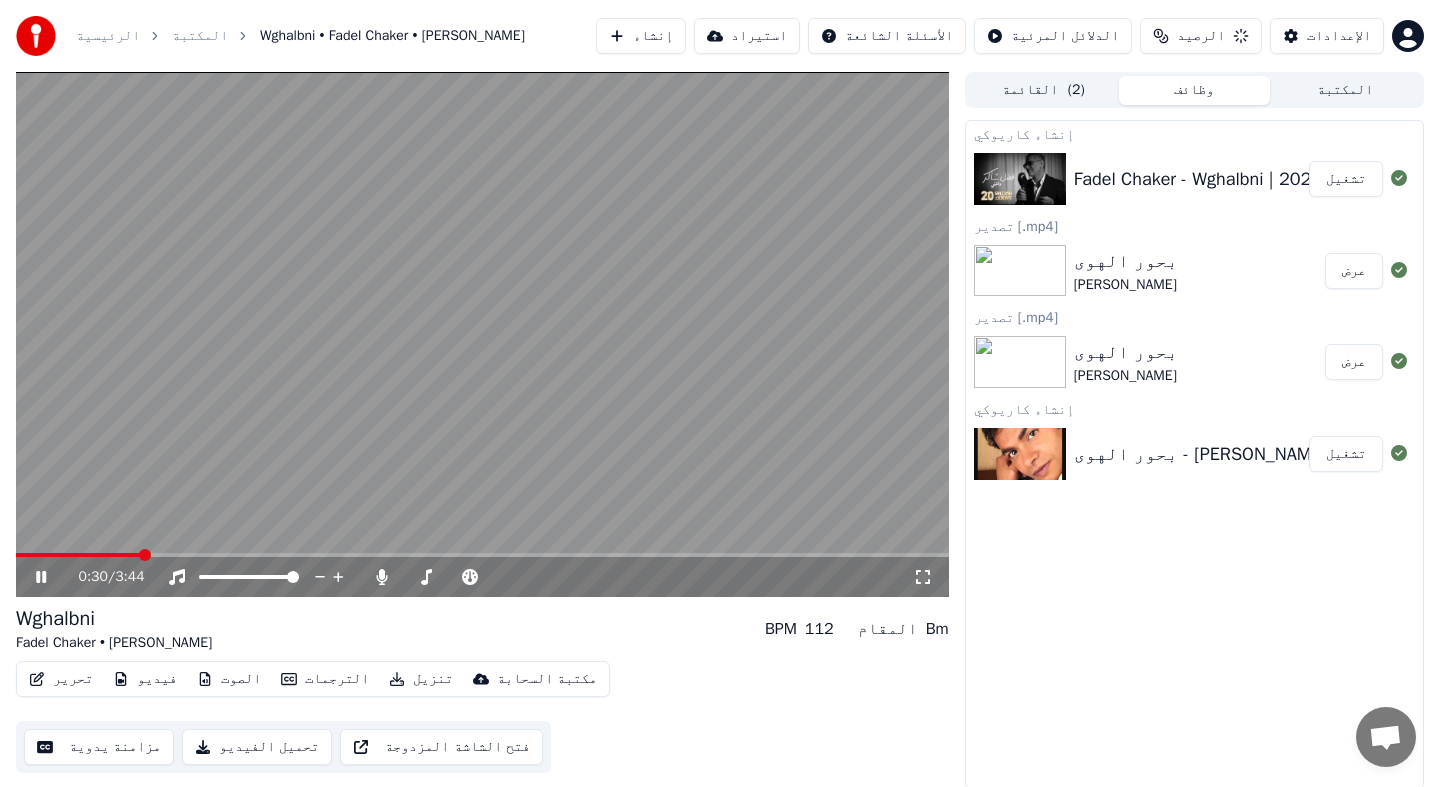 click on "0:30  /  3:44" at bounding box center (482, 577) 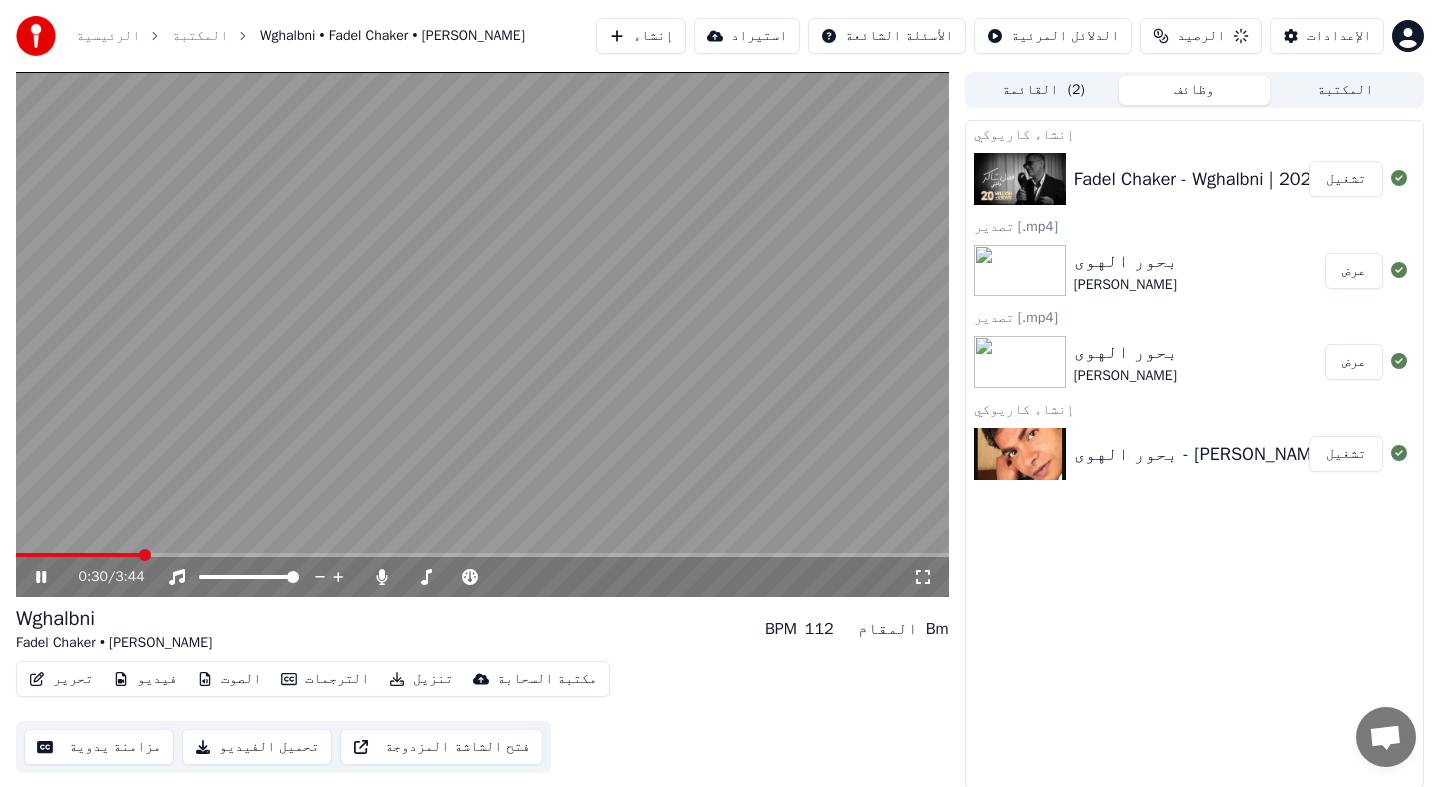 scroll, scrollTop: 2, scrollLeft: 0, axis: vertical 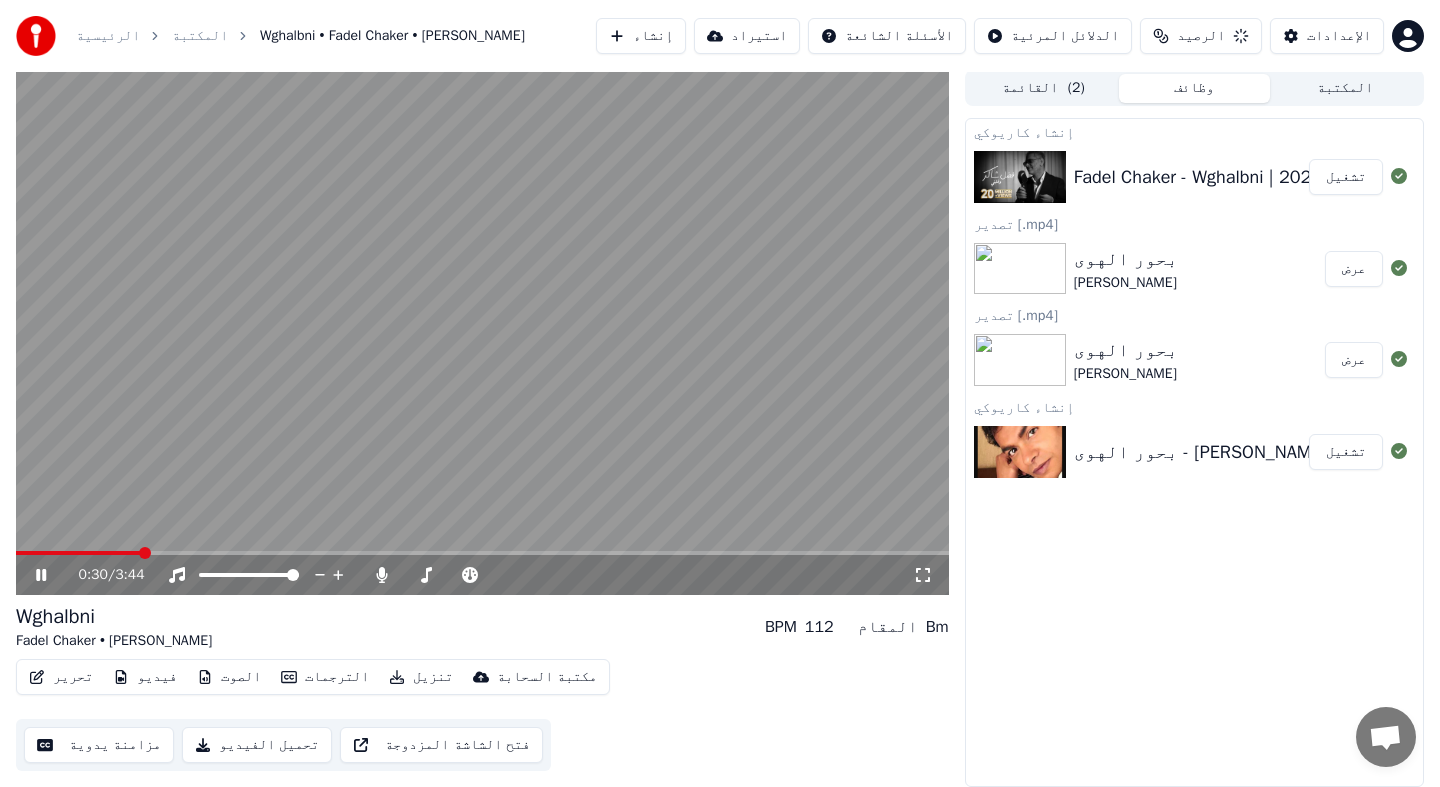 click on "القائمة ( 2 )" at bounding box center [1043, 88] 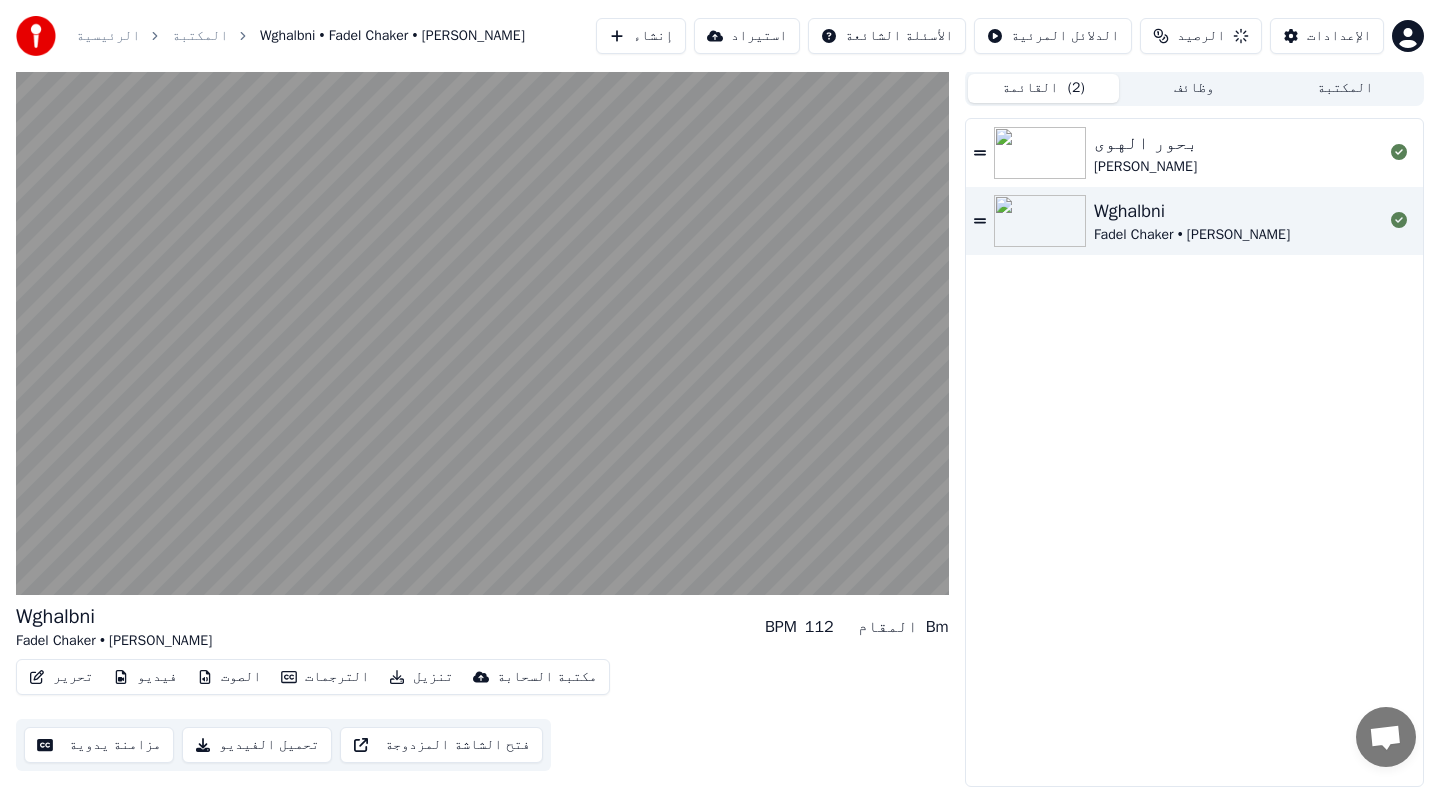 click at bounding box center (1040, 221) 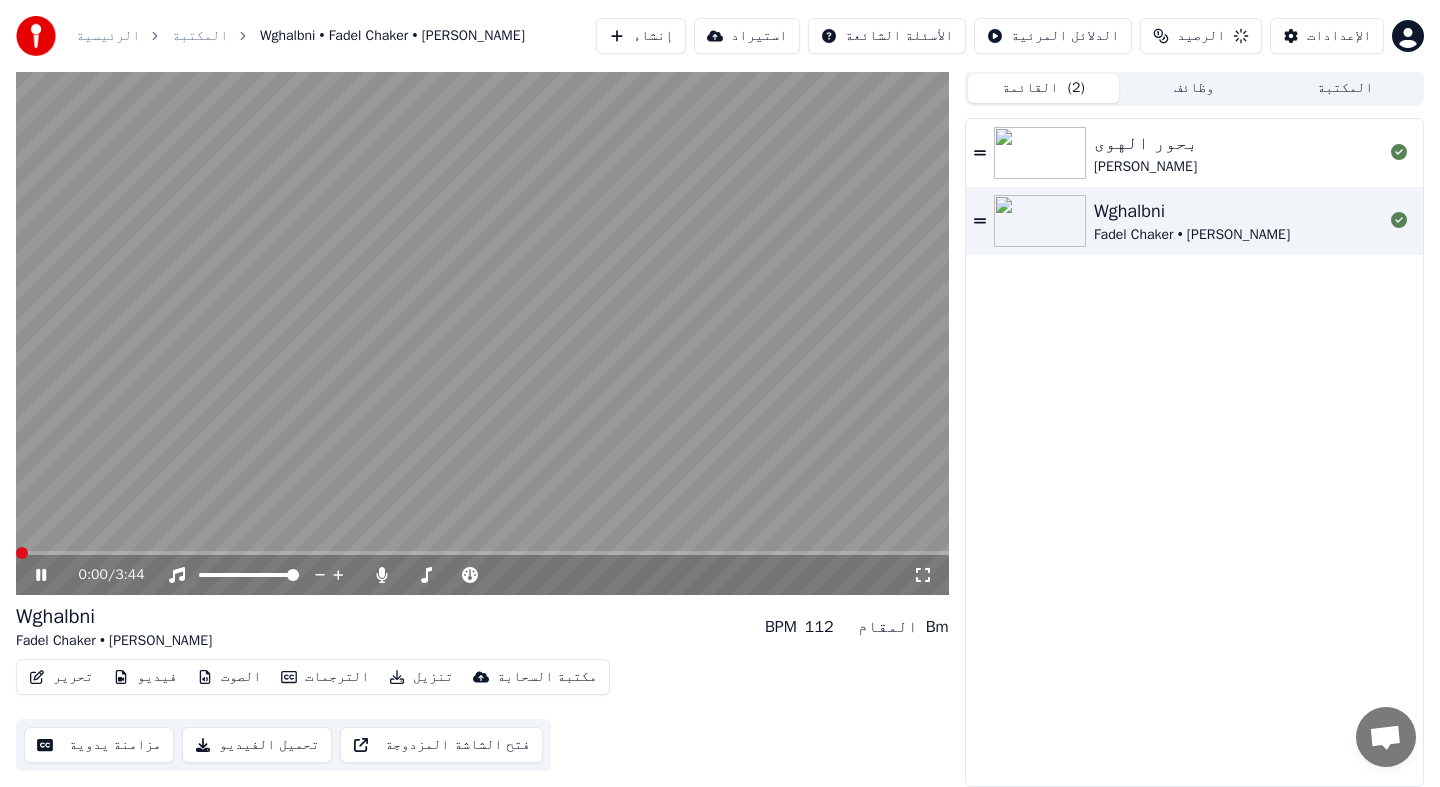 click on "وظائف" at bounding box center (1194, 88) 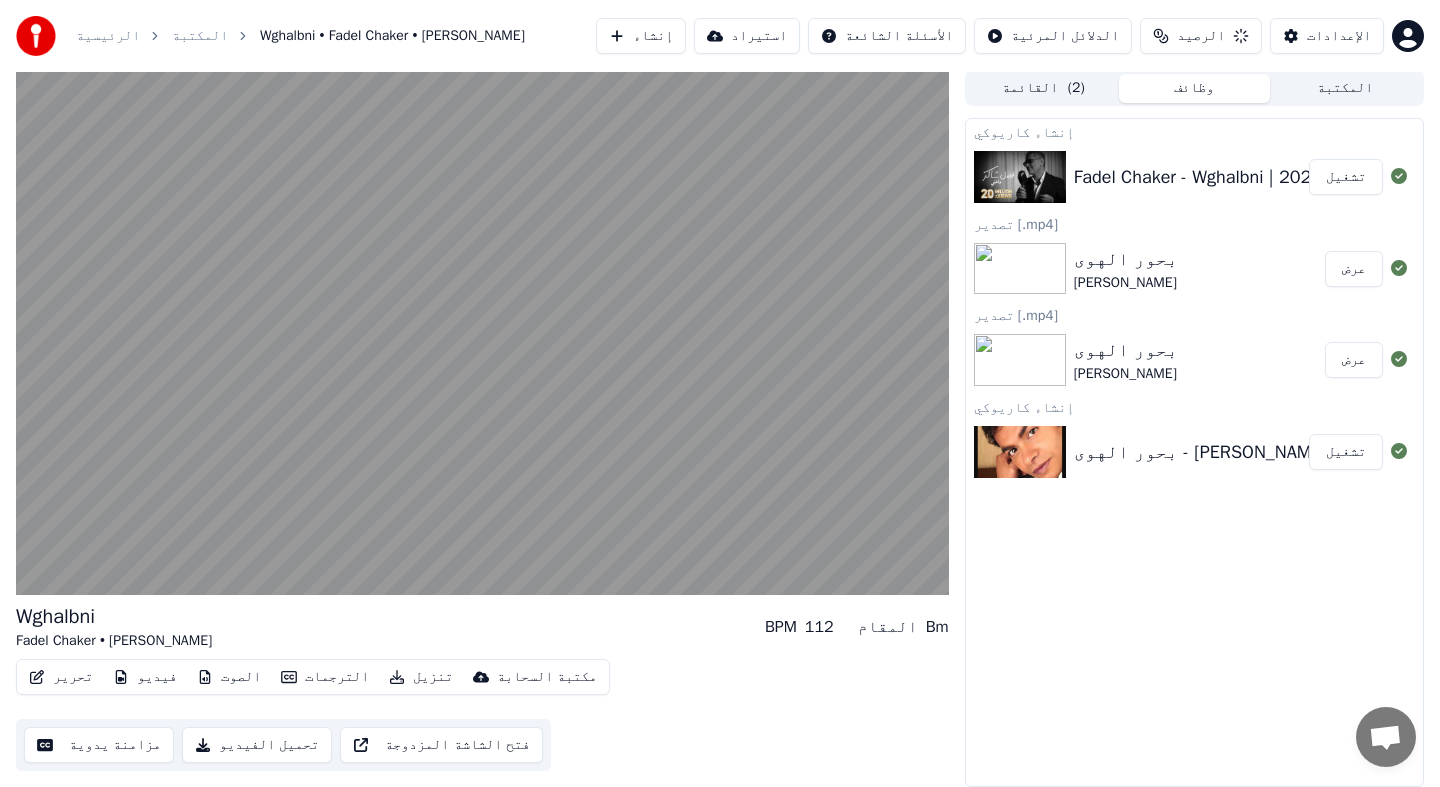 click on "المكتبة" at bounding box center (1345, 88) 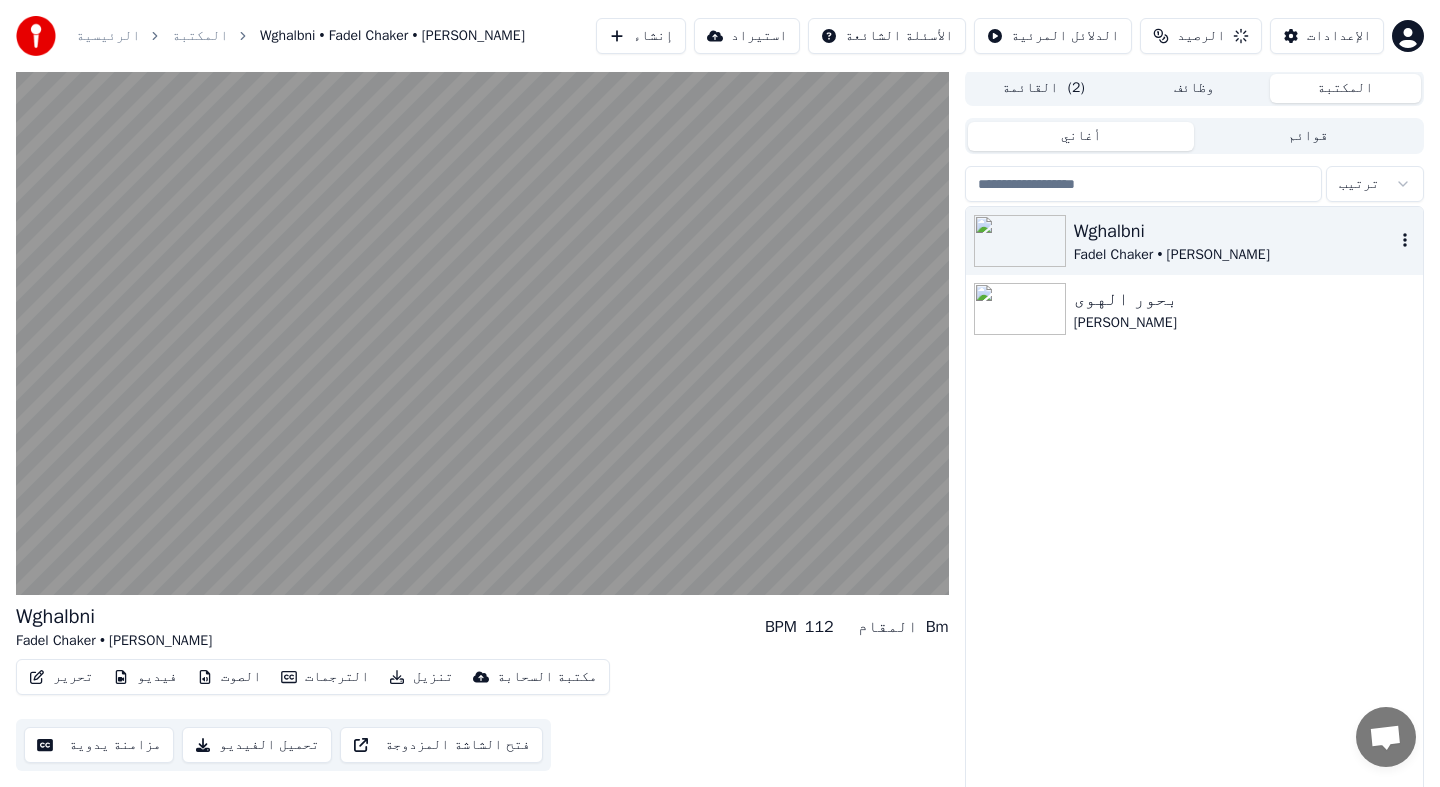 click on "Wghalbni" at bounding box center (1234, 231) 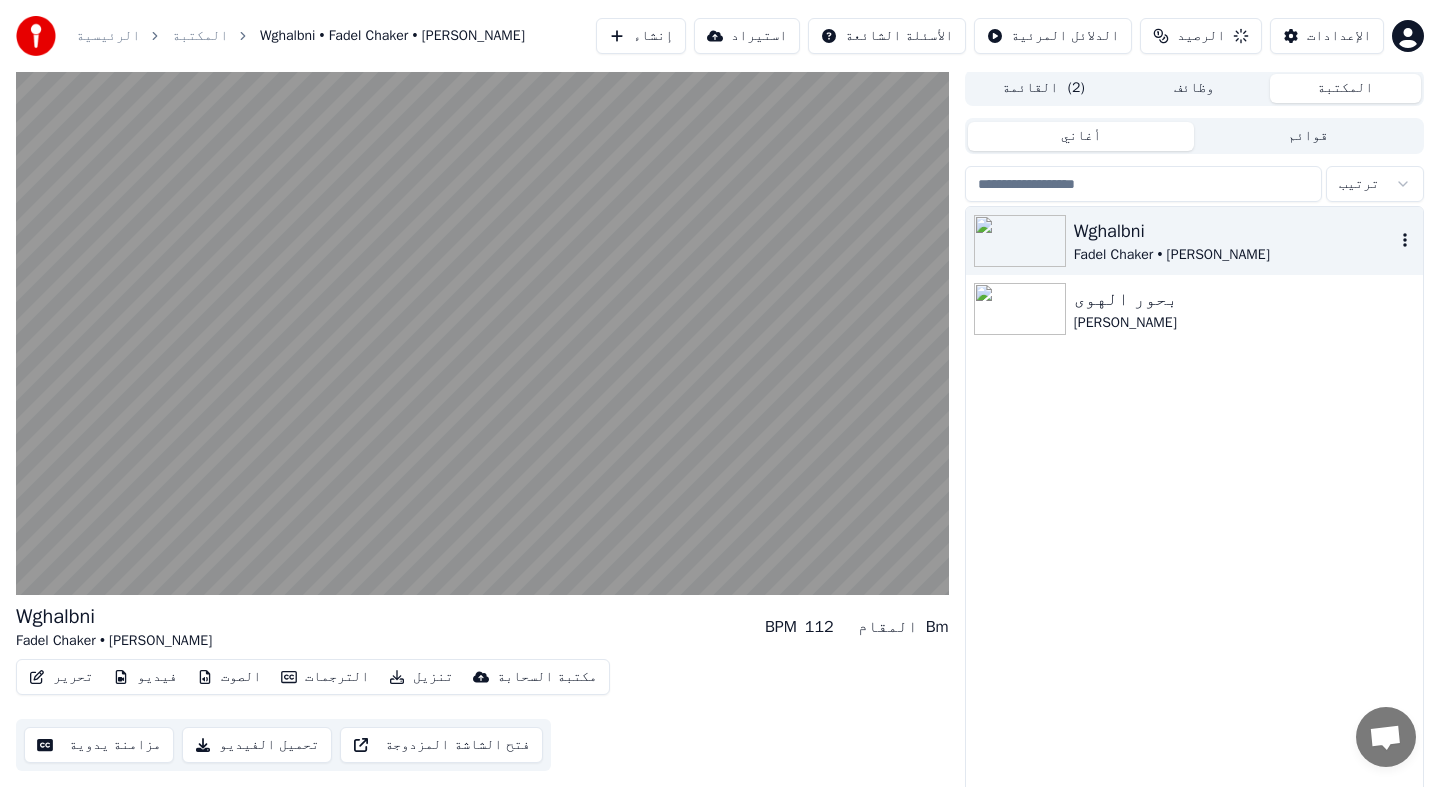 click 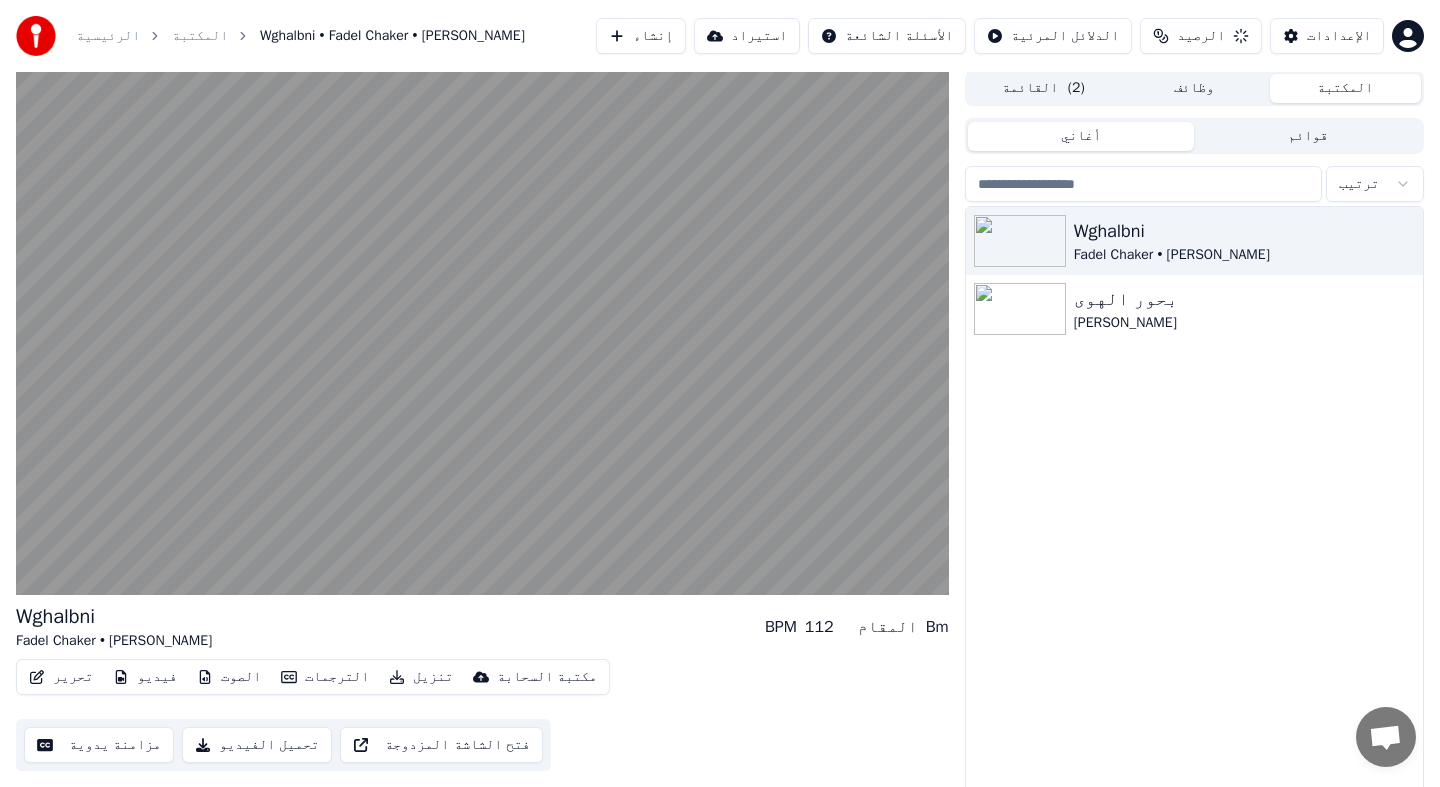 click on "إنشاء" at bounding box center (641, 36) 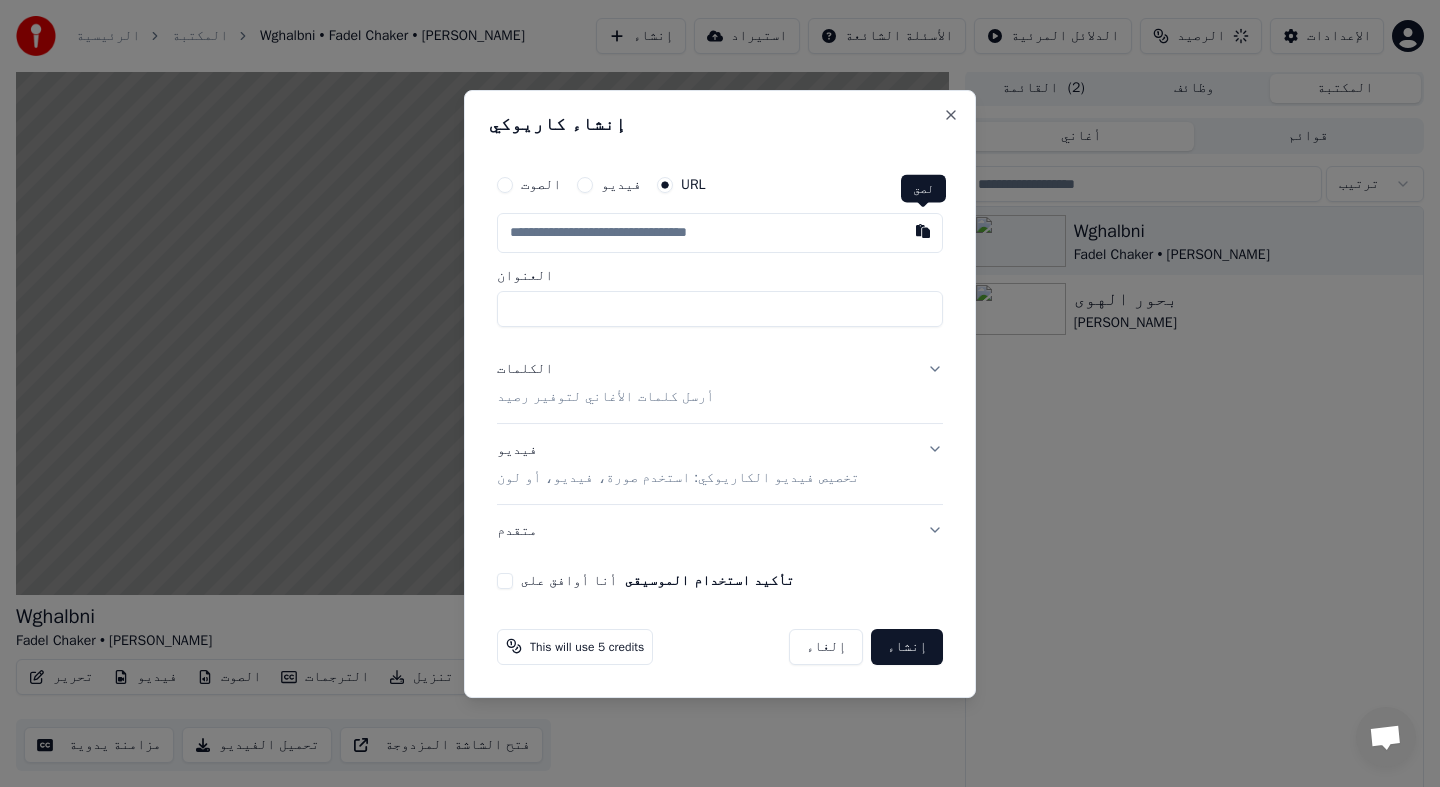 click at bounding box center [923, 231] 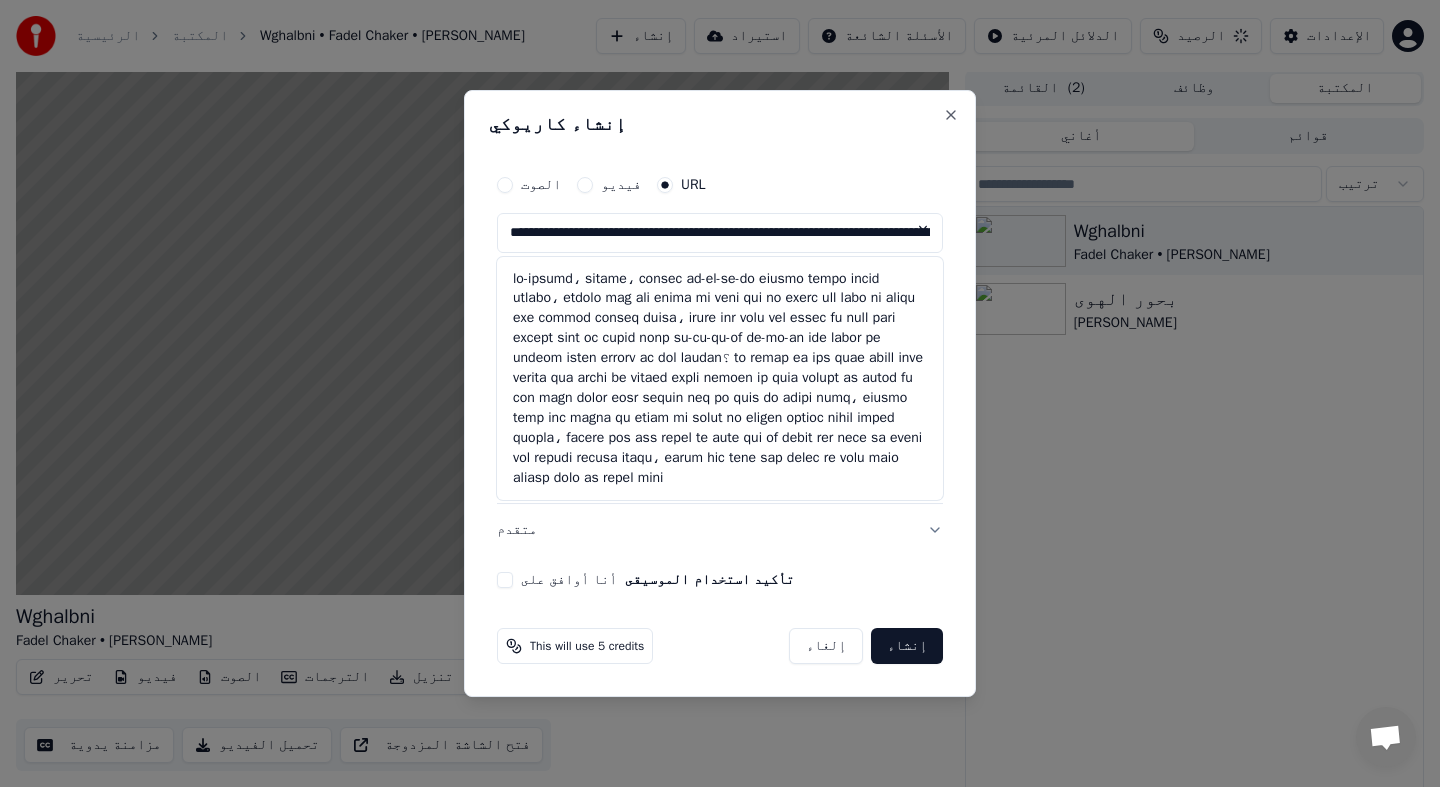 click on "فيديو تخصيص فيديو الكاريوكي: استخدم صورة، فيديو، أو لون" at bounding box center (720, 464) 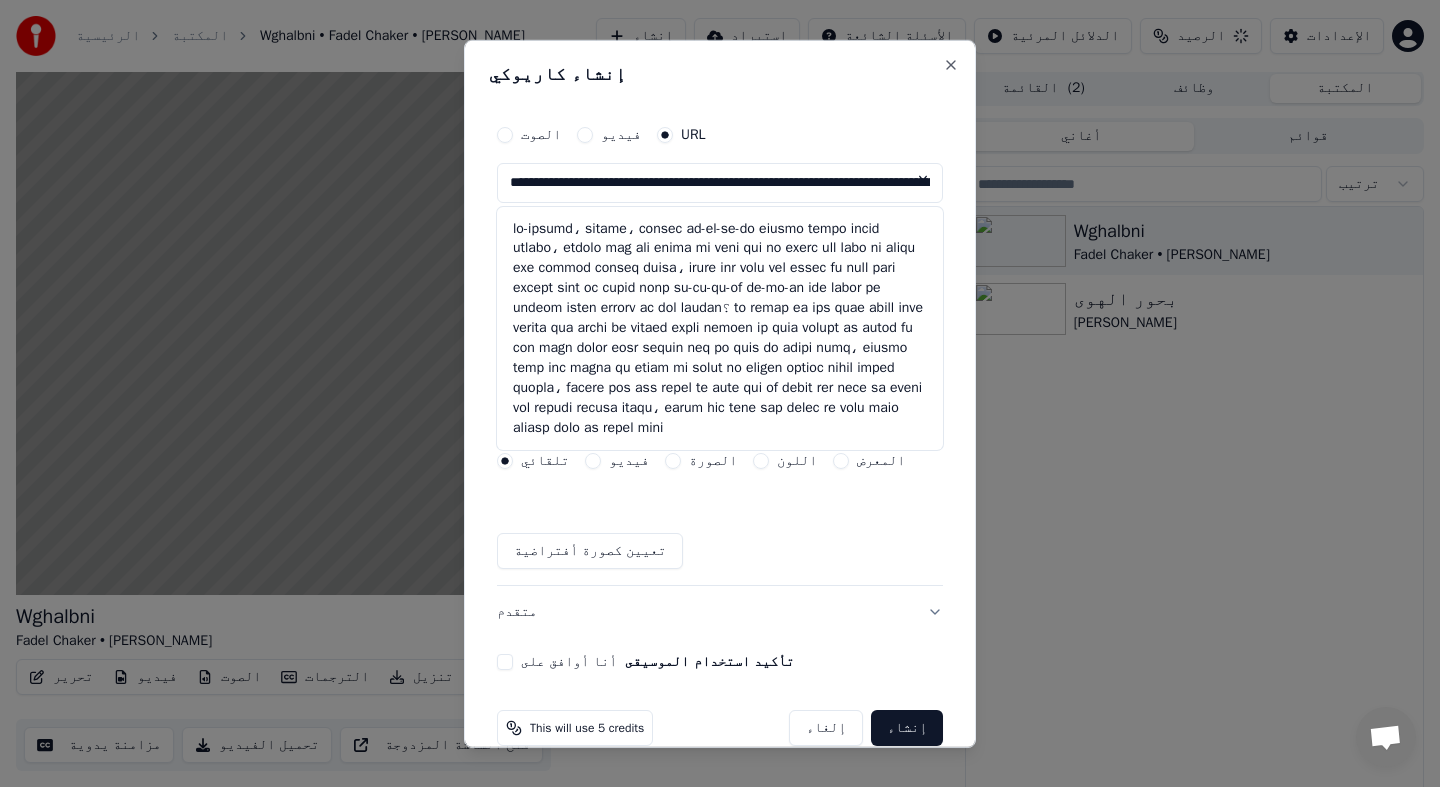 click on "تعيين كصورة أفتراضية" at bounding box center [590, 551] 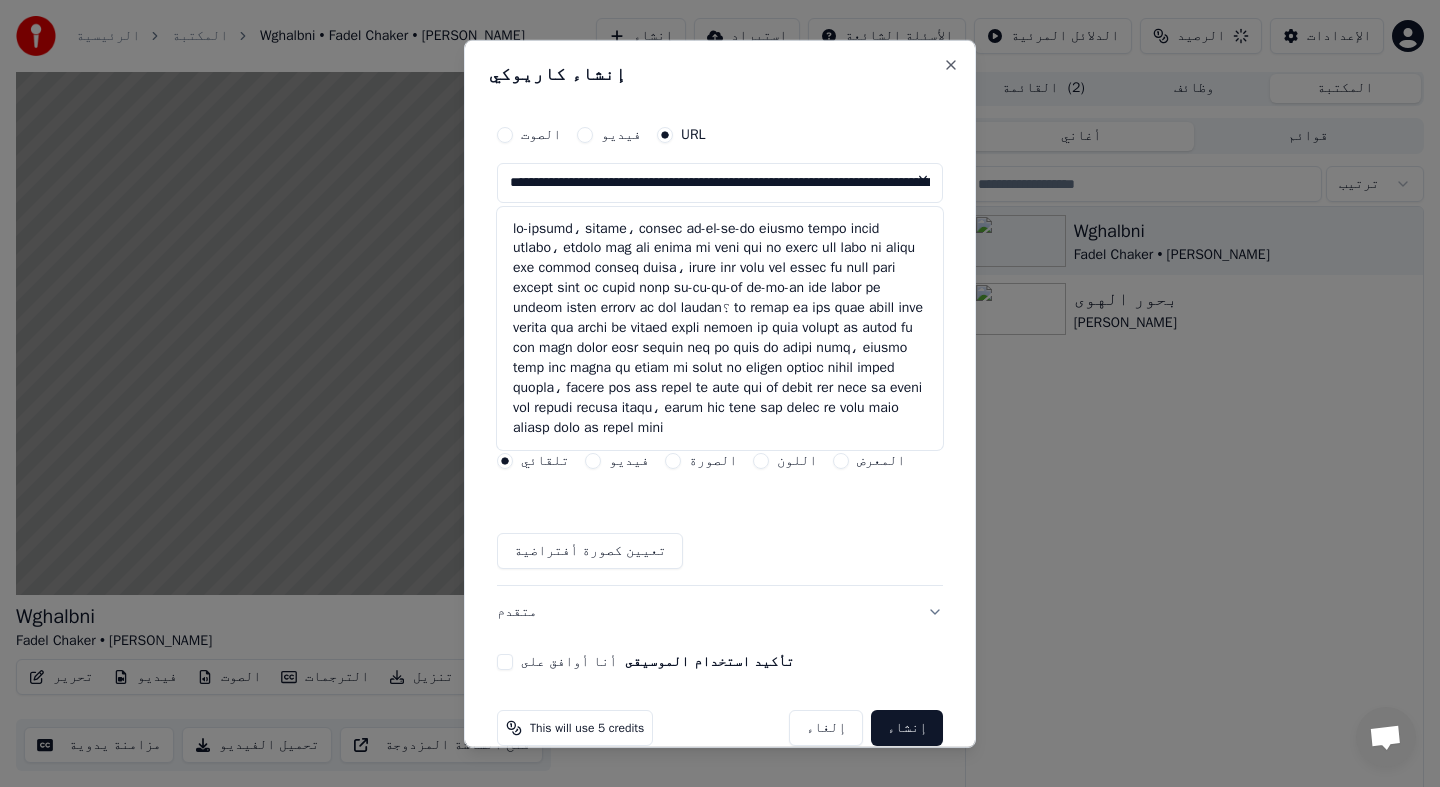 scroll, scrollTop: 31, scrollLeft: 0, axis: vertical 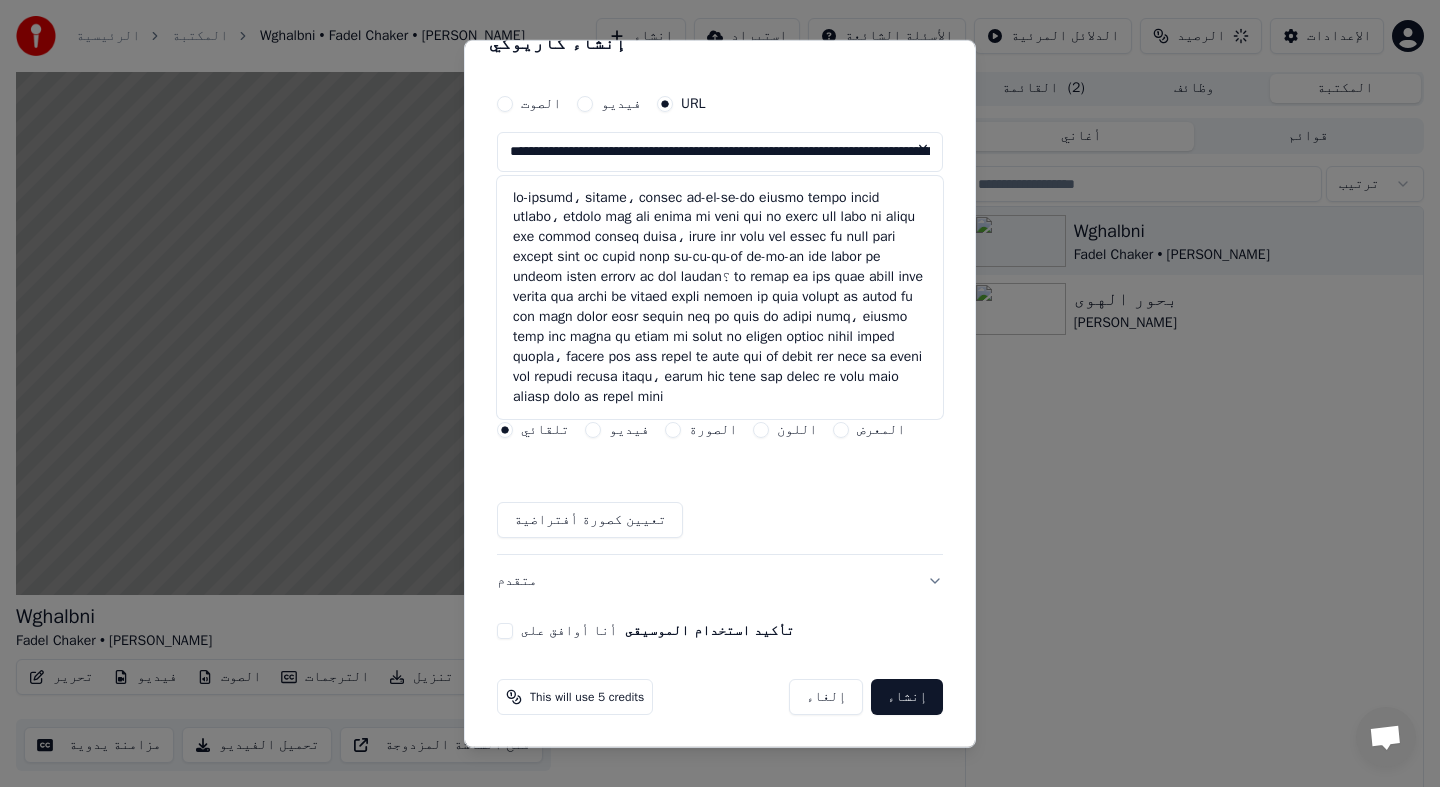 click on "أنا أوافق على   تأكيد استخدام الموسيقى" at bounding box center [505, 631] 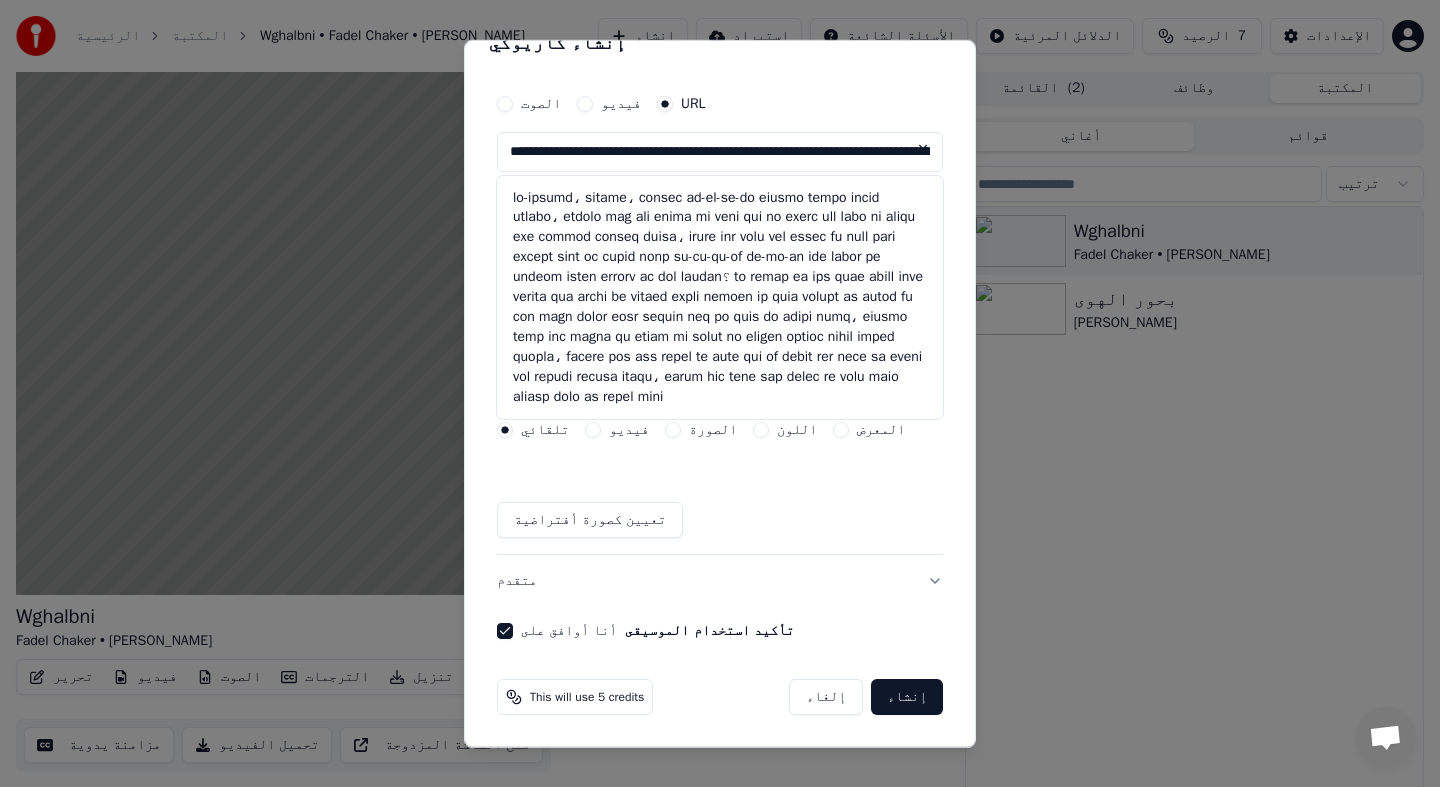 click on "إنشاء" at bounding box center [907, 697] 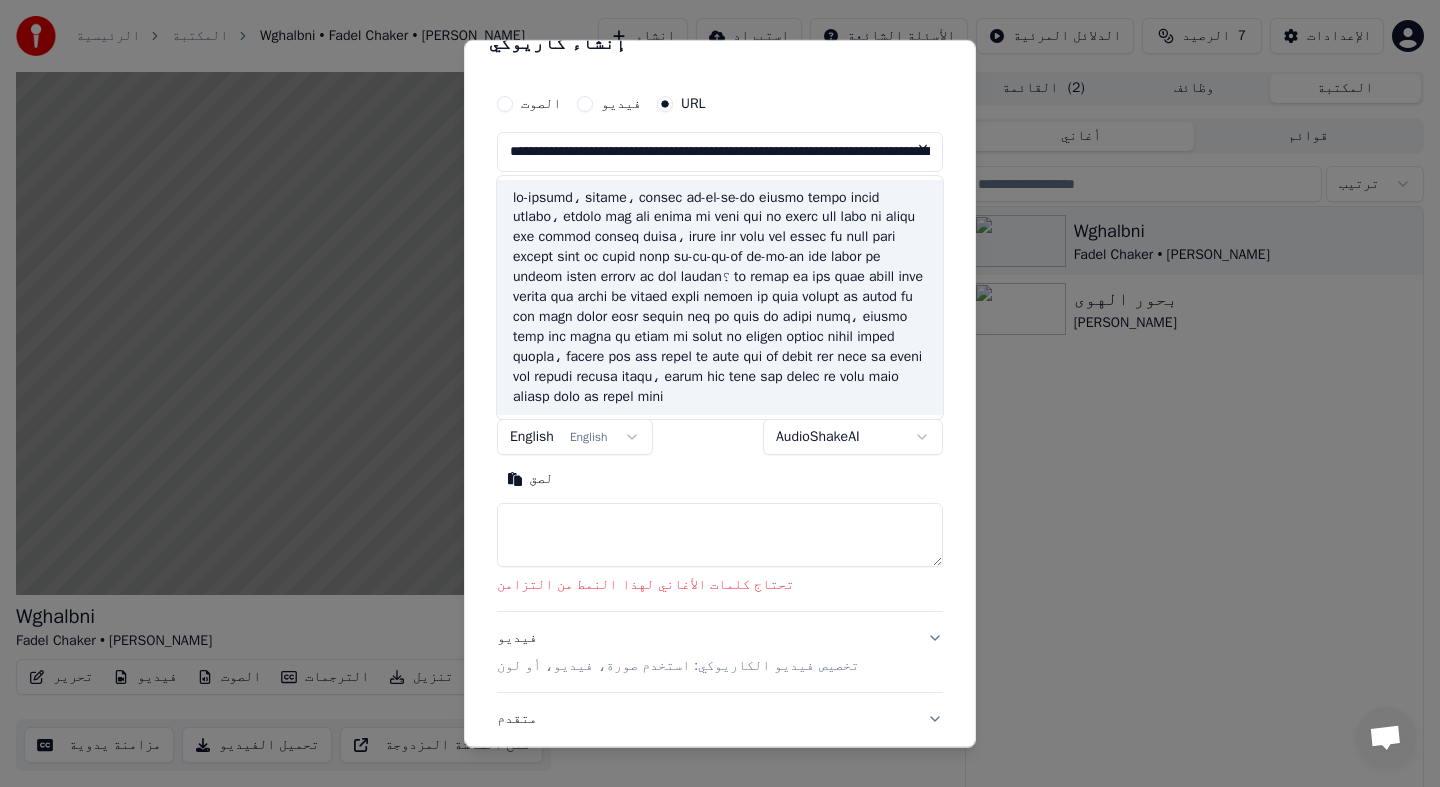 click at bounding box center [720, 297] 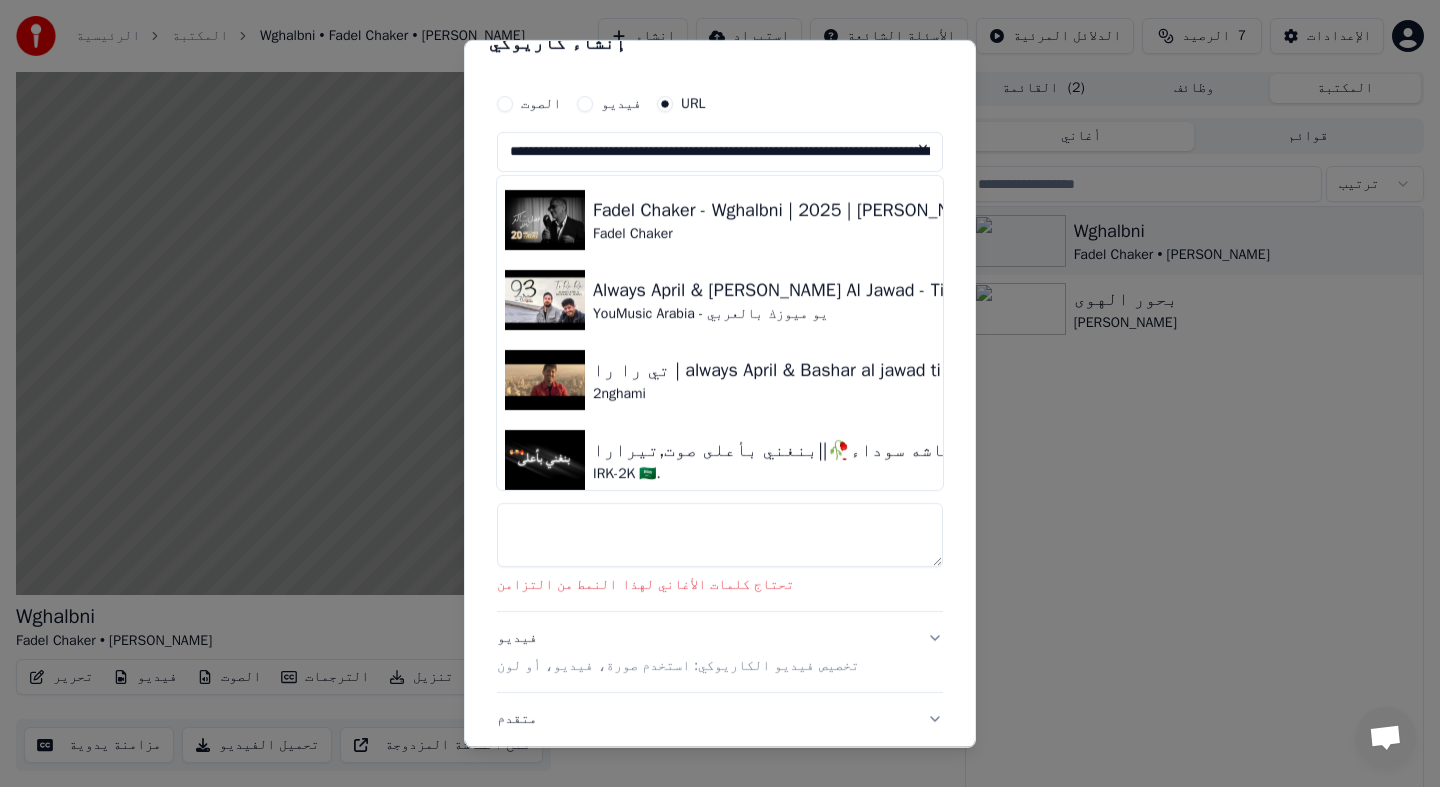 click at bounding box center [720, 535] 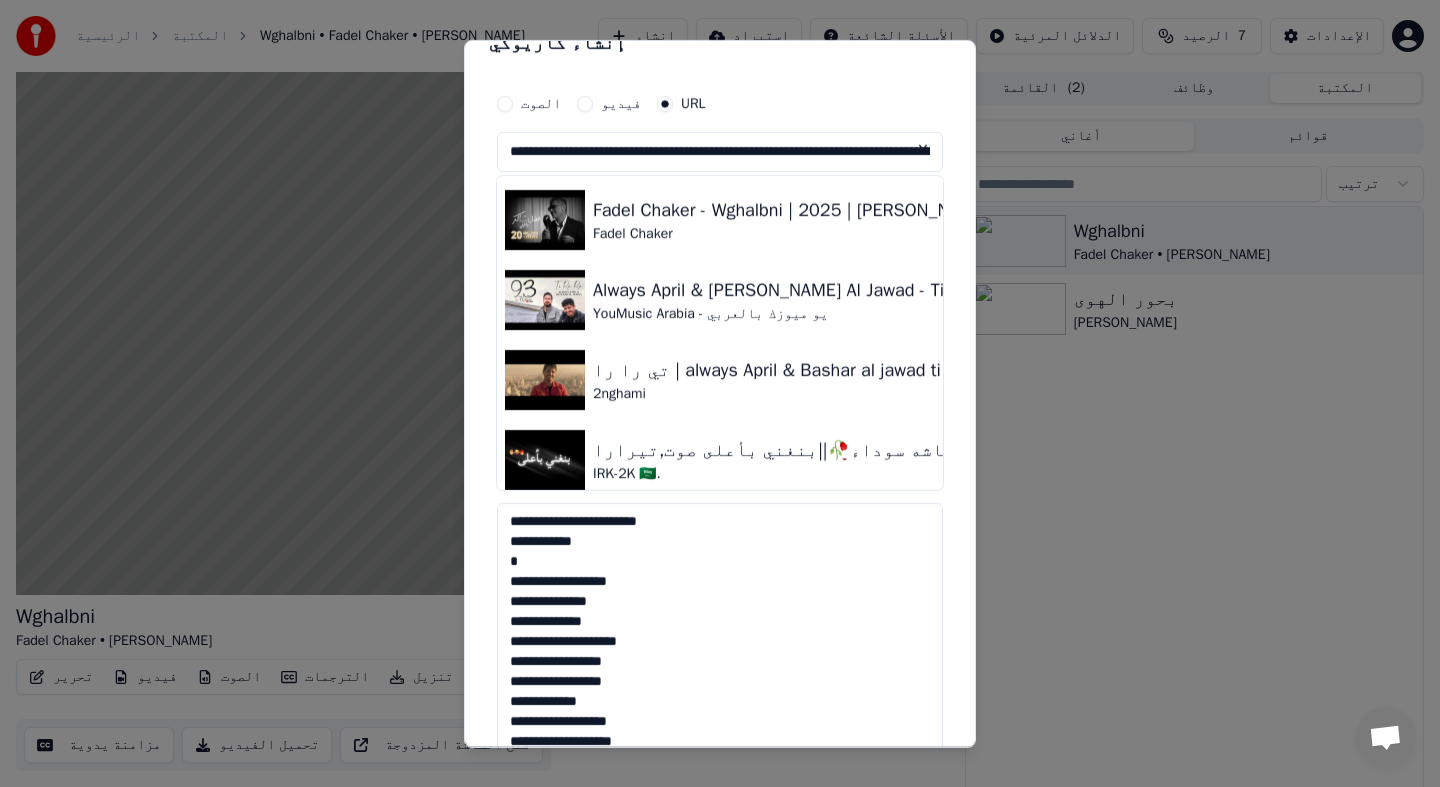 scroll, scrollTop: 783, scrollLeft: 0, axis: vertical 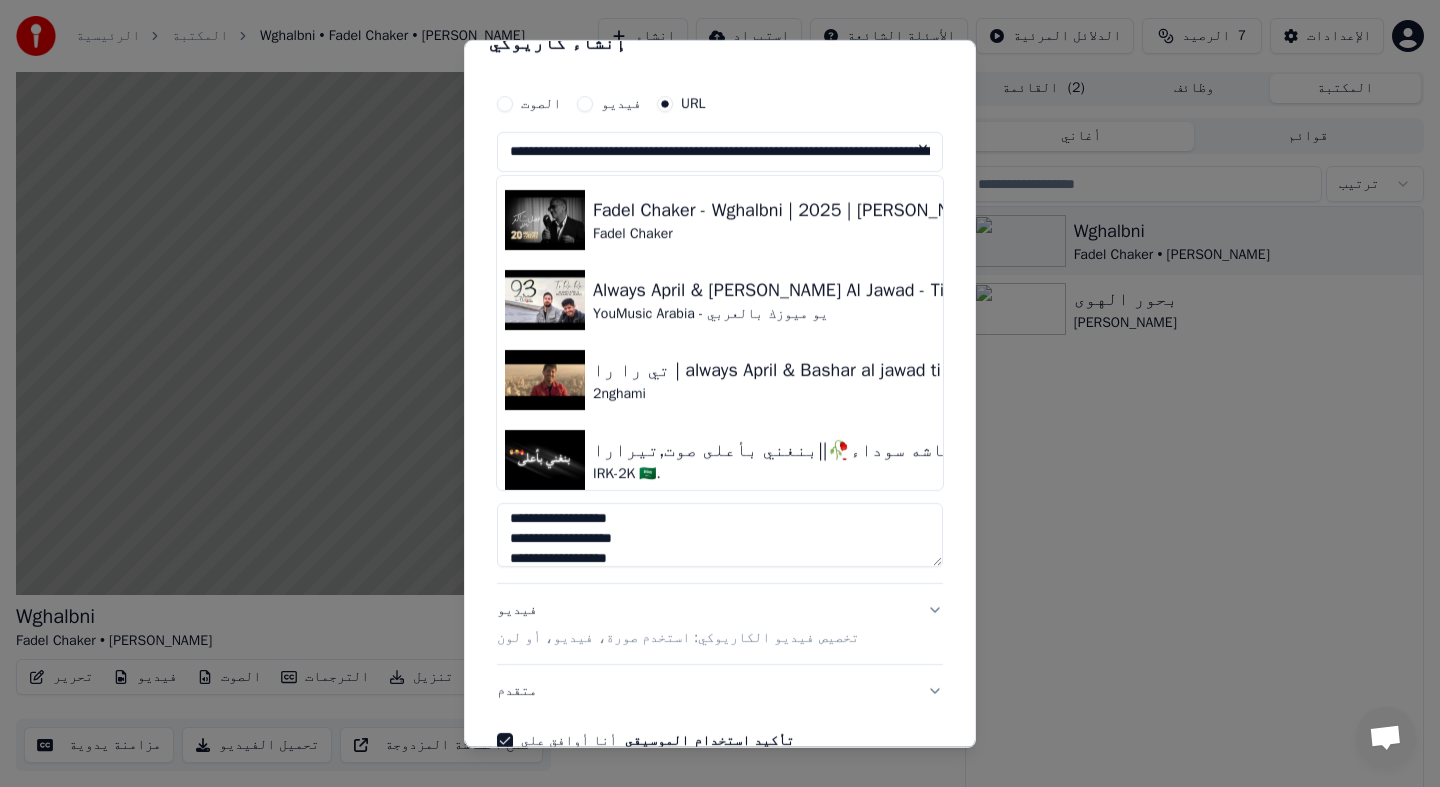 type on "**********" 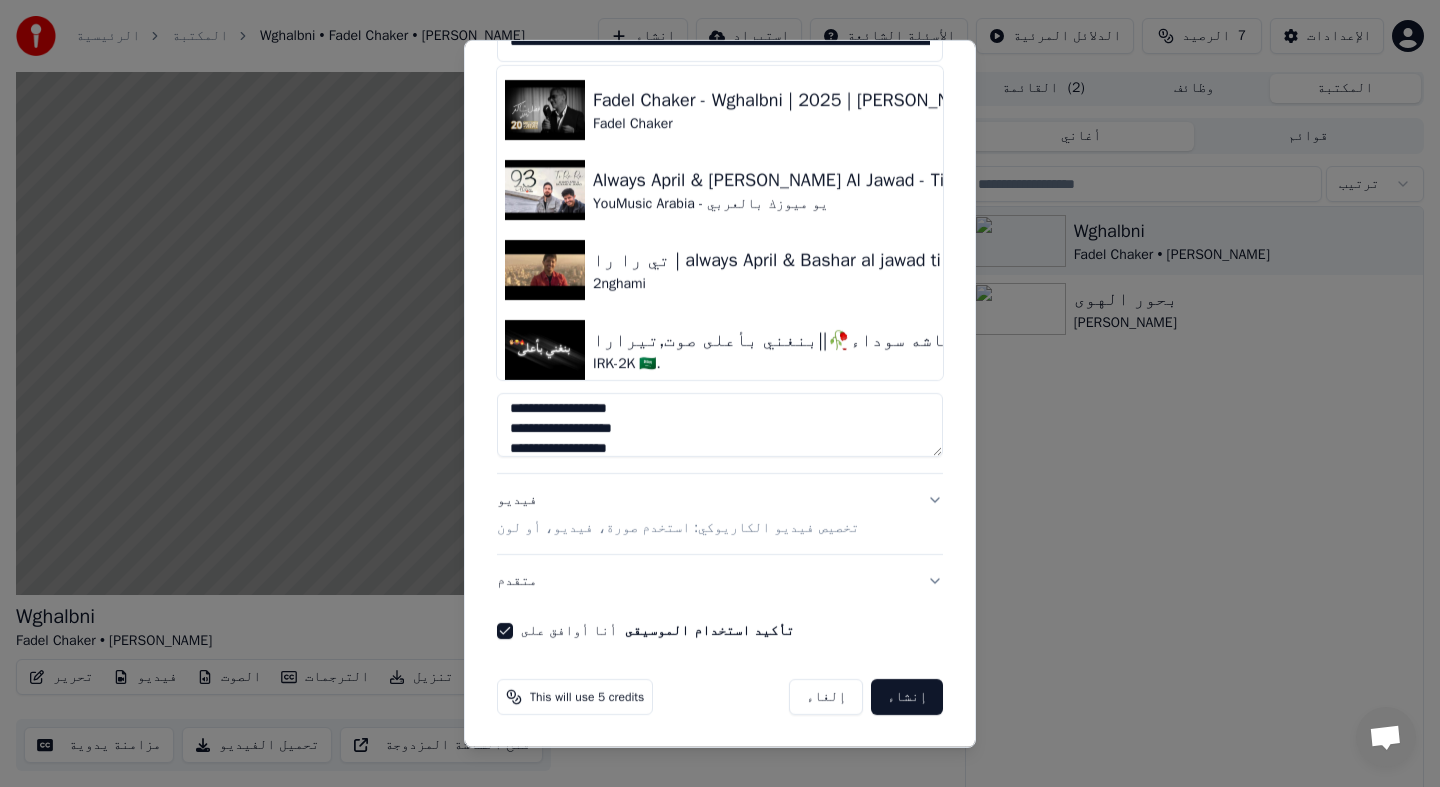 type on "**********" 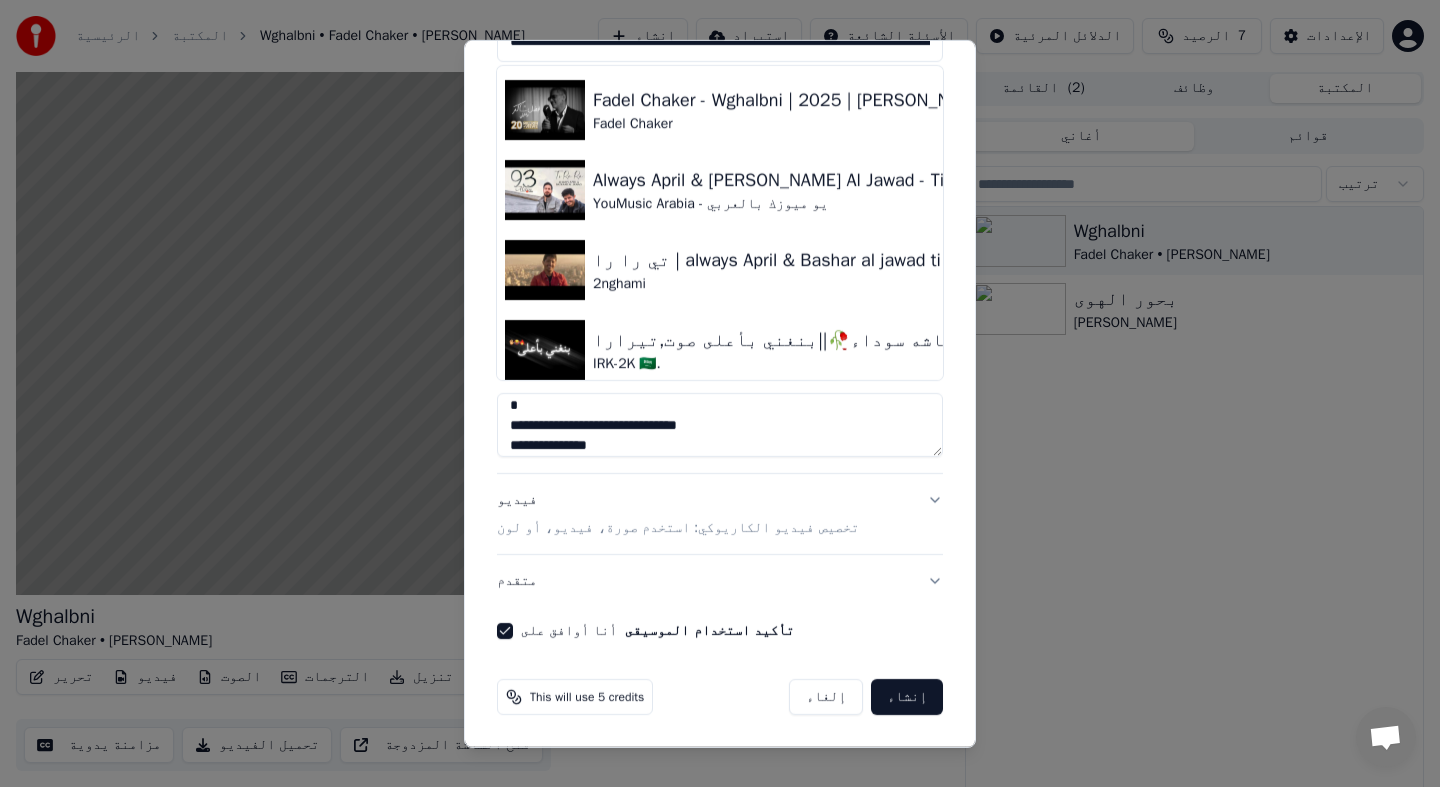 scroll, scrollTop: 314, scrollLeft: 0, axis: vertical 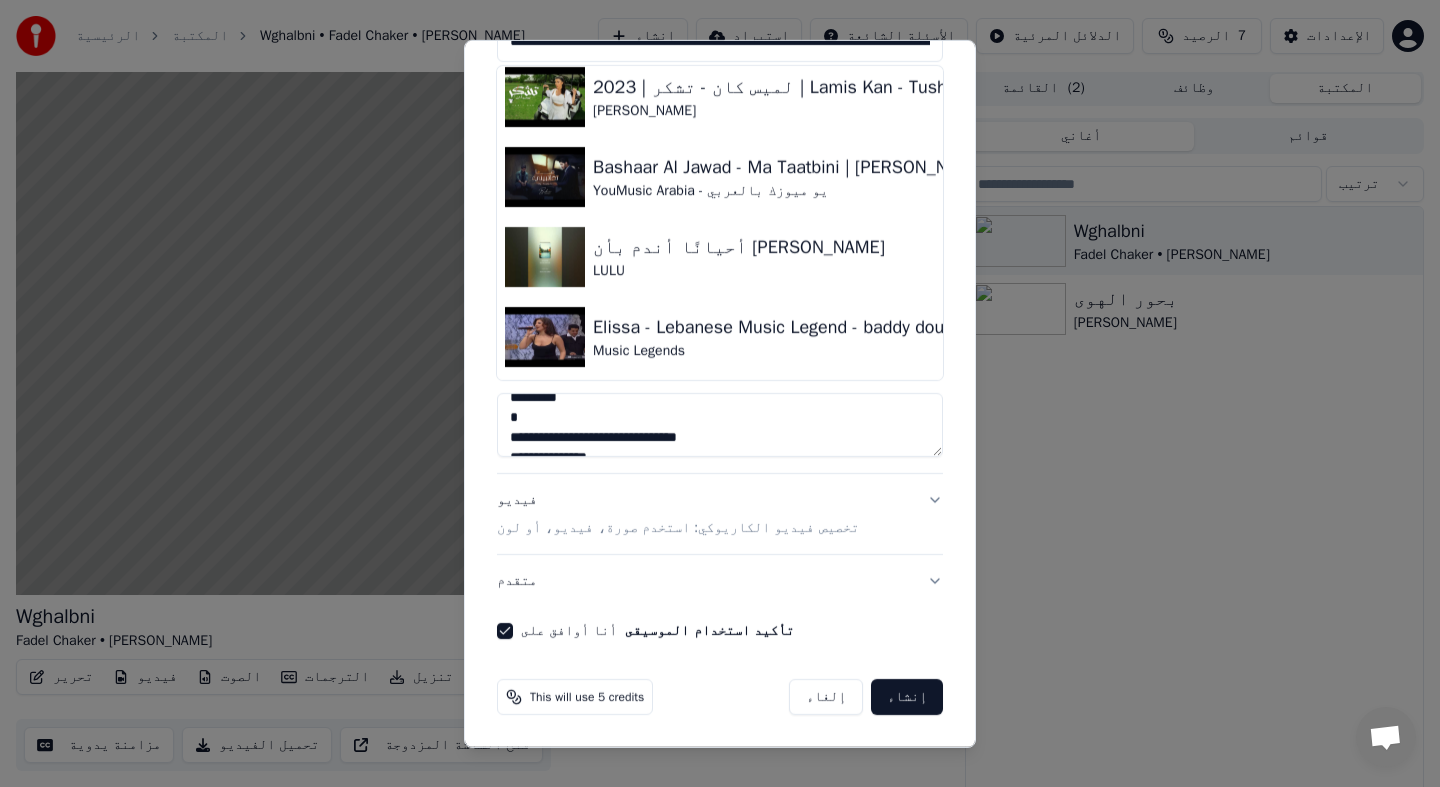 click on "إنشاء" at bounding box center (907, 697) 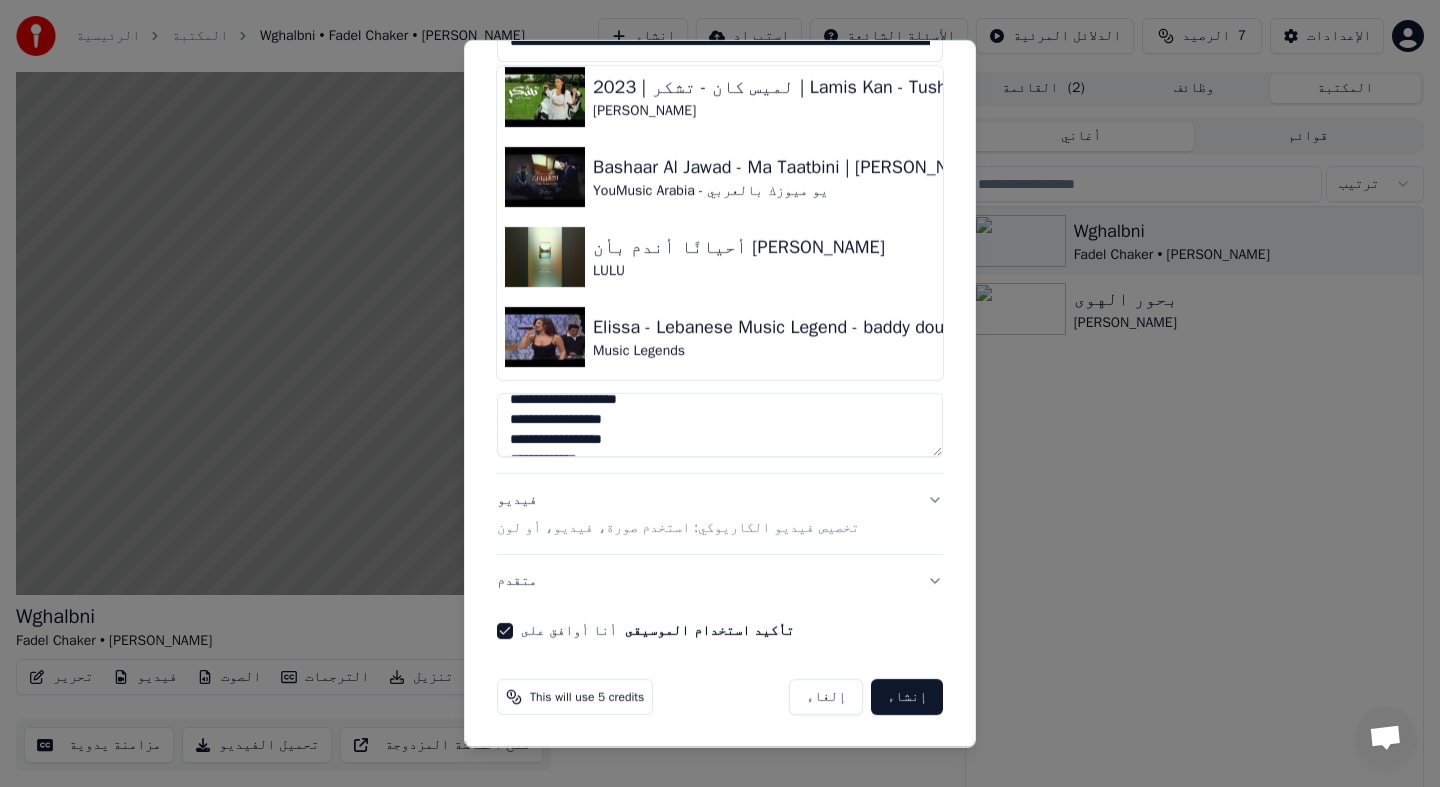 scroll, scrollTop: 728, scrollLeft: 0, axis: vertical 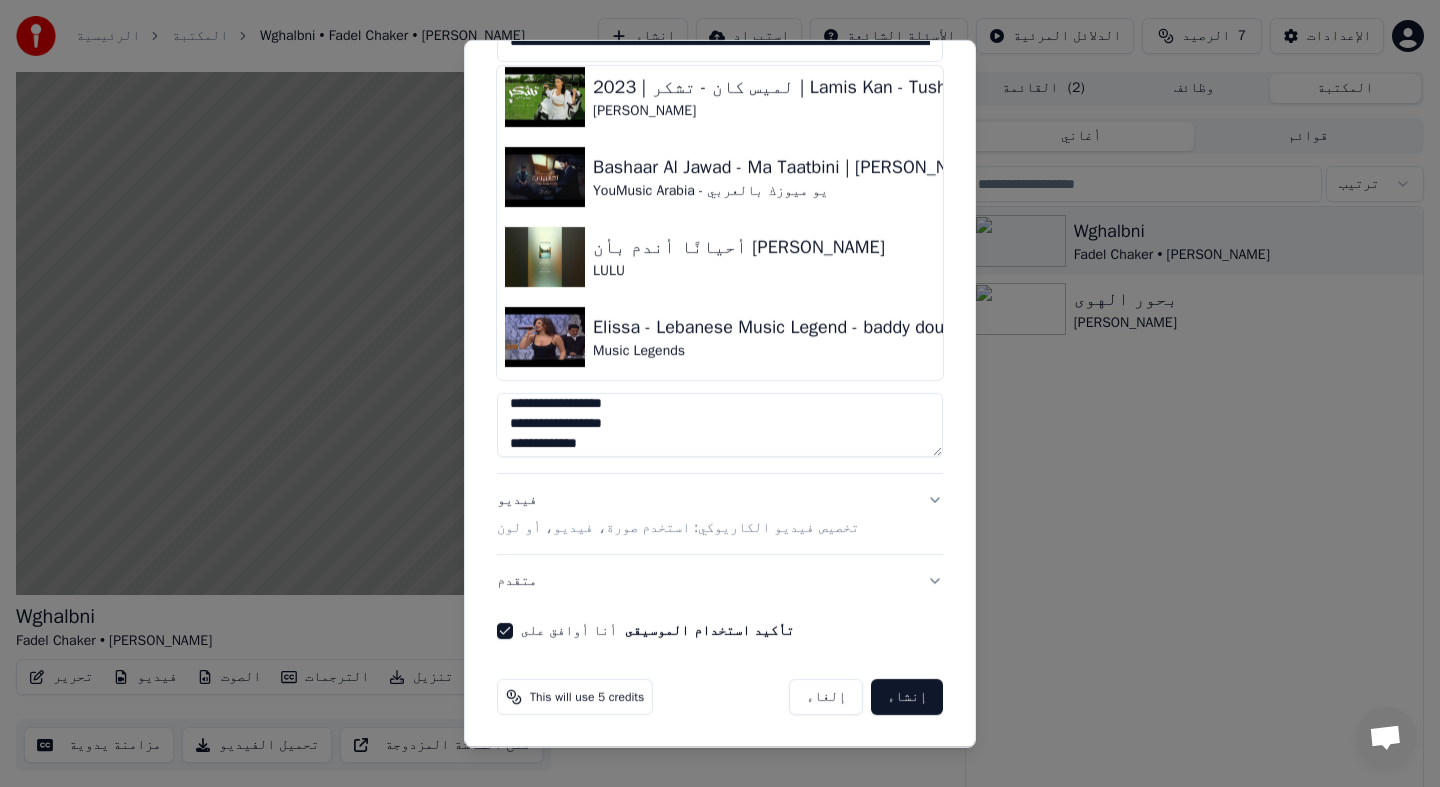 click on "إنشاء" at bounding box center (907, 697) 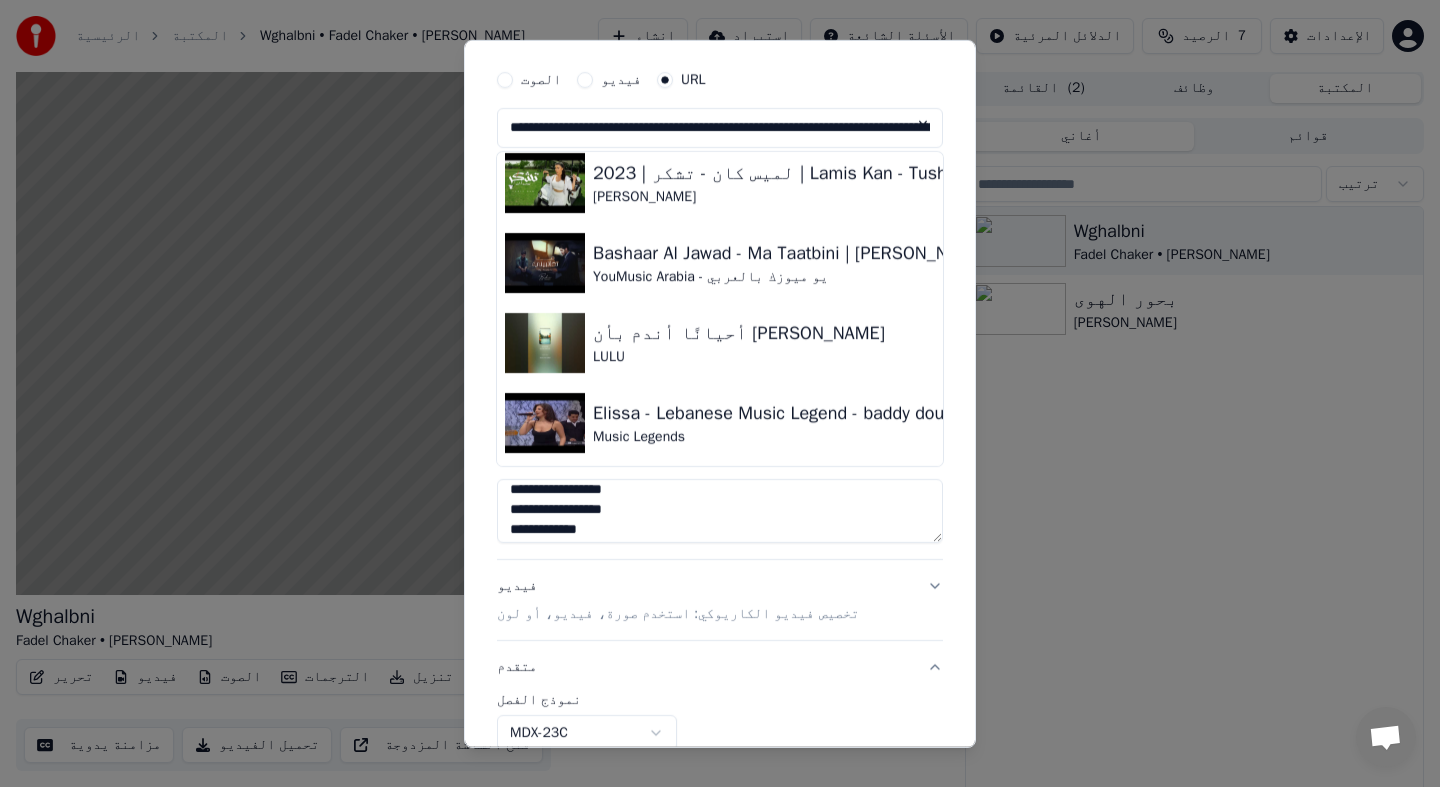scroll, scrollTop: 29, scrollLeft: 0, axis: vertical 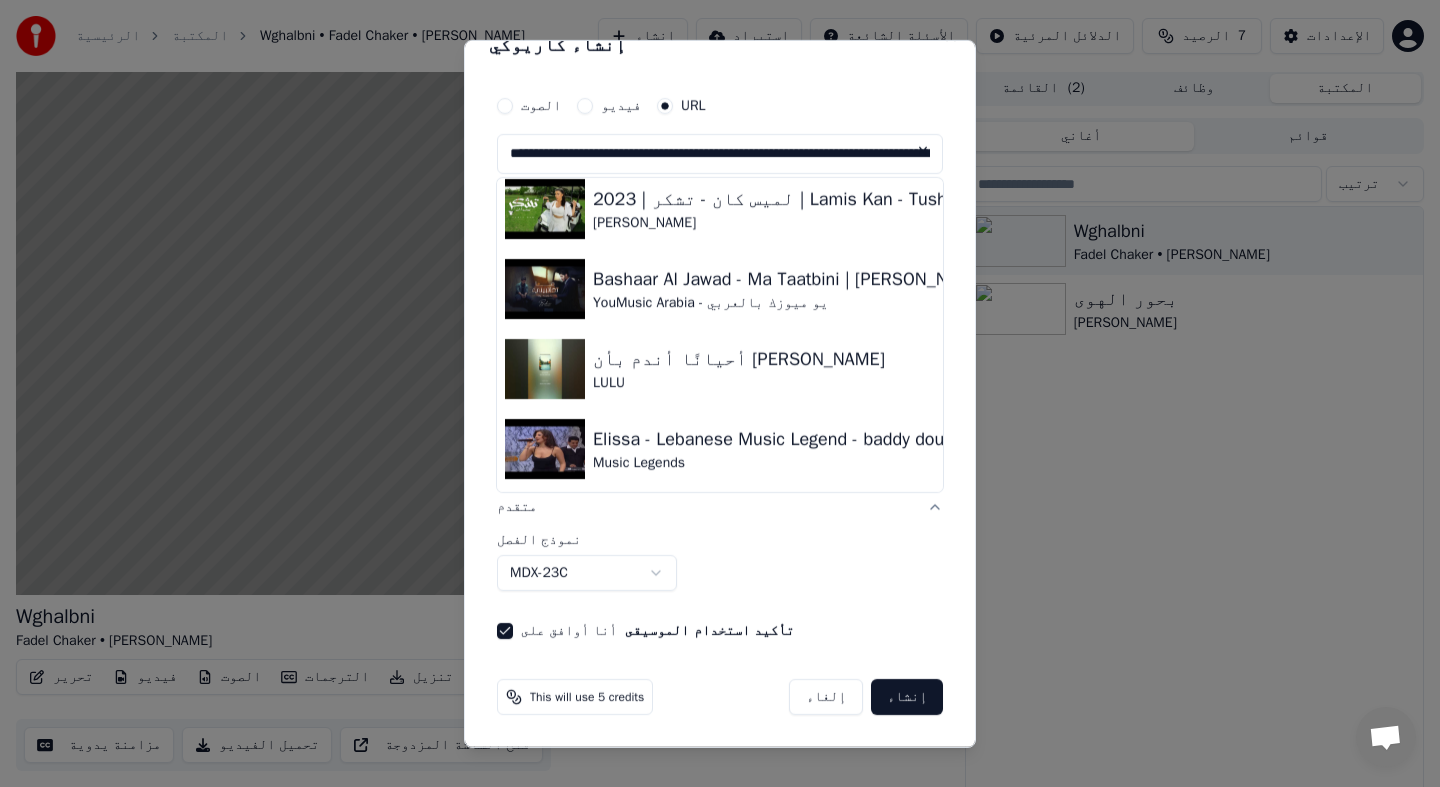 click on "MDX-23C" at bounding box center [587, 573] 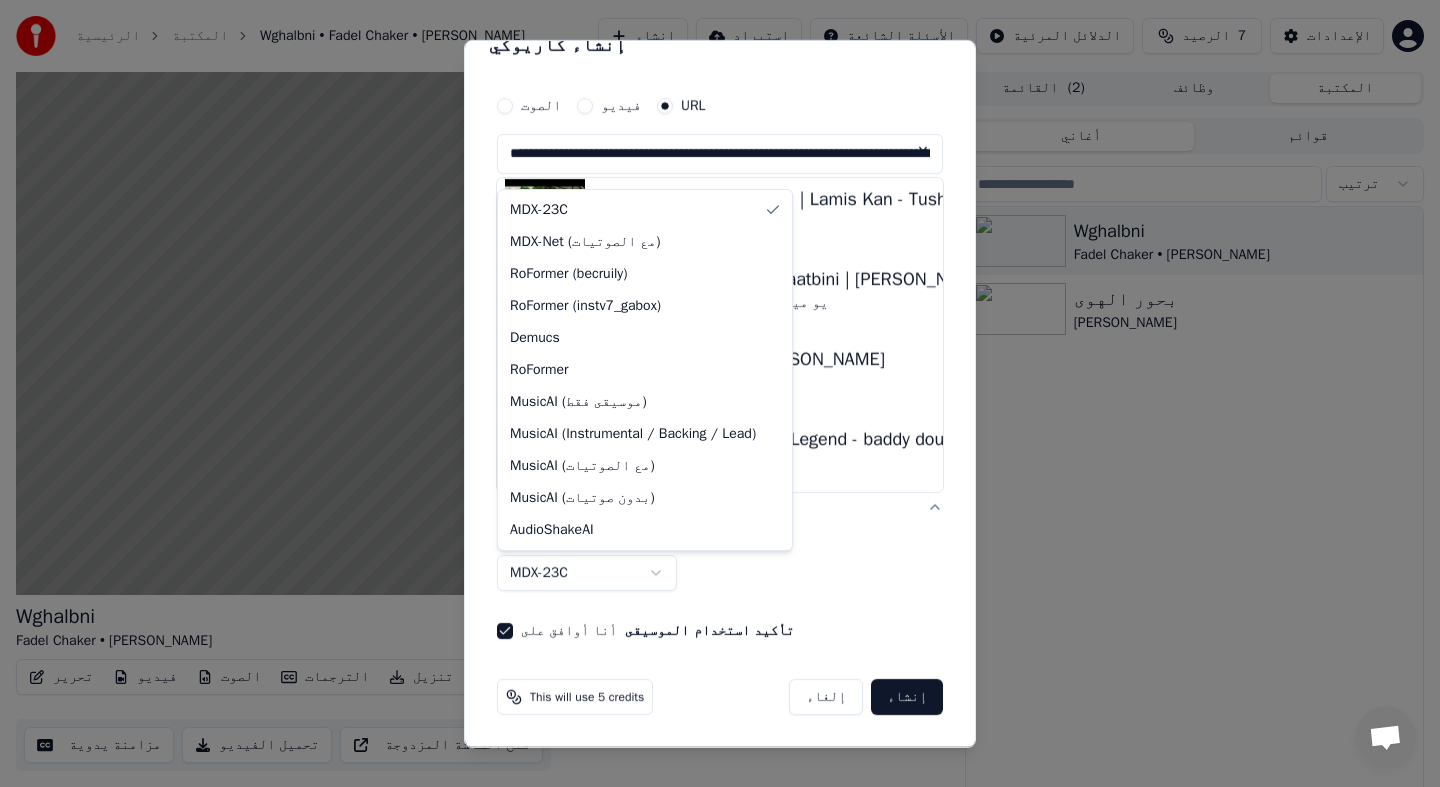 select on "**********" 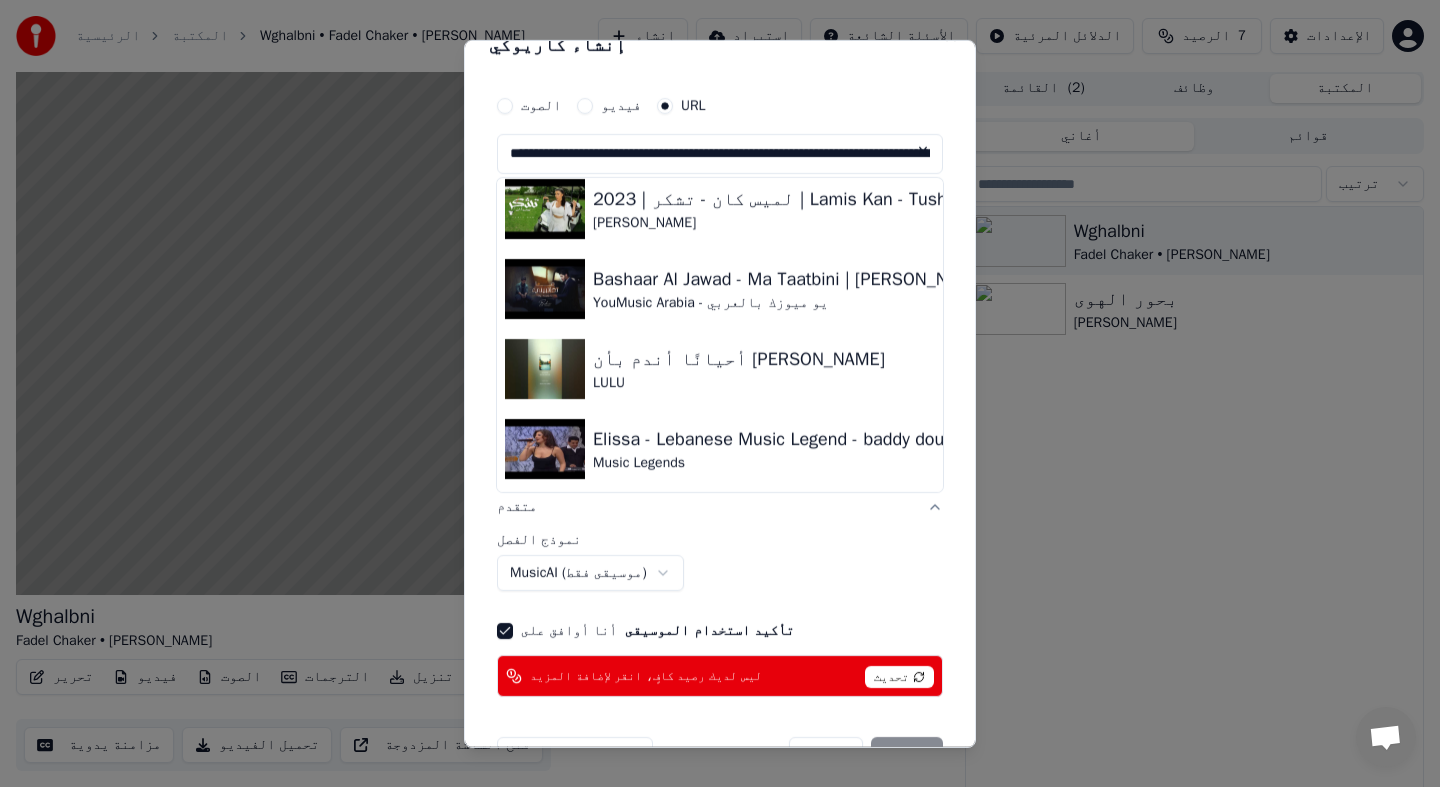 scroll, scrollTop: 88, scrollLeft: 0, axis: vertical 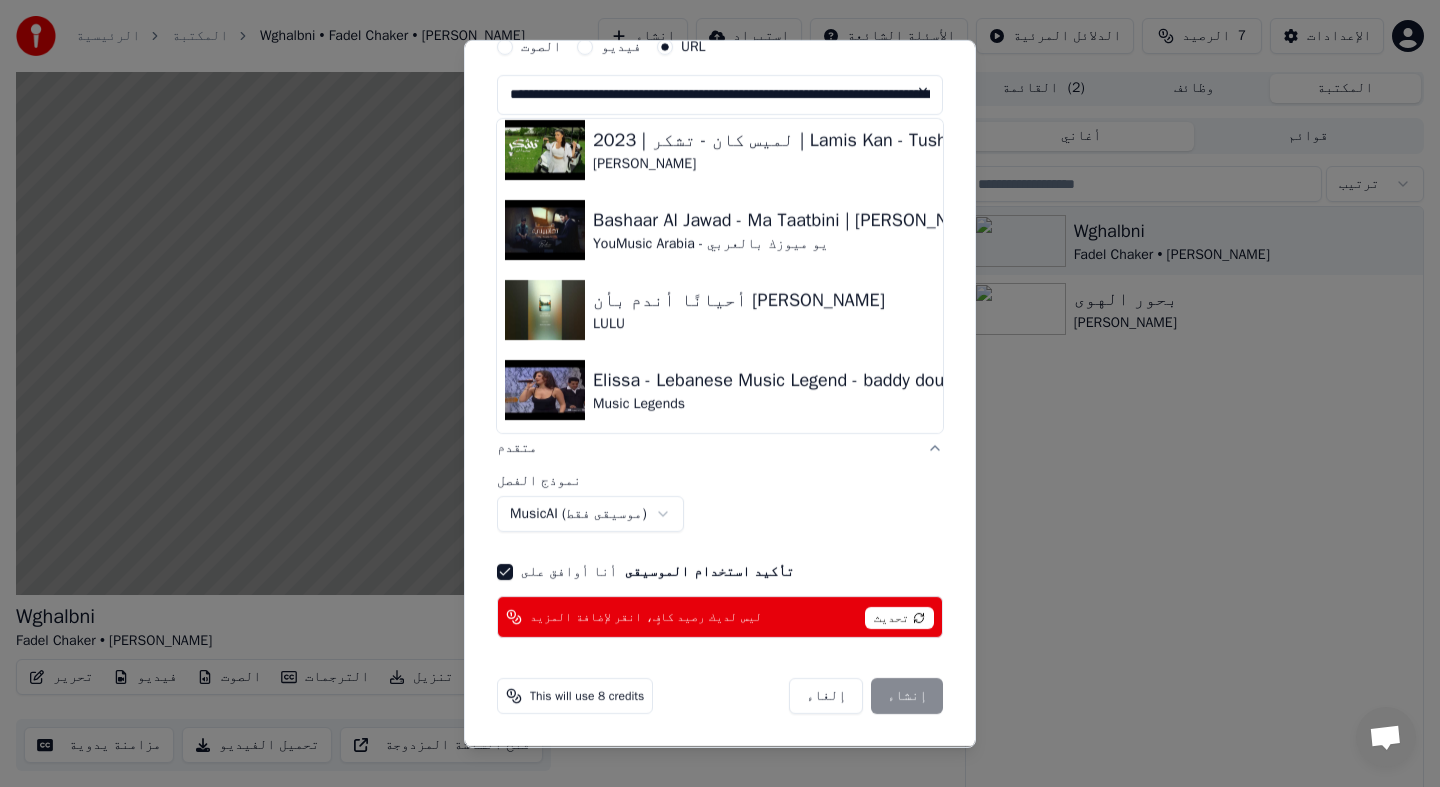 click on "تحديث" at bounding box center [899, 618] 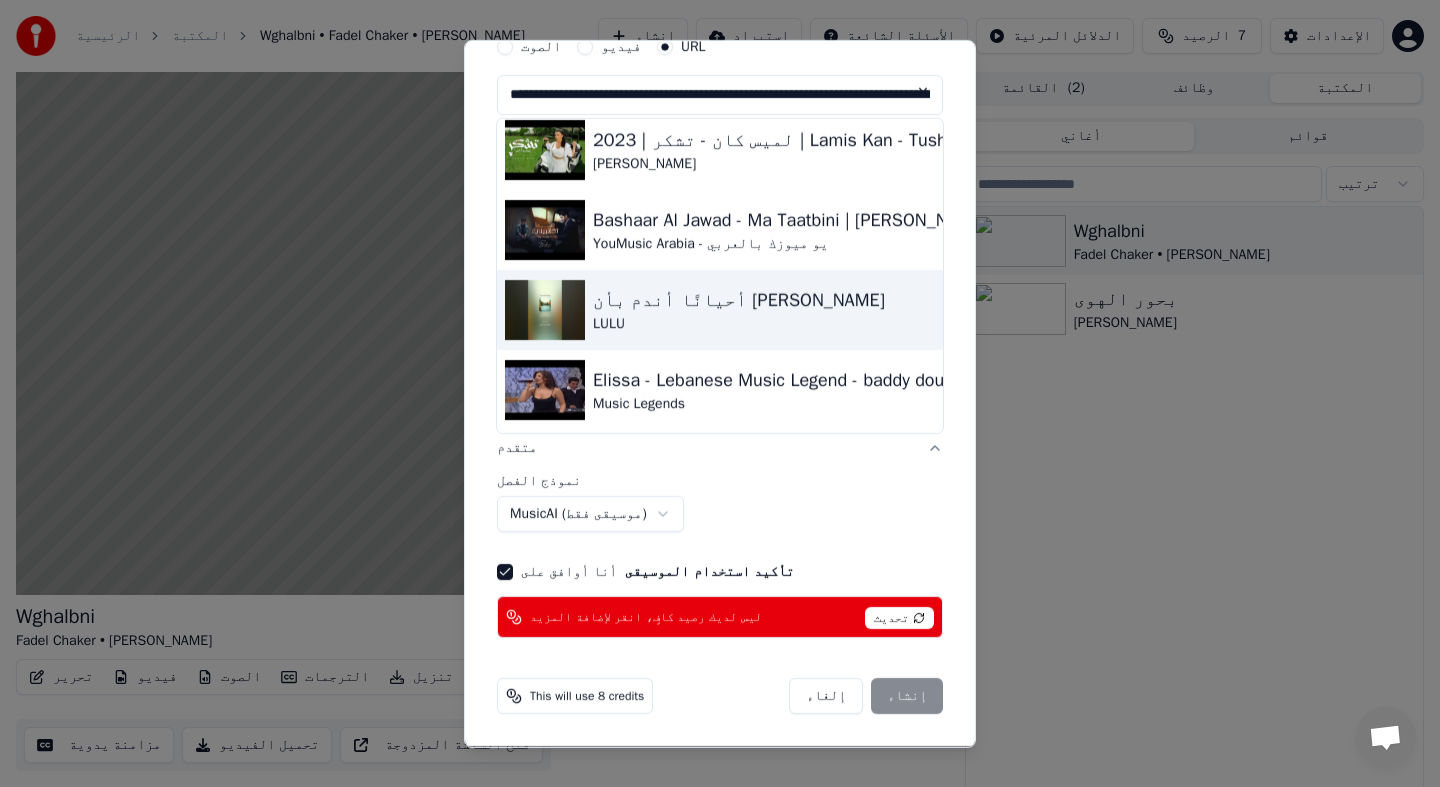 type on "**********" 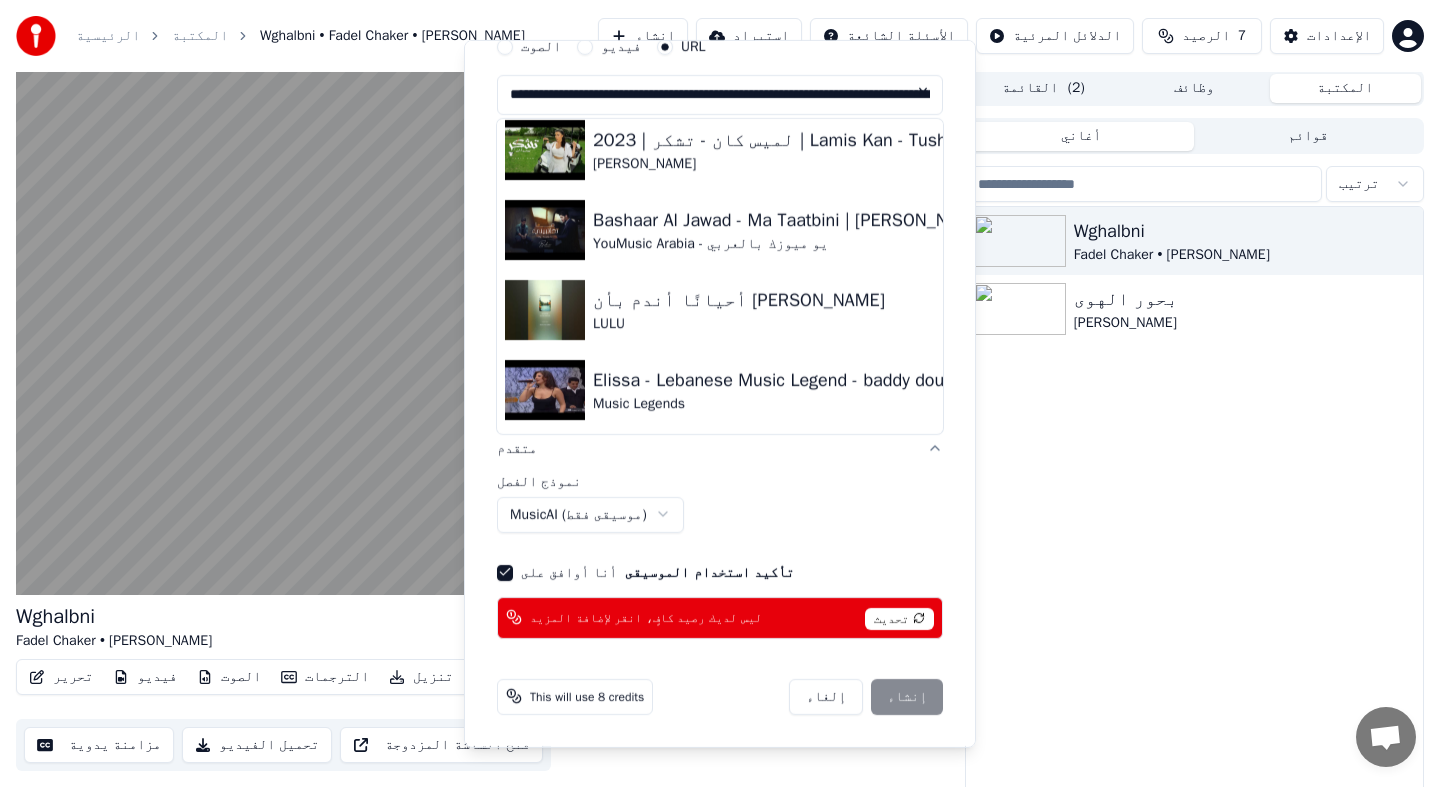 select on "******" 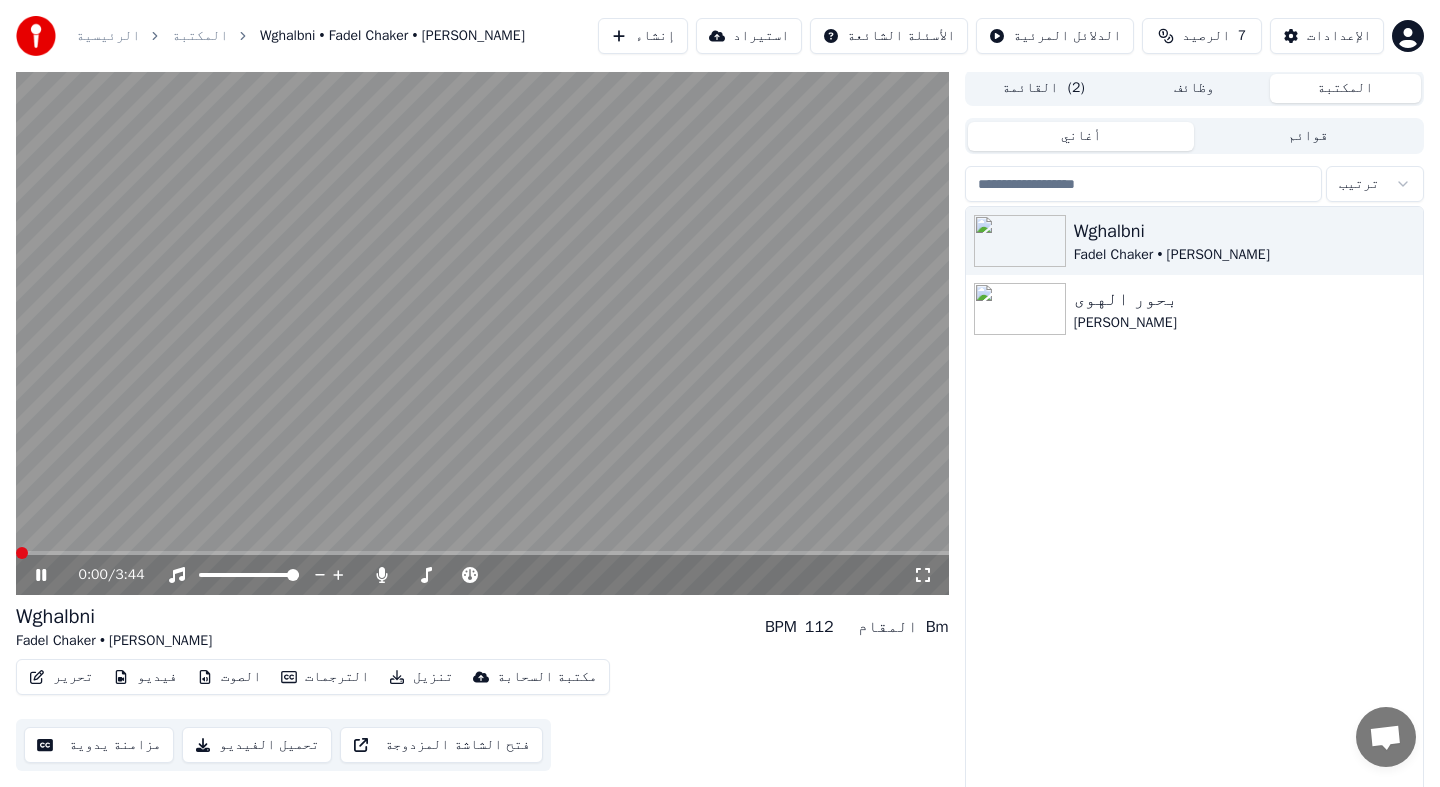 click at bounding box center (482, 332) 